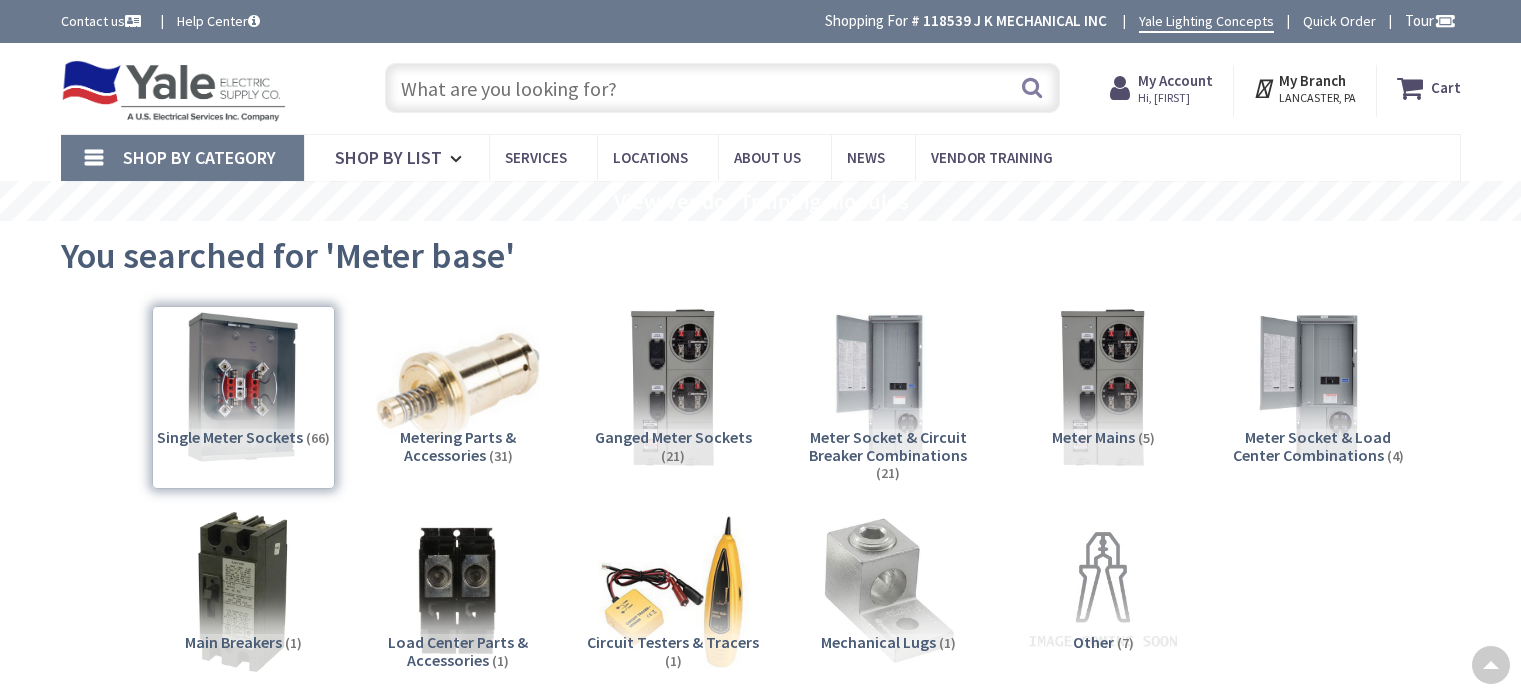 scroll, scrollTop: 1000, scrollLeft: 0, axis: vertical 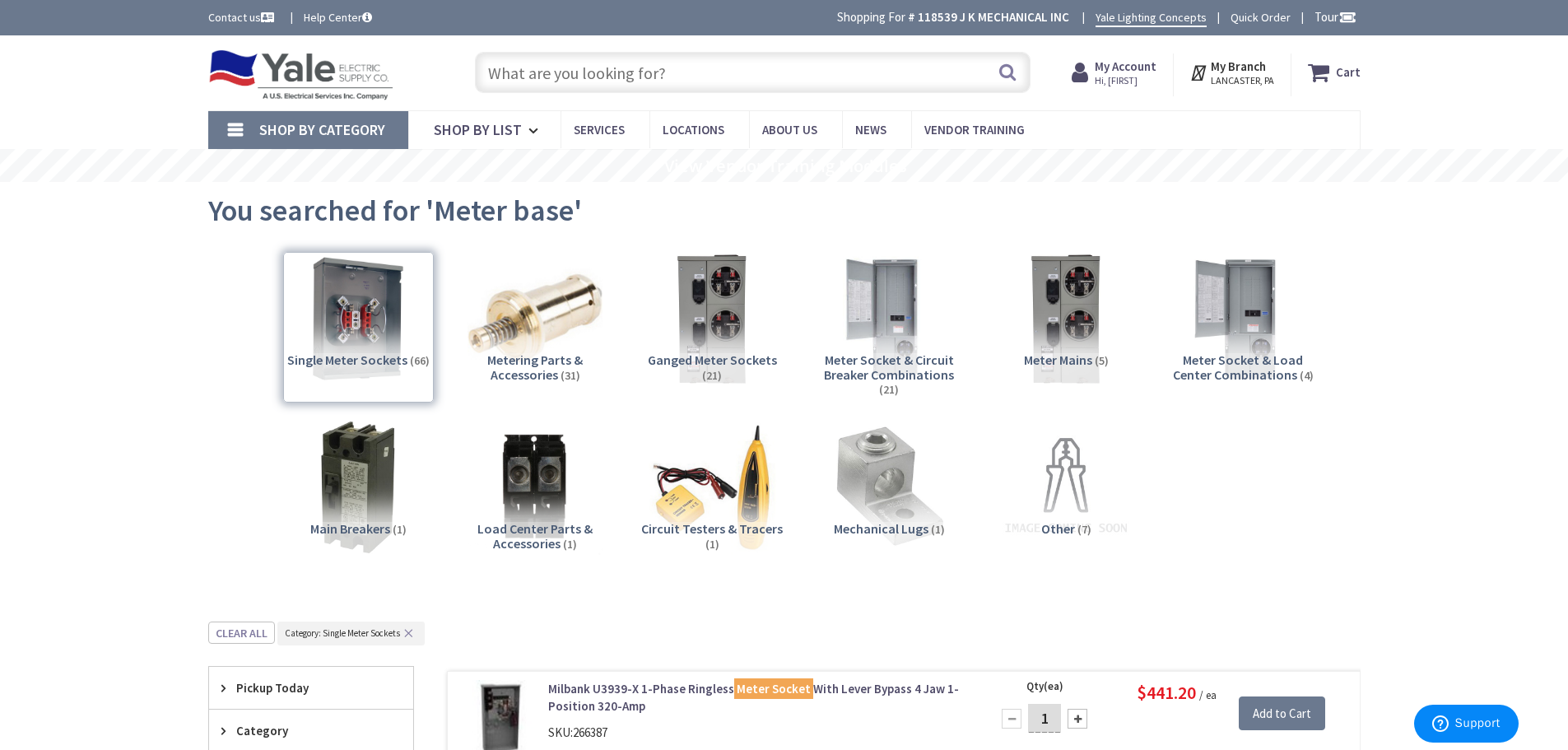 drag, startPoint x: 727, startPoint y: 82, endPoint x: 746, endPoint y: 71, distance: 21.954498 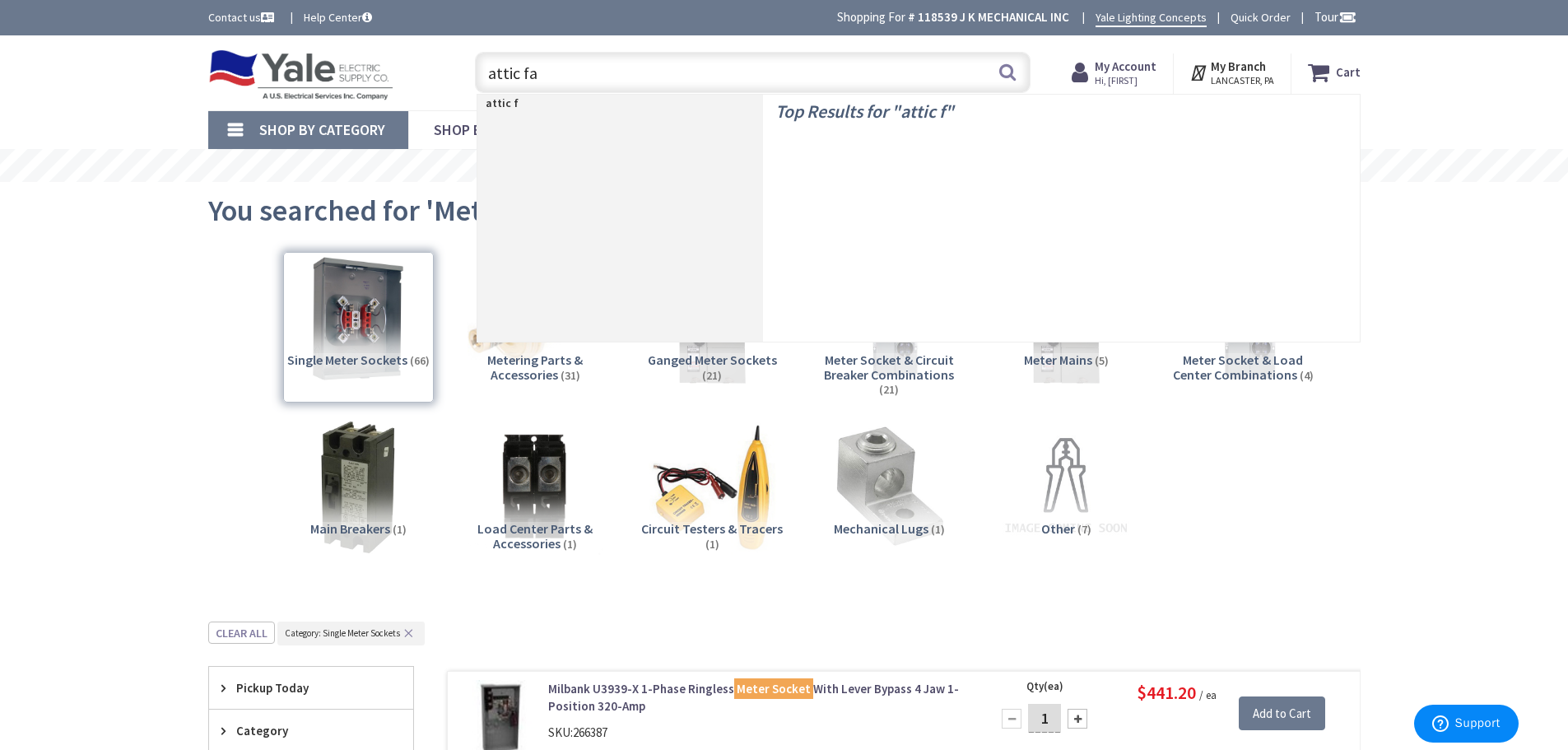 type on "attic fan" 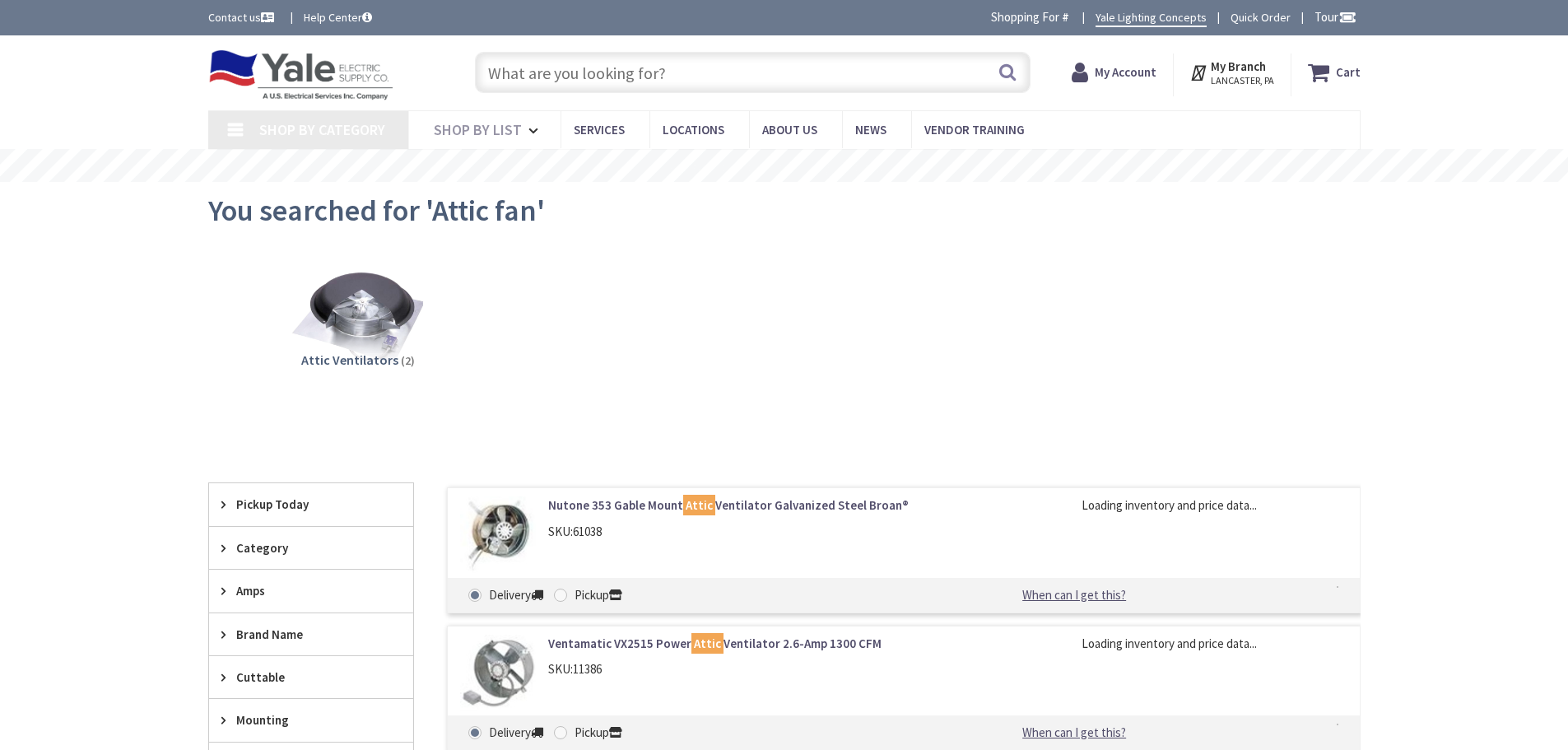 scroll, scrollTop: 82, scrollLeft: 0, axis: vertical 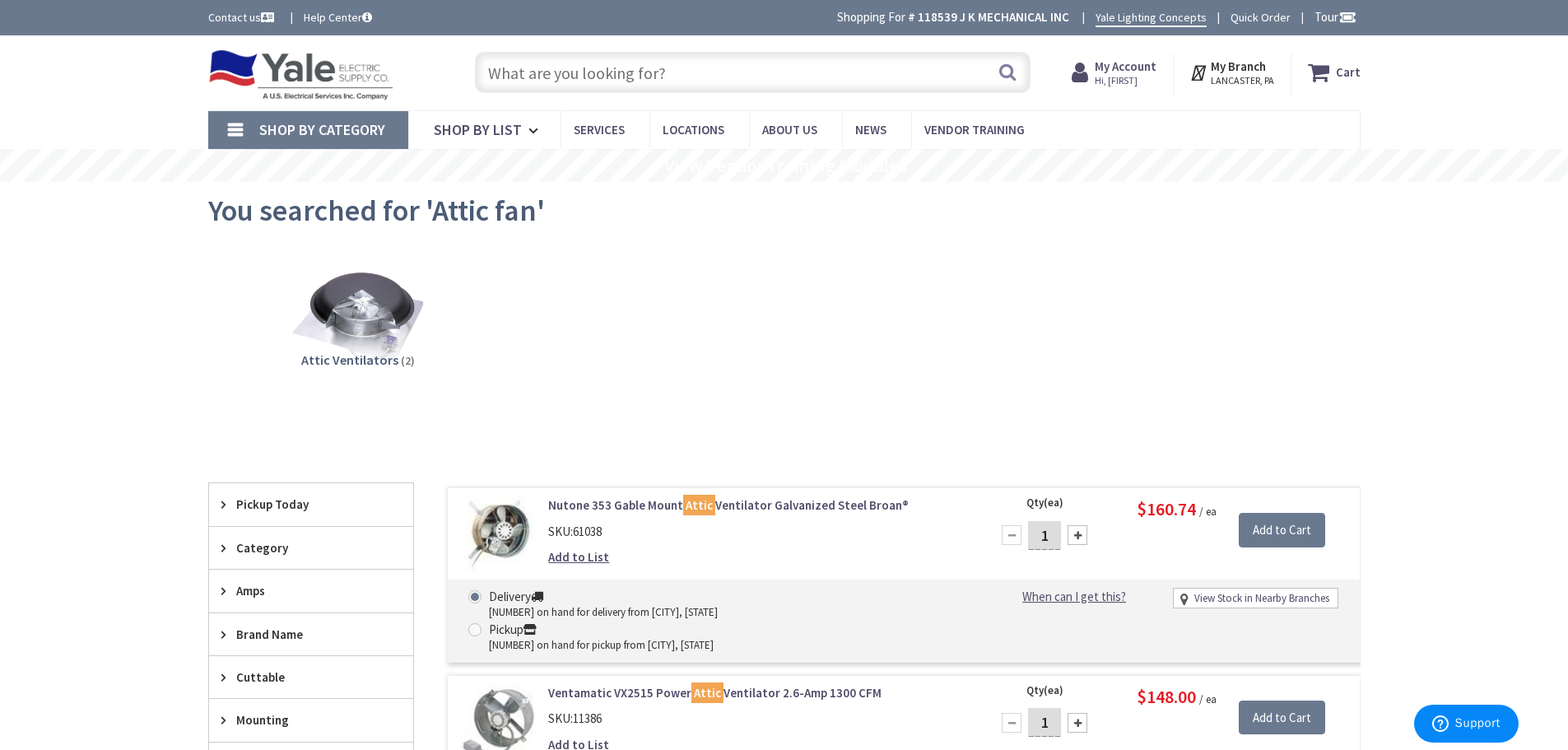 click at bounding box center (752, 72) 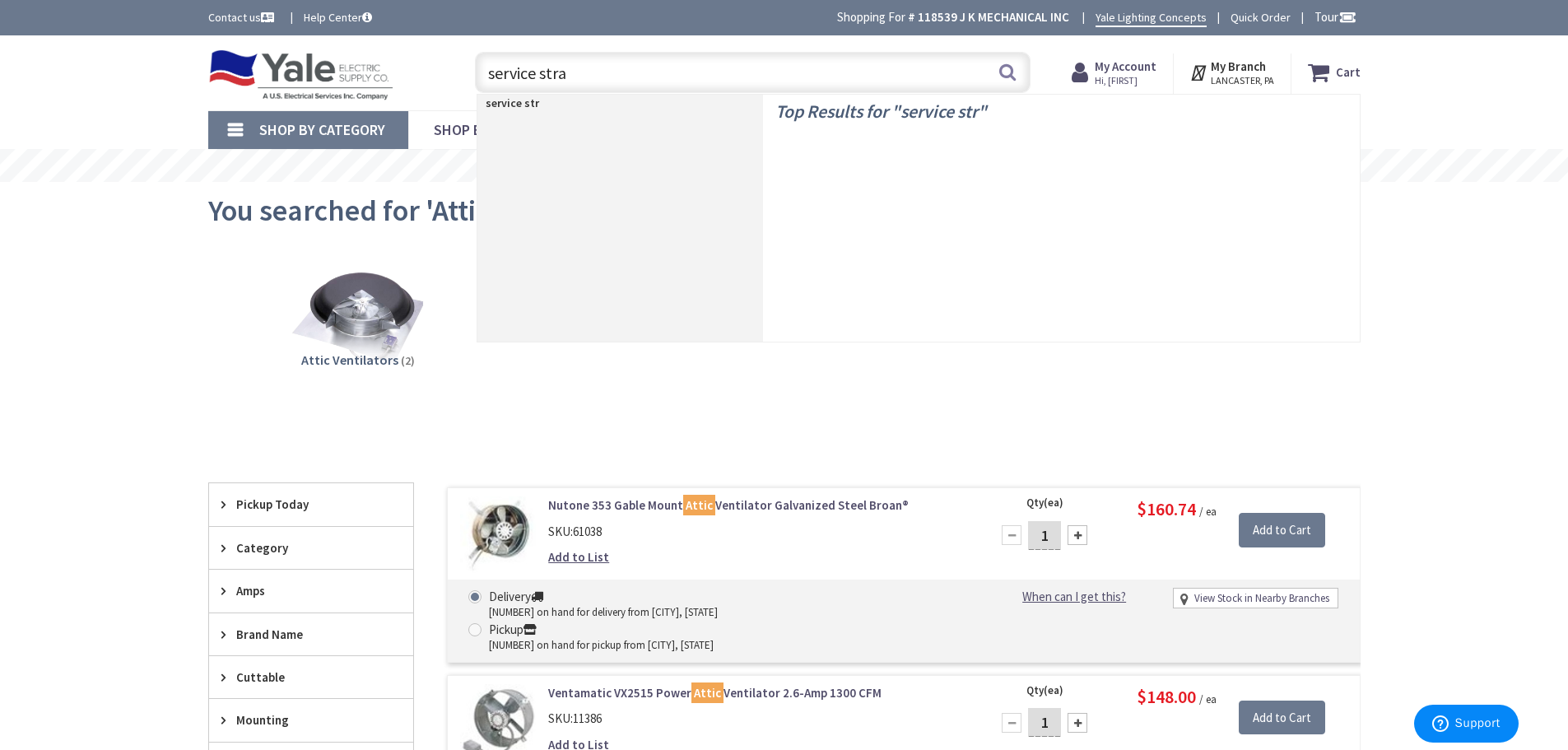 type on "service strap" 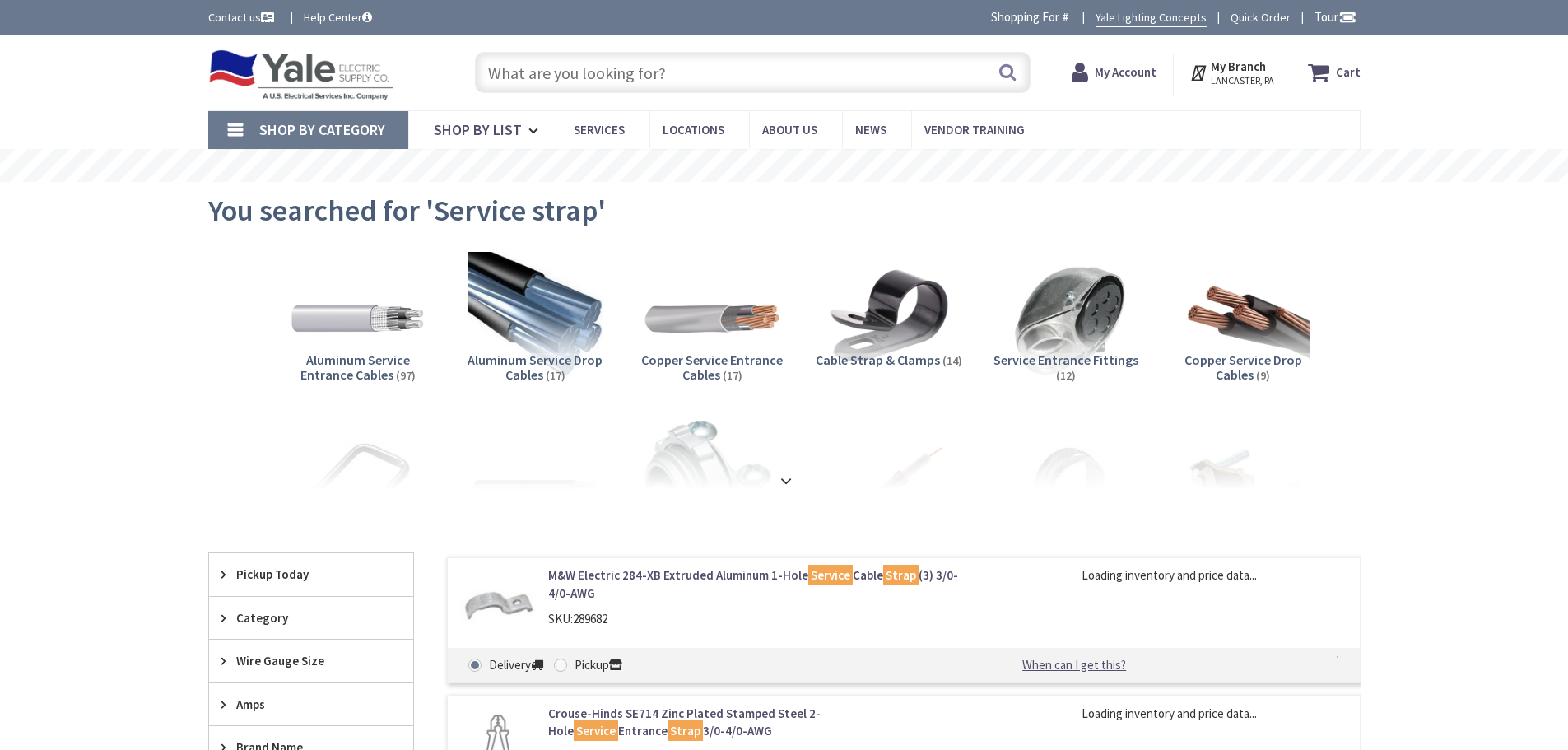 scroll, scrollTop: 0, scrollLeft: 0, axis: both 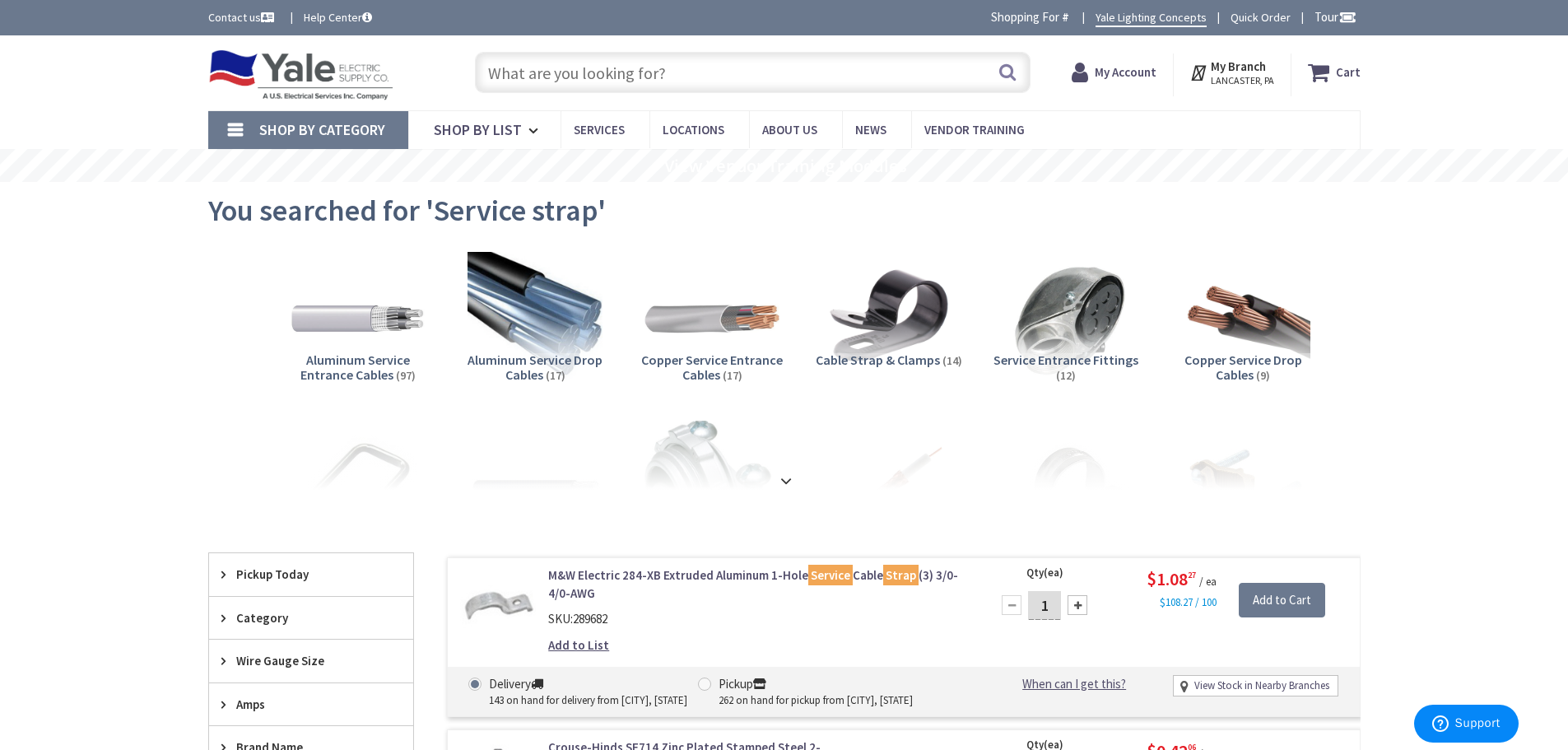 click on "1" at bounding box center (1045, 605) 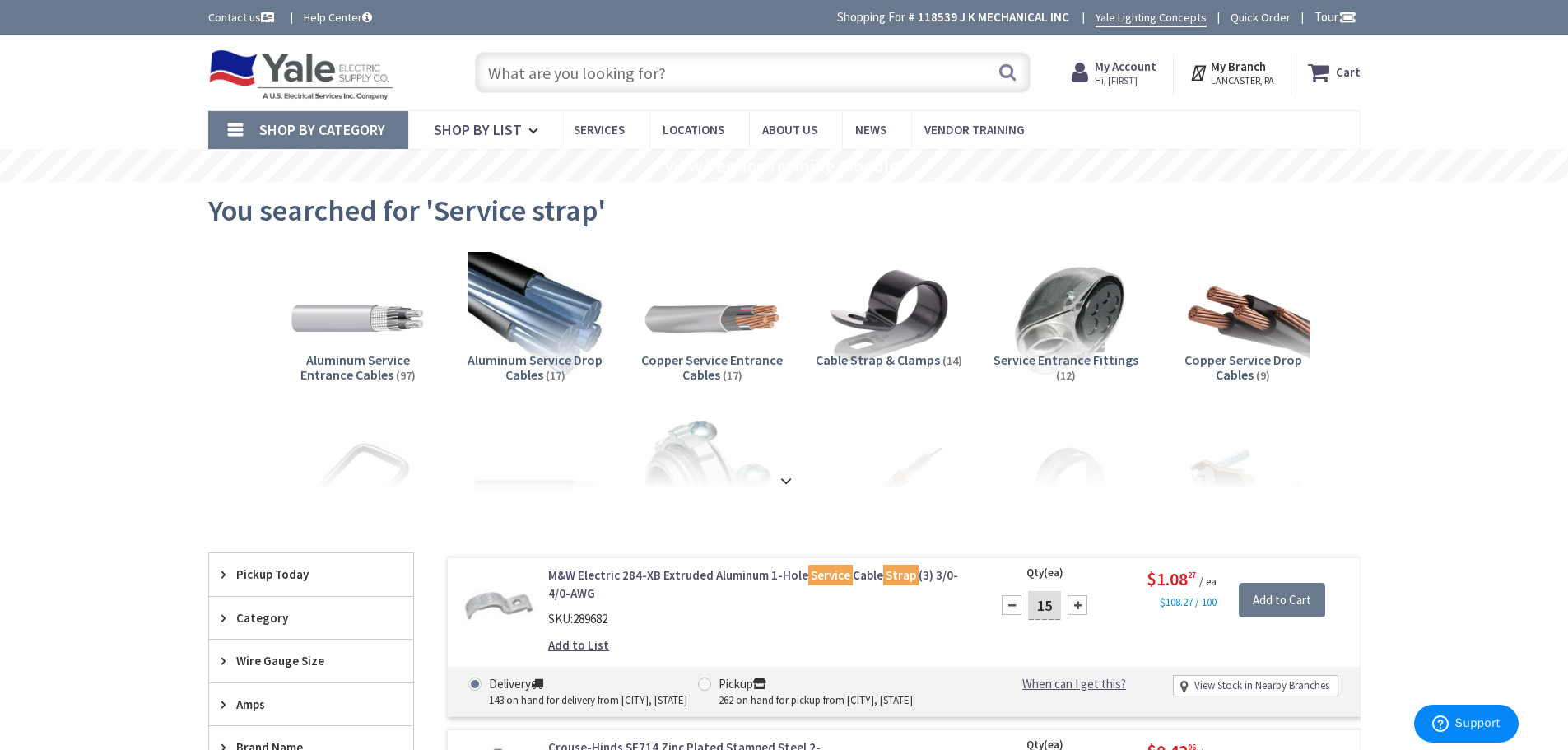 type on "15" 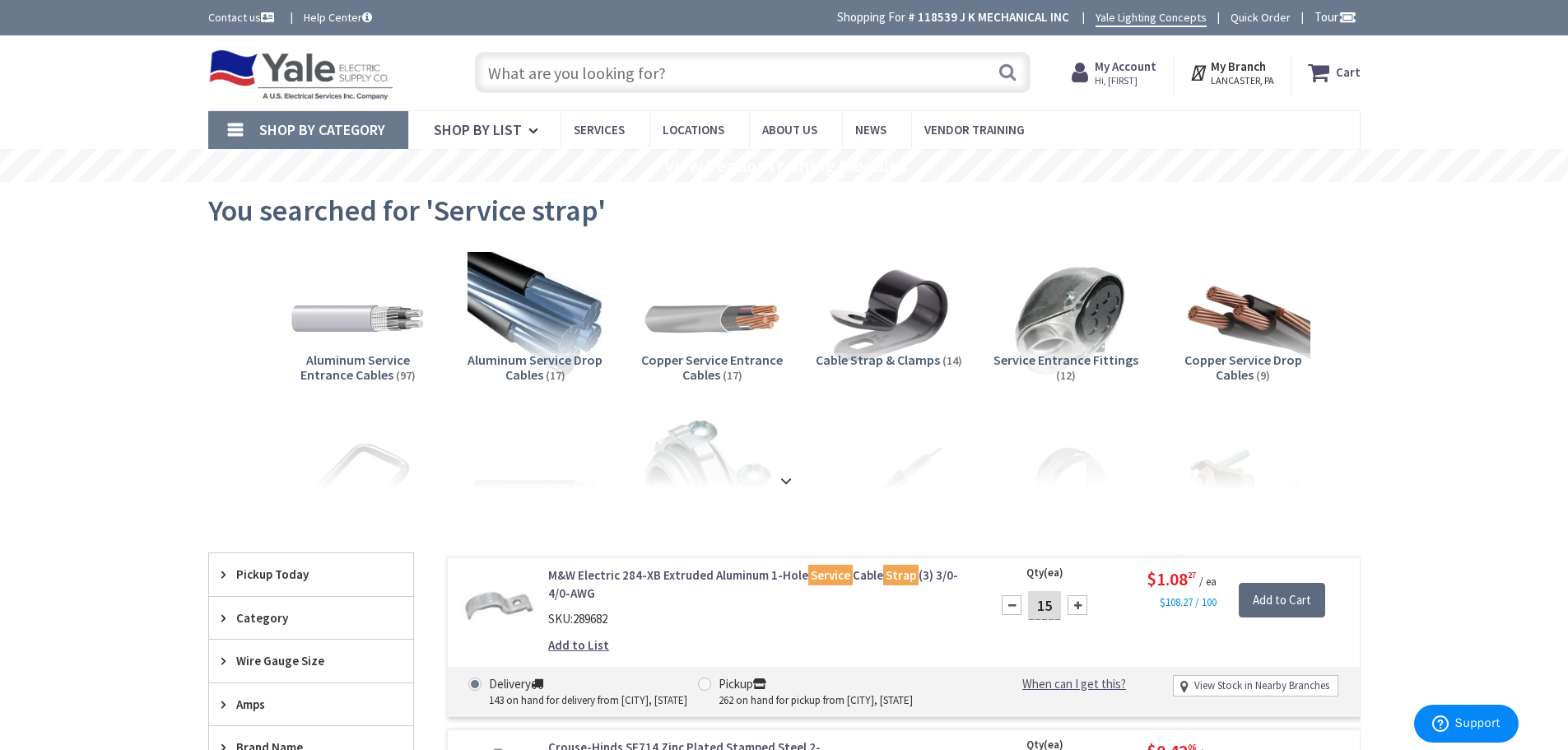 click on "Add to Cart" at bounding box center (1282, 600) 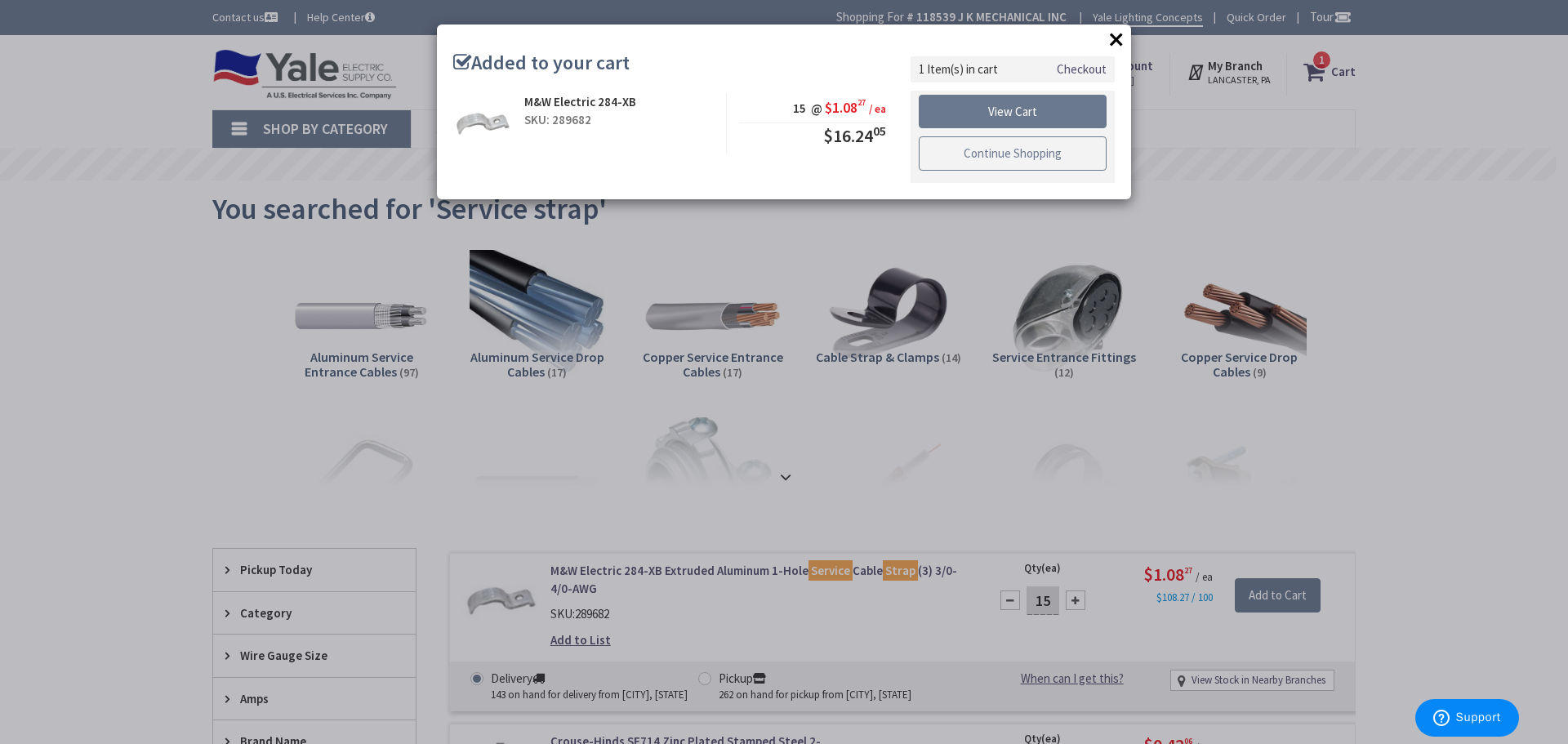 click on "Continue Shopping" at bounding box center (1013, 154) 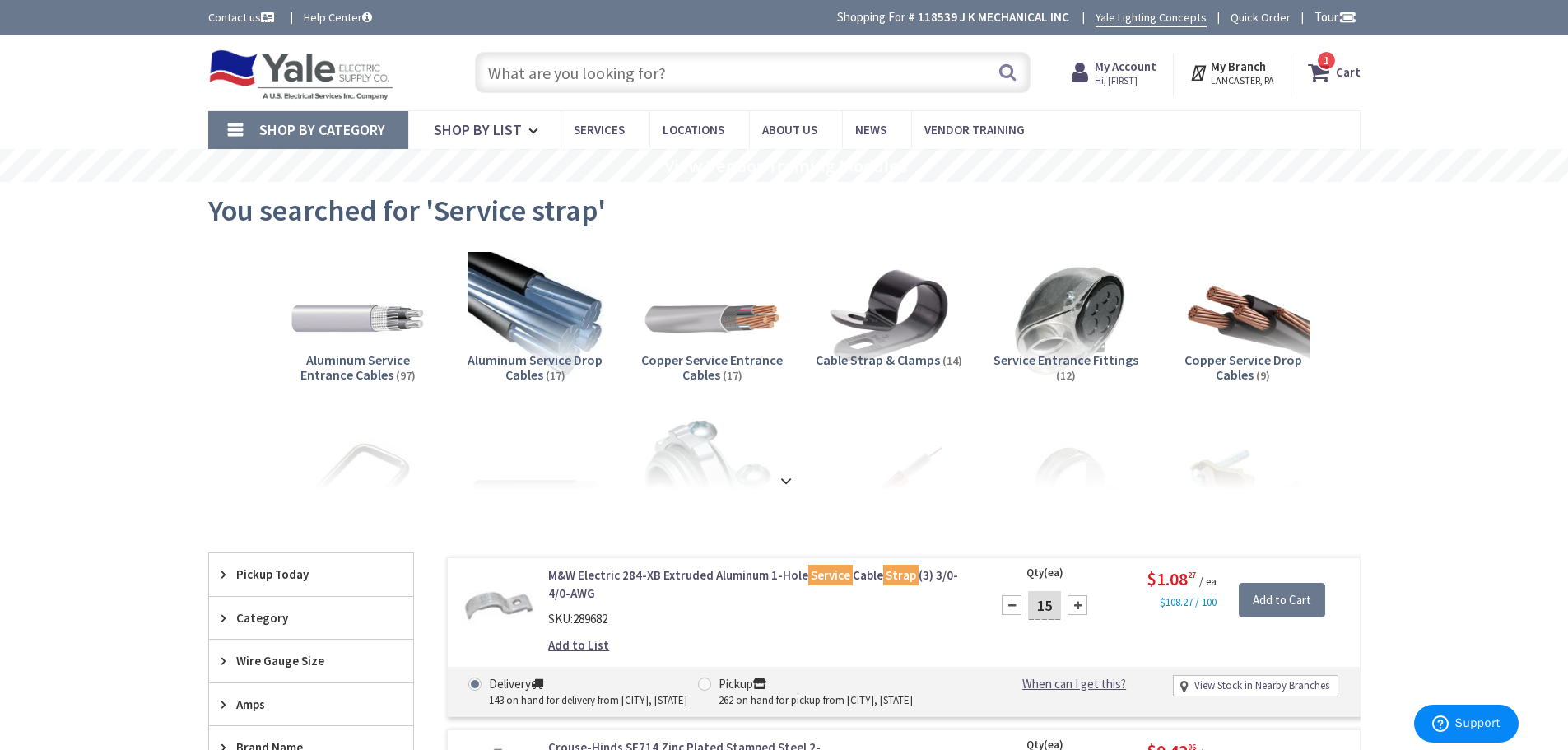 click at bounding box center [752, 72] 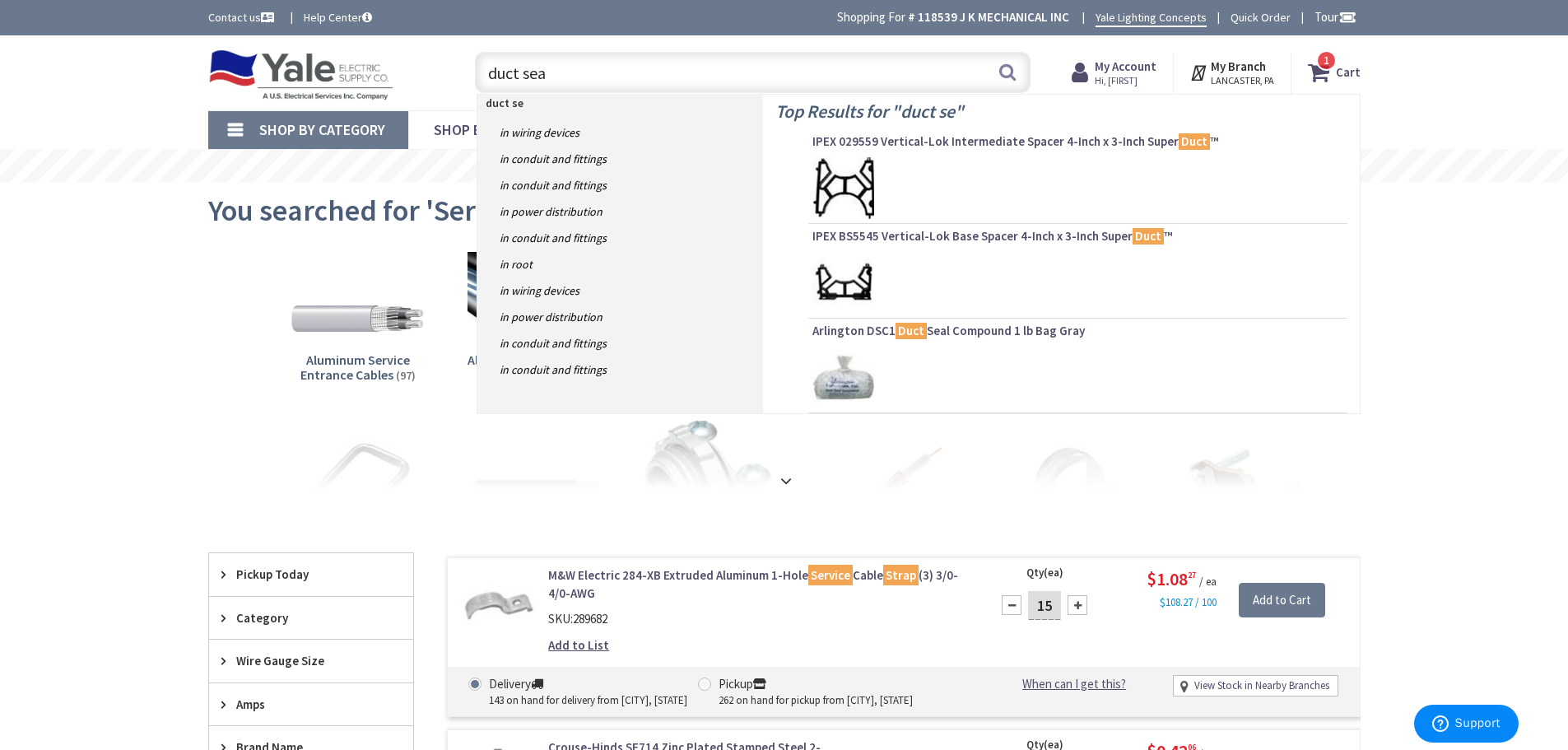 type on "duct seal" 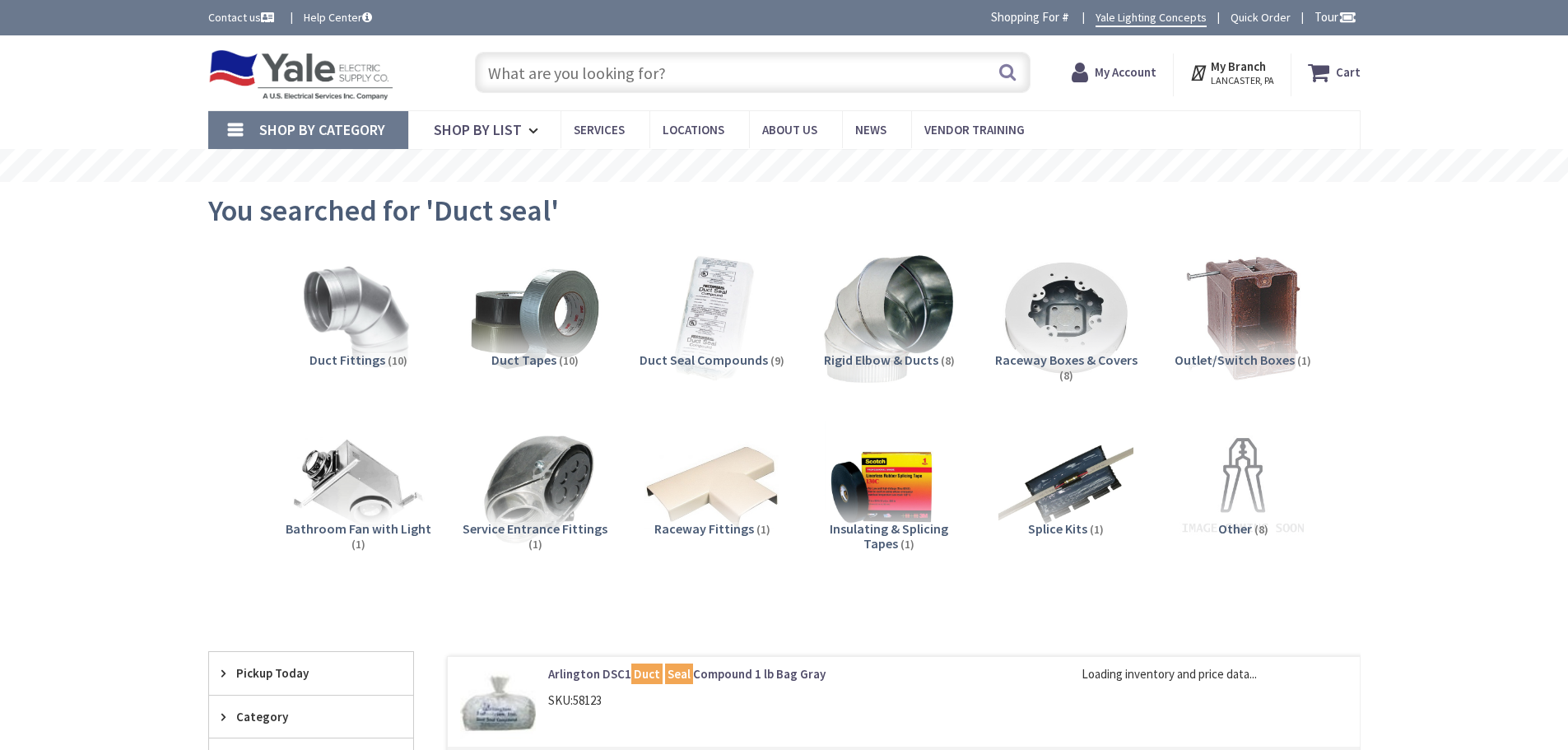 scroll, scrollTop: 0, scrollLeft: 0, axis: both 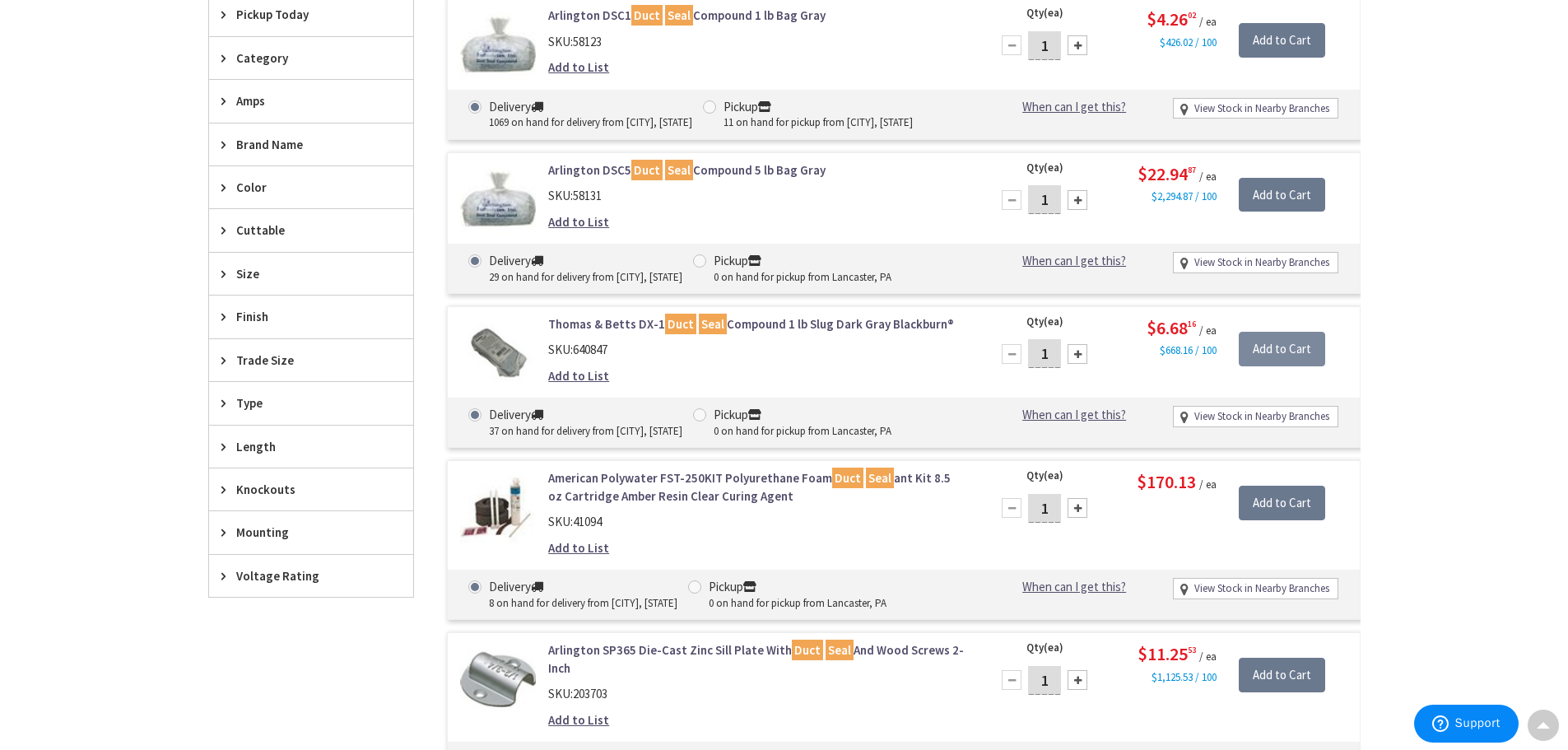 drag, startPoint x: 1360, startPoint y: 362, endPoint x: 1313, endPoint y: 347, distance: 49.335586 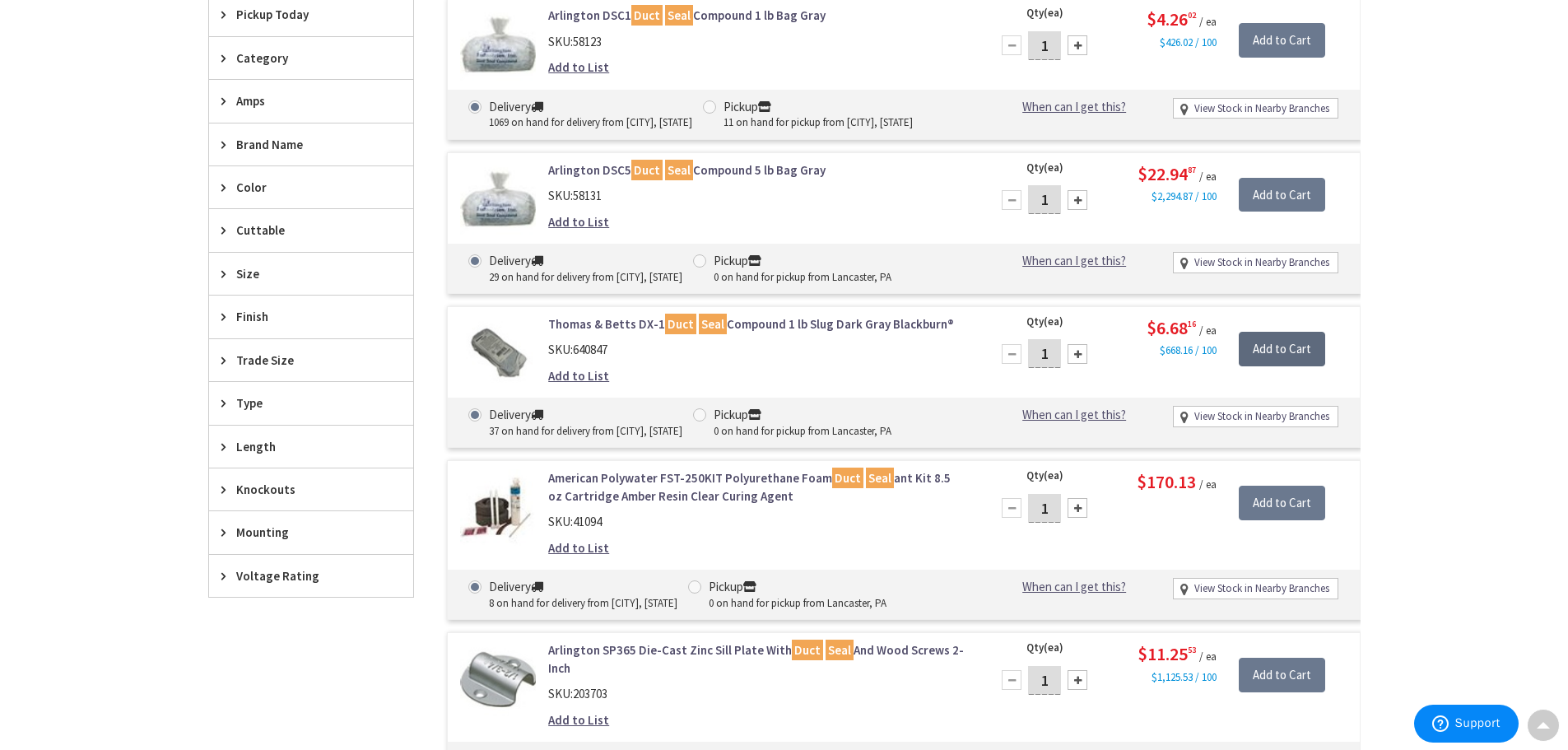 click on "Add to Cart" at bounding box center (1282, 349) 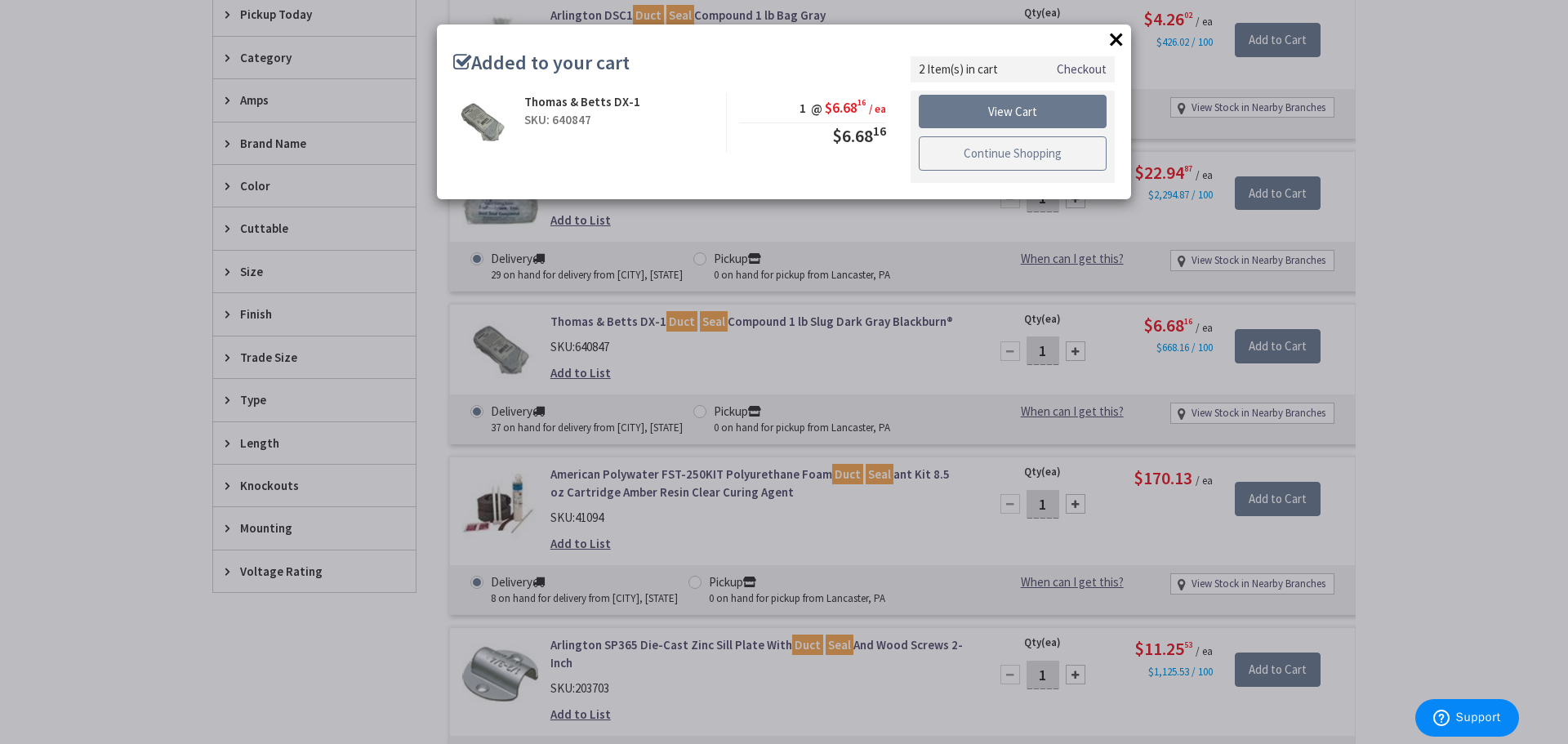 click on "Continue Shopping" at bounding box center (1013, 154) 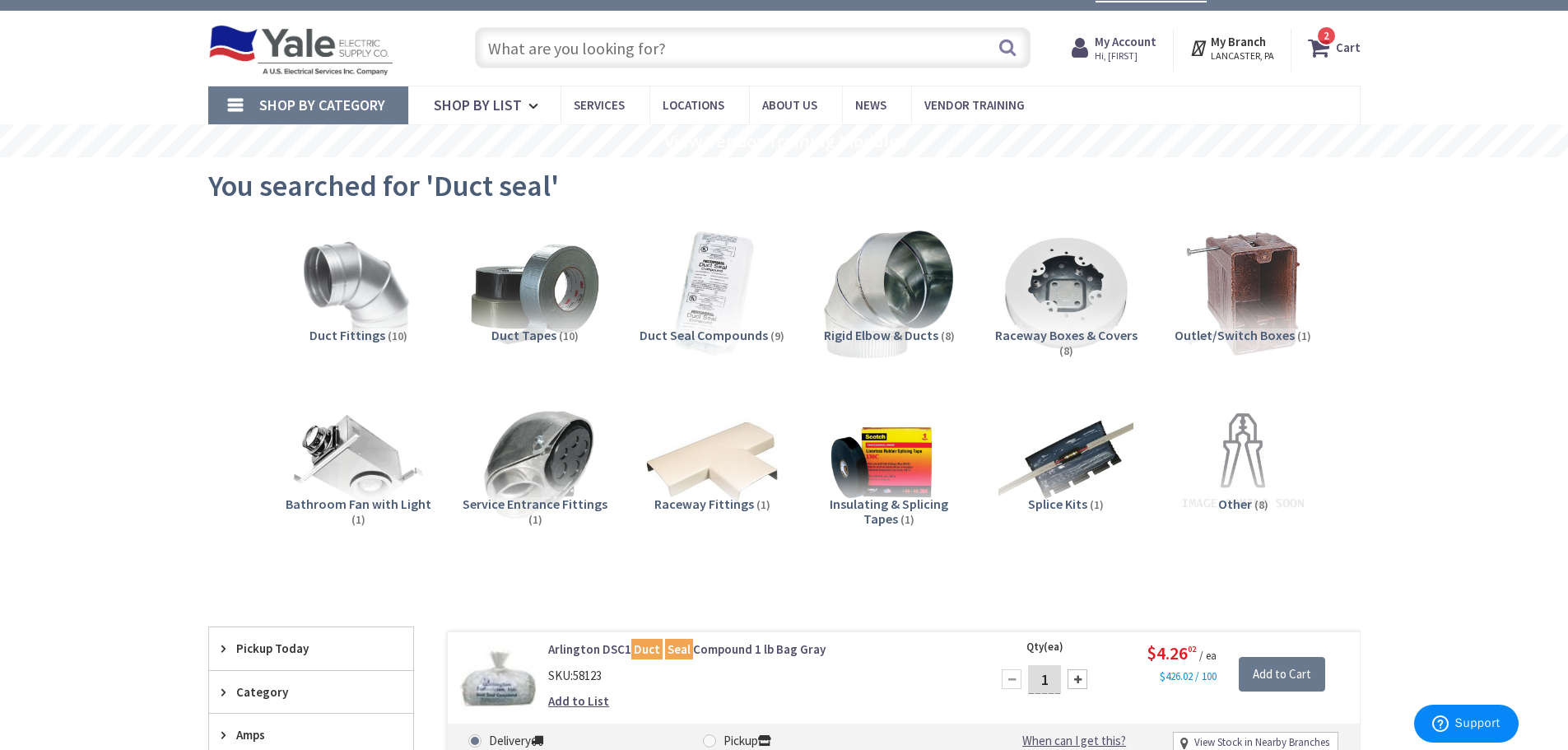scroll, scrollTop: 0, scrollLeft: 0, axis: both 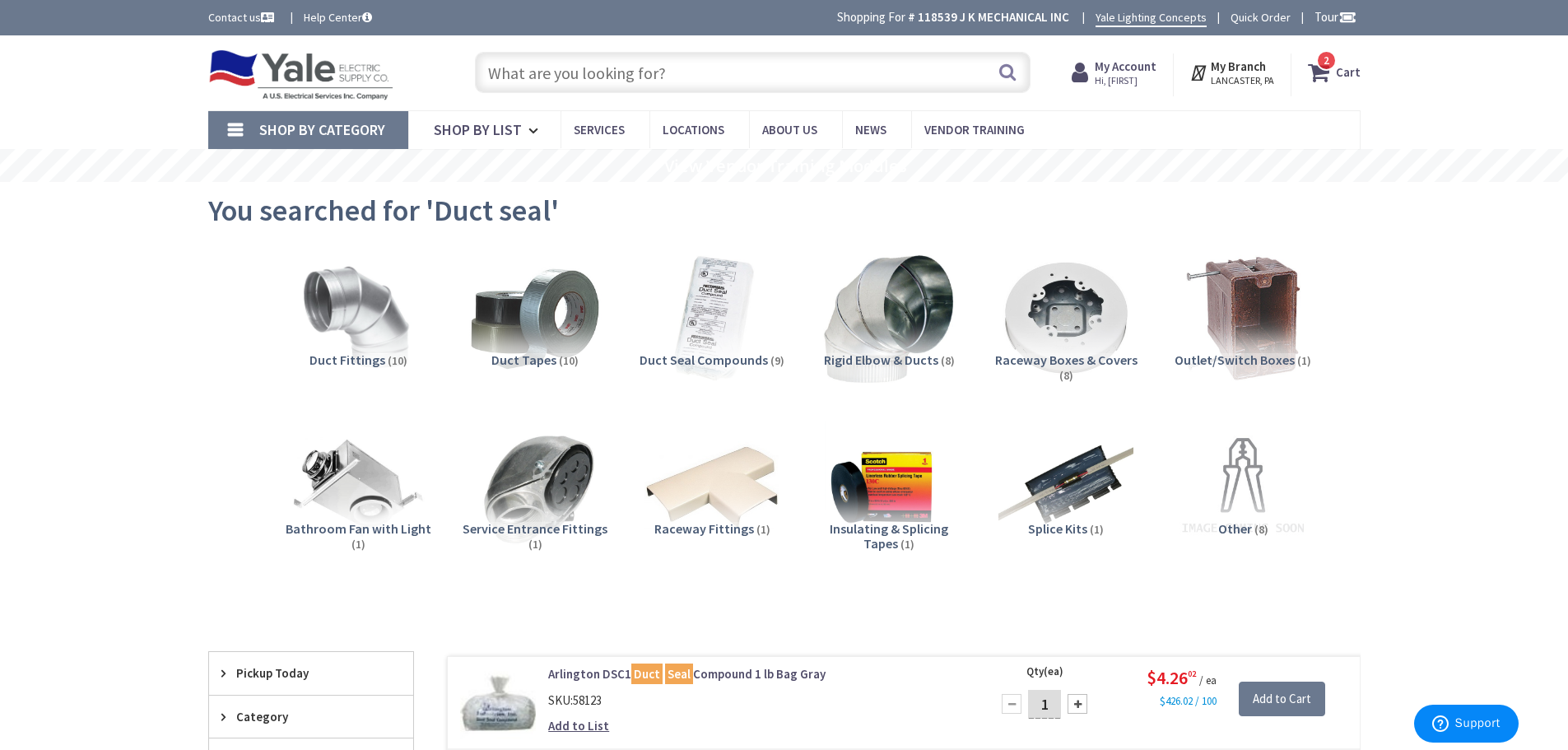 click at bounding box center (752, 72) 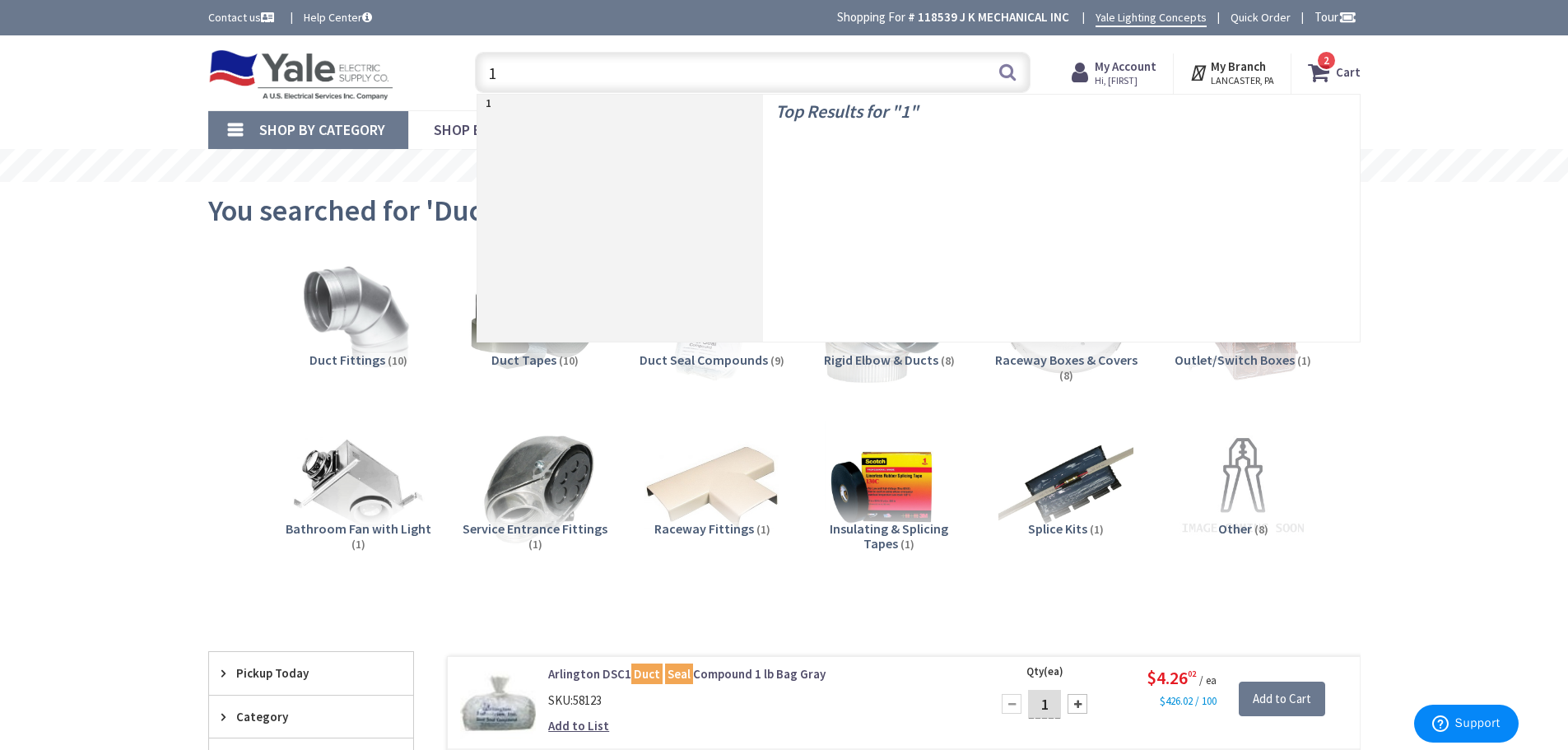 type on "1" 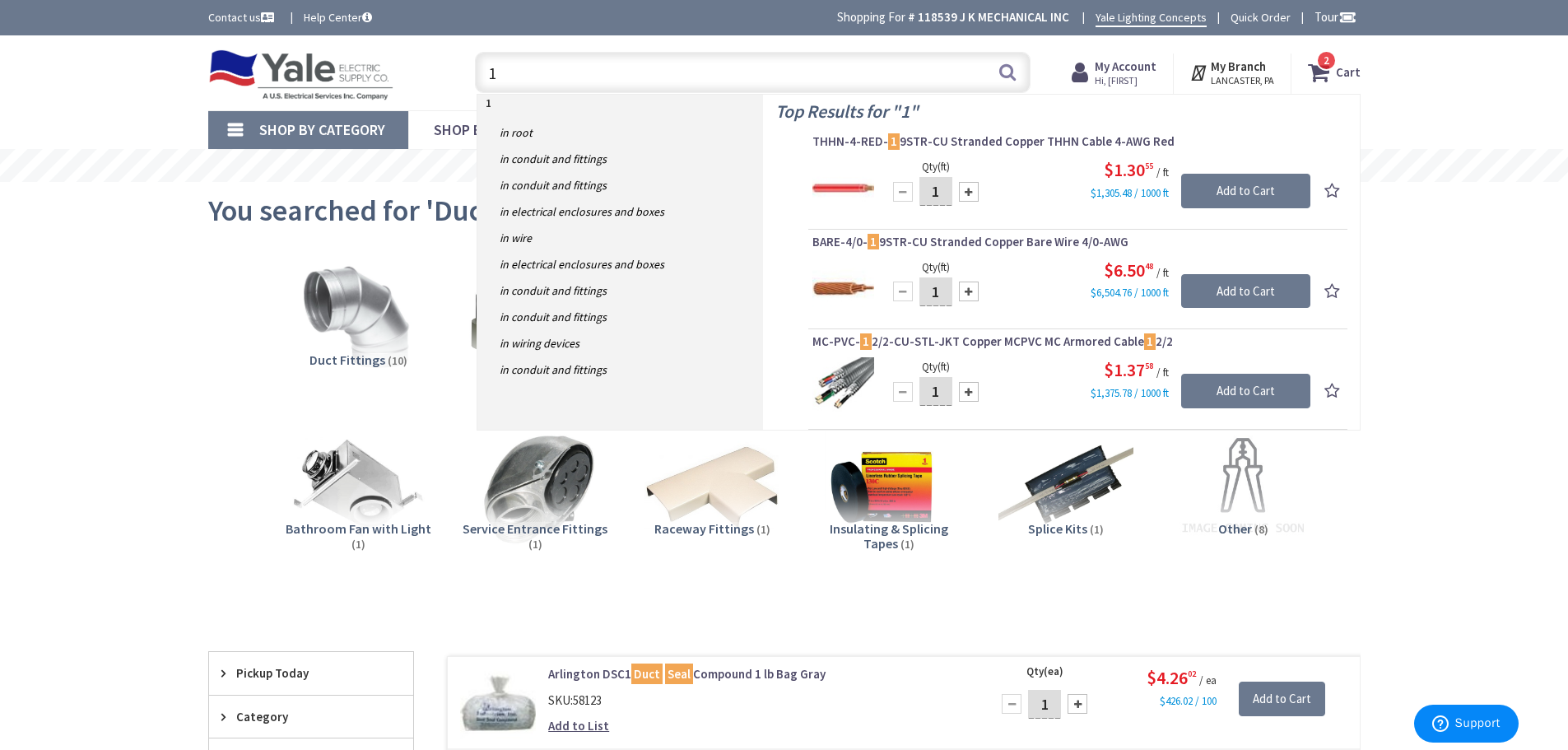 click on "1" at bounding box center [752, 72] 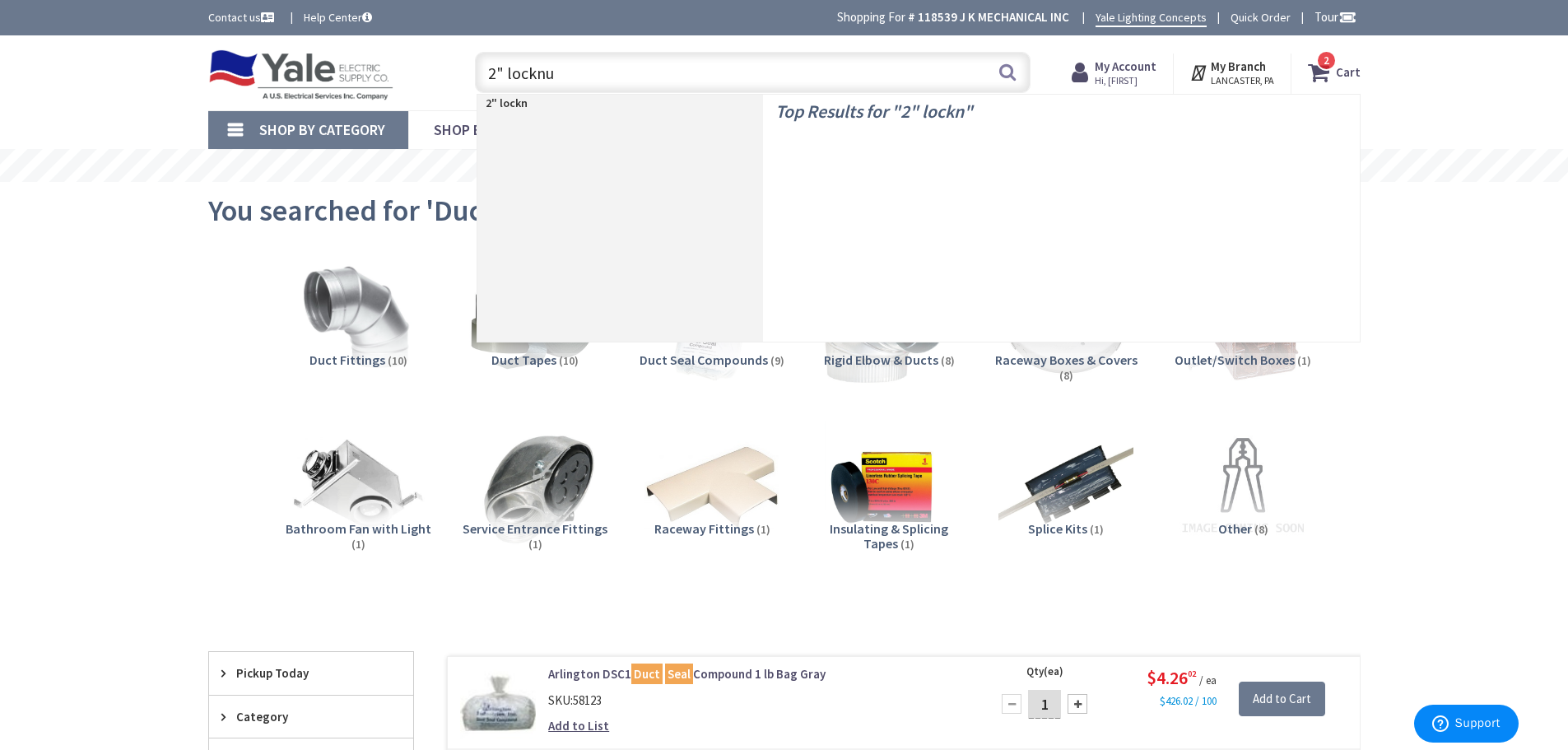 type on "2" locknut" 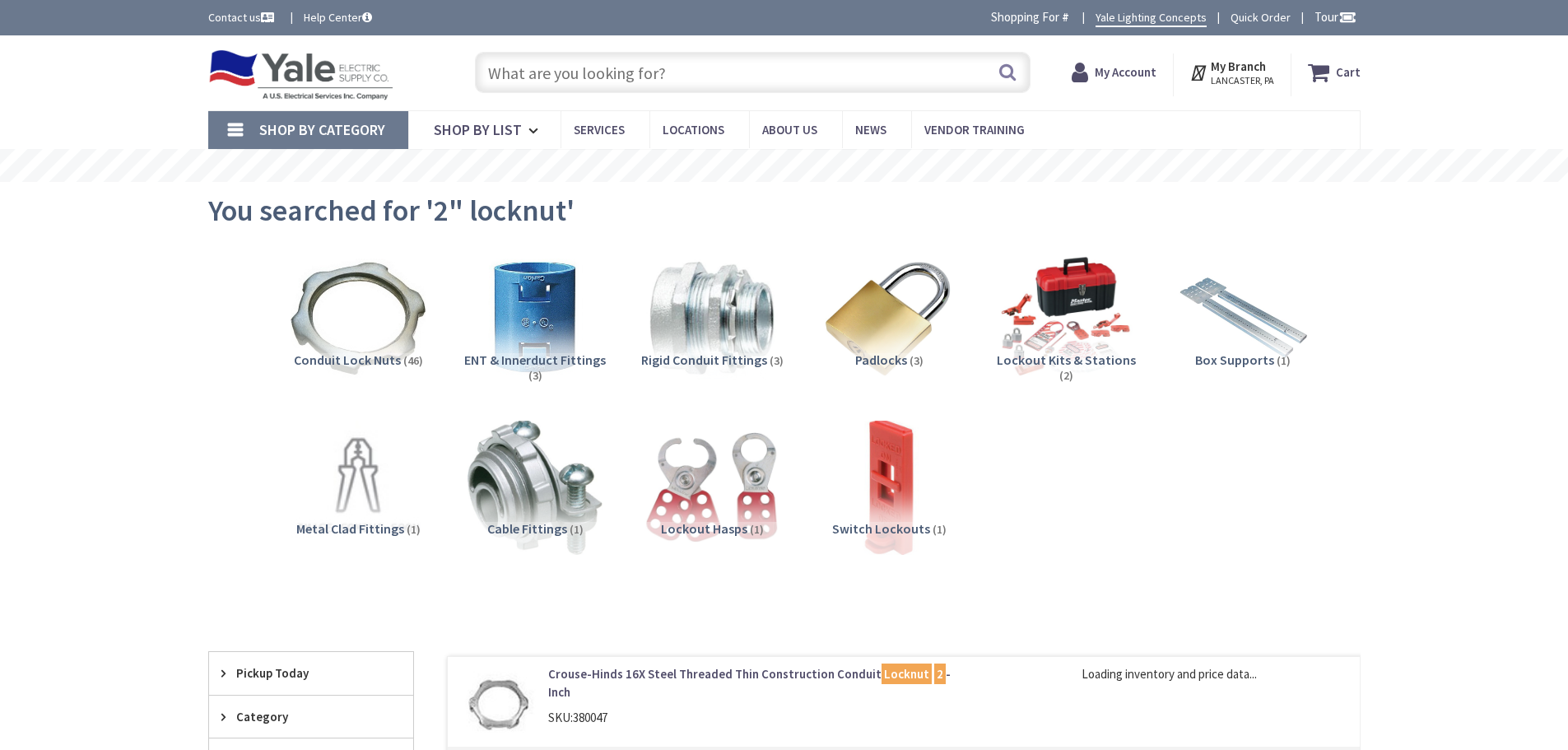 scroll, scrollTop: 0, scrollLeft: 0, axis: both 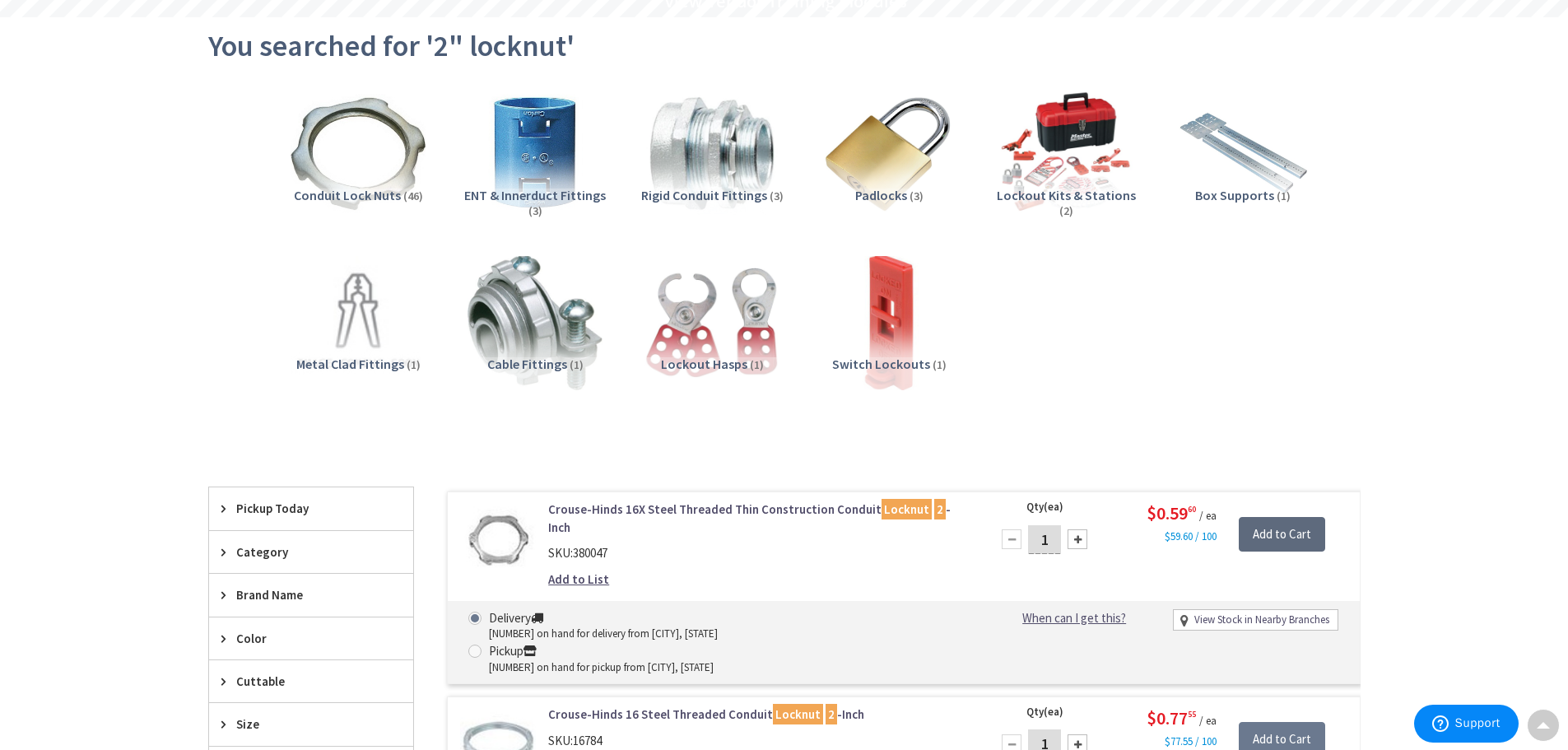 click on "Add to Cart" at bounding box center [1282, 534] 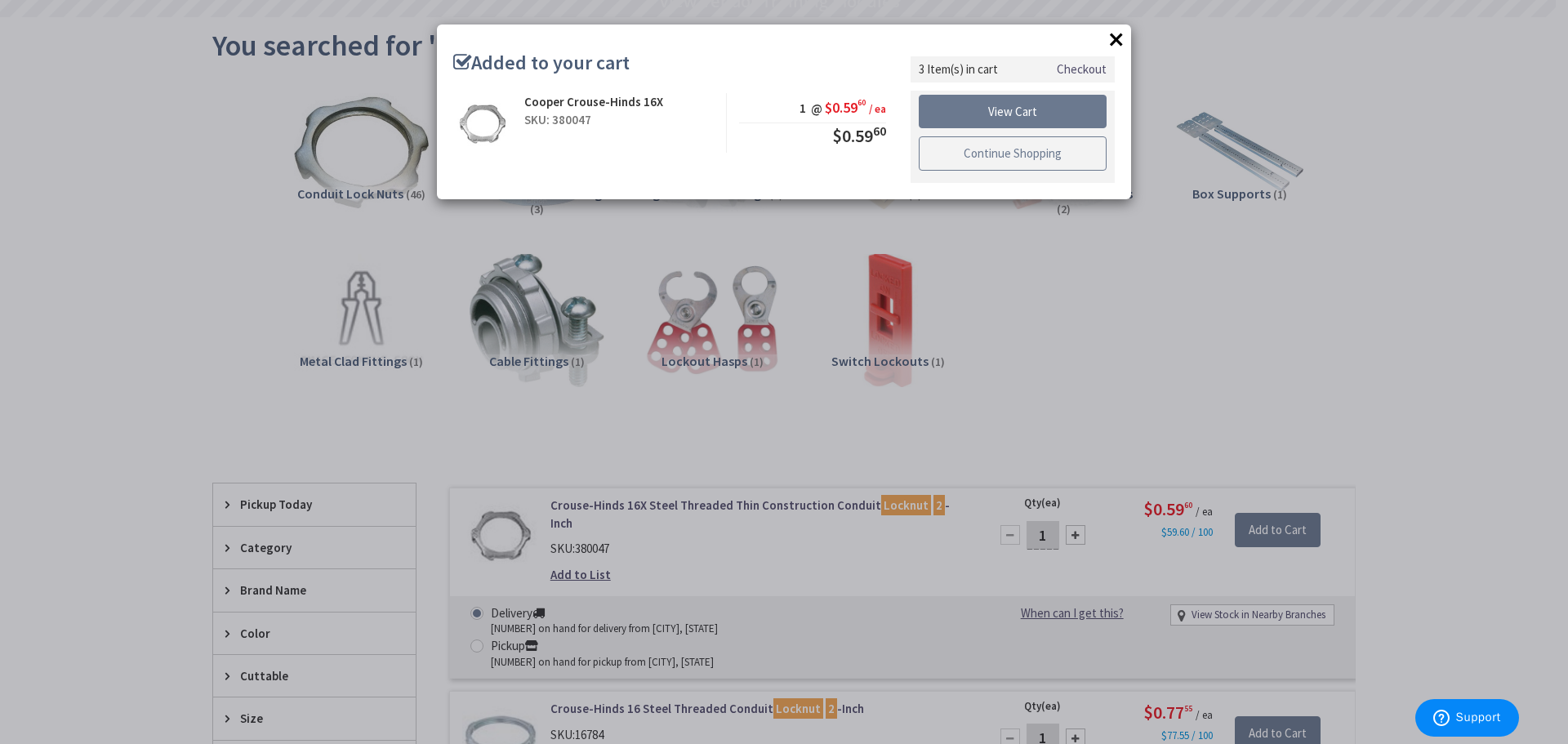 click on "Continue Shopping" at bounding box center [1013, 154] 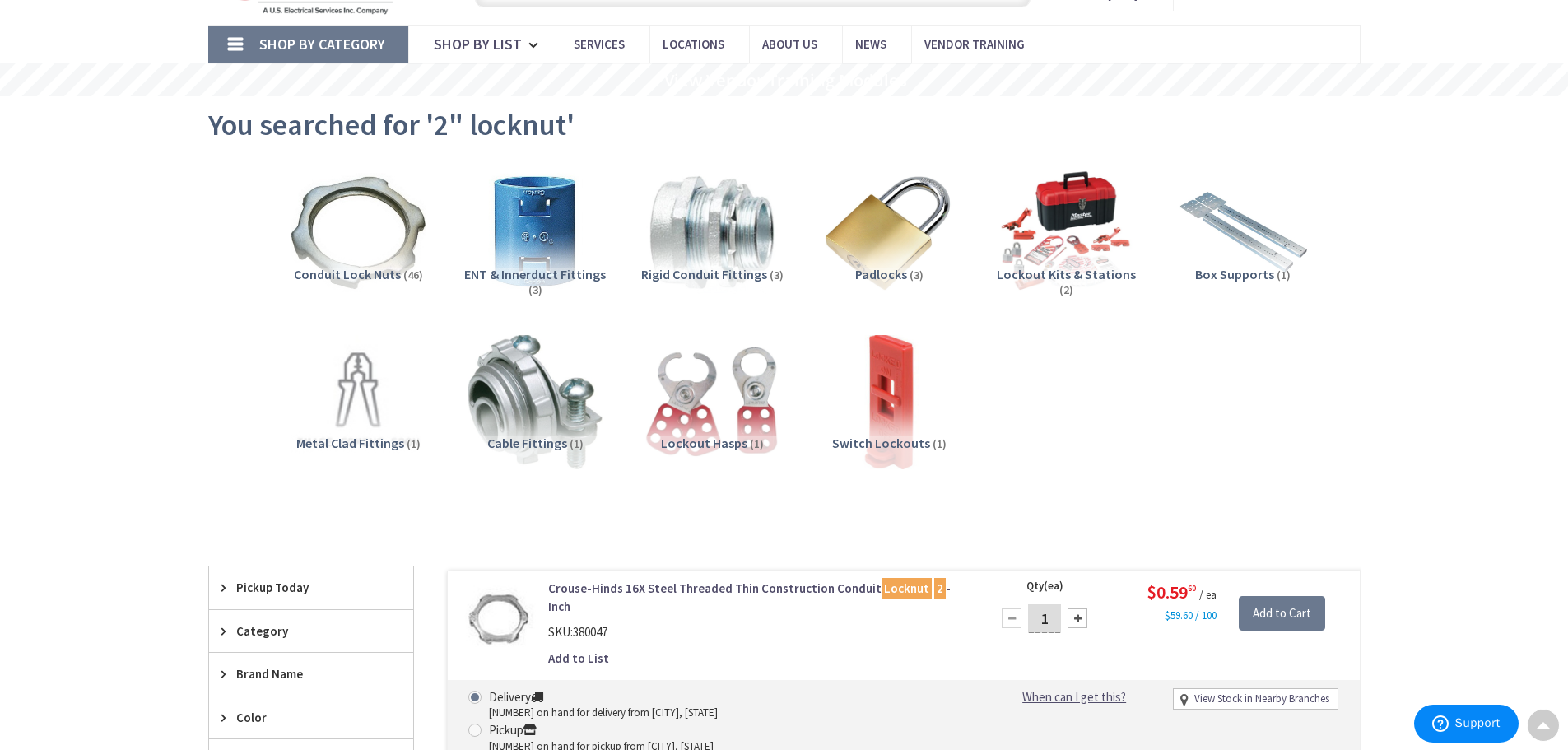 scroll, scrollTop: 0, scrollLeft: 0, axis: both 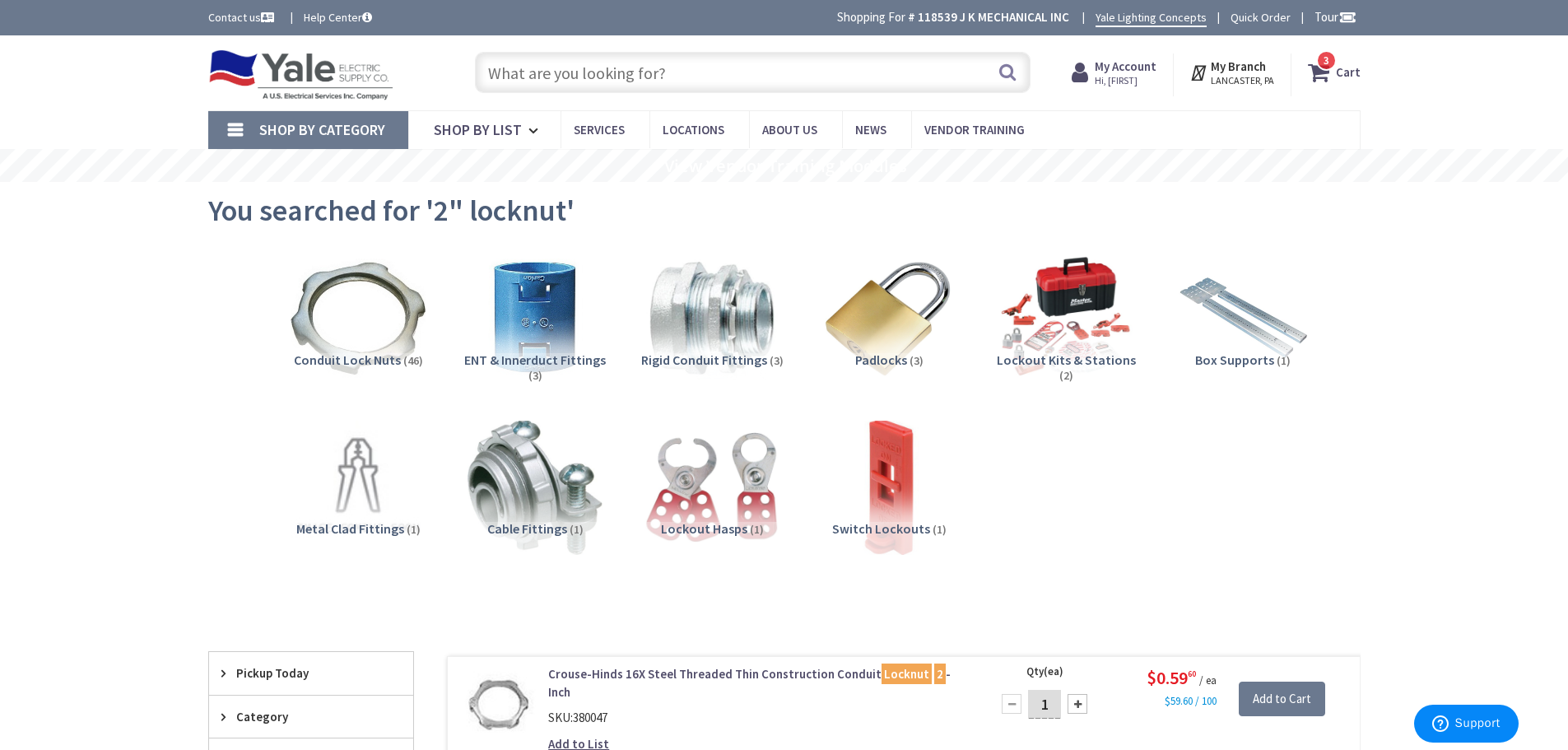click at bounding box center (752, 72) 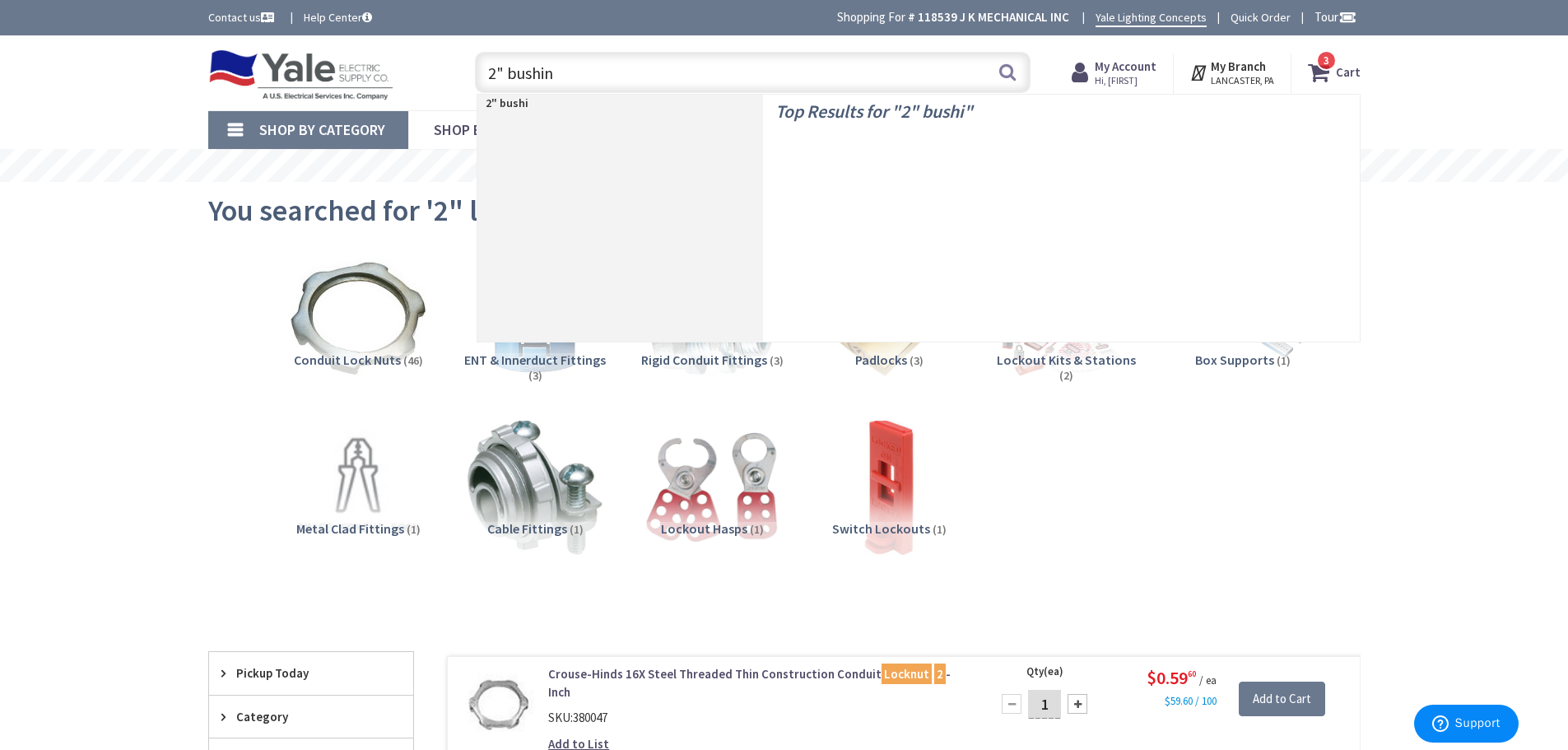 type on "2" bushing" 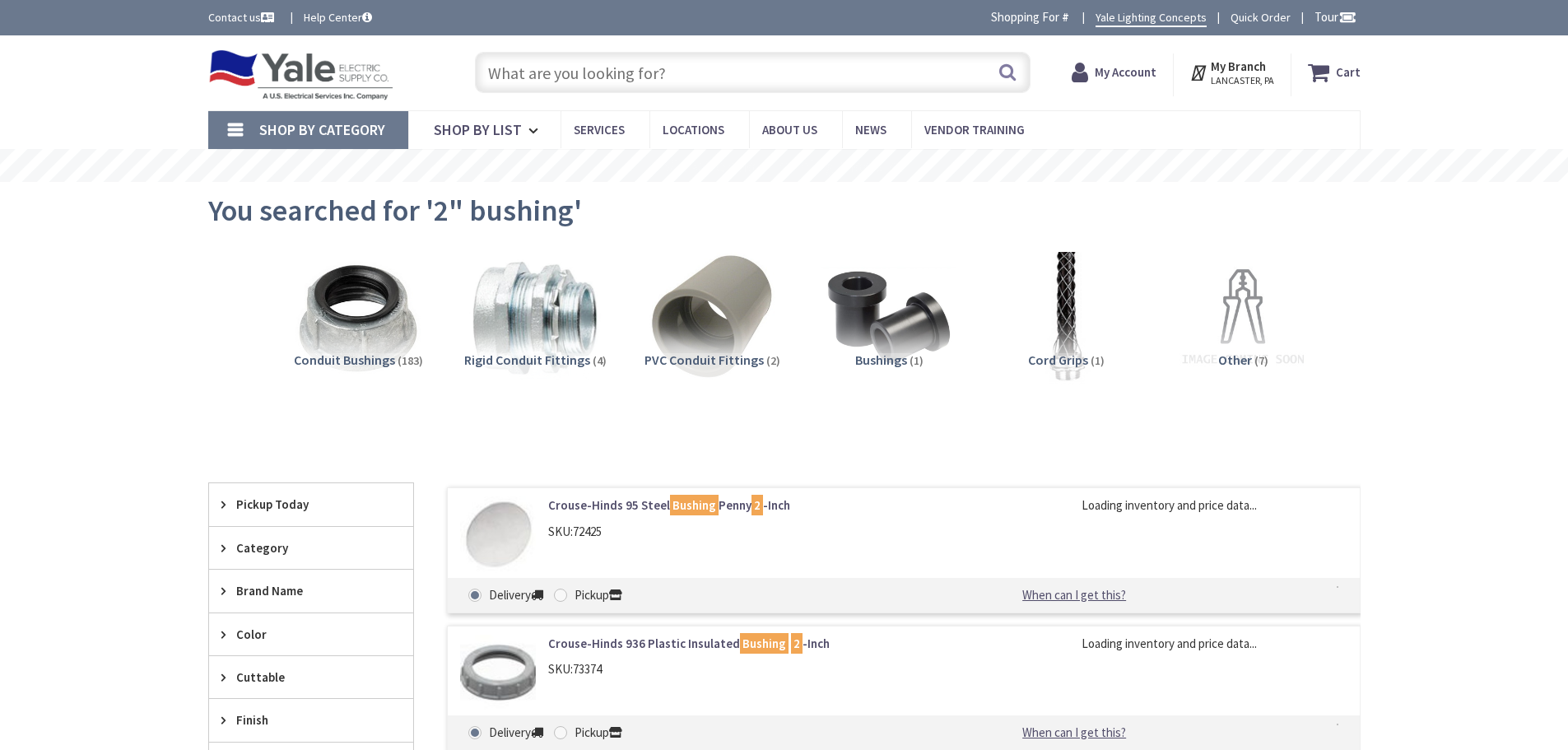scroll, scrollTop: 0, scrollLeft: 0, axis: both 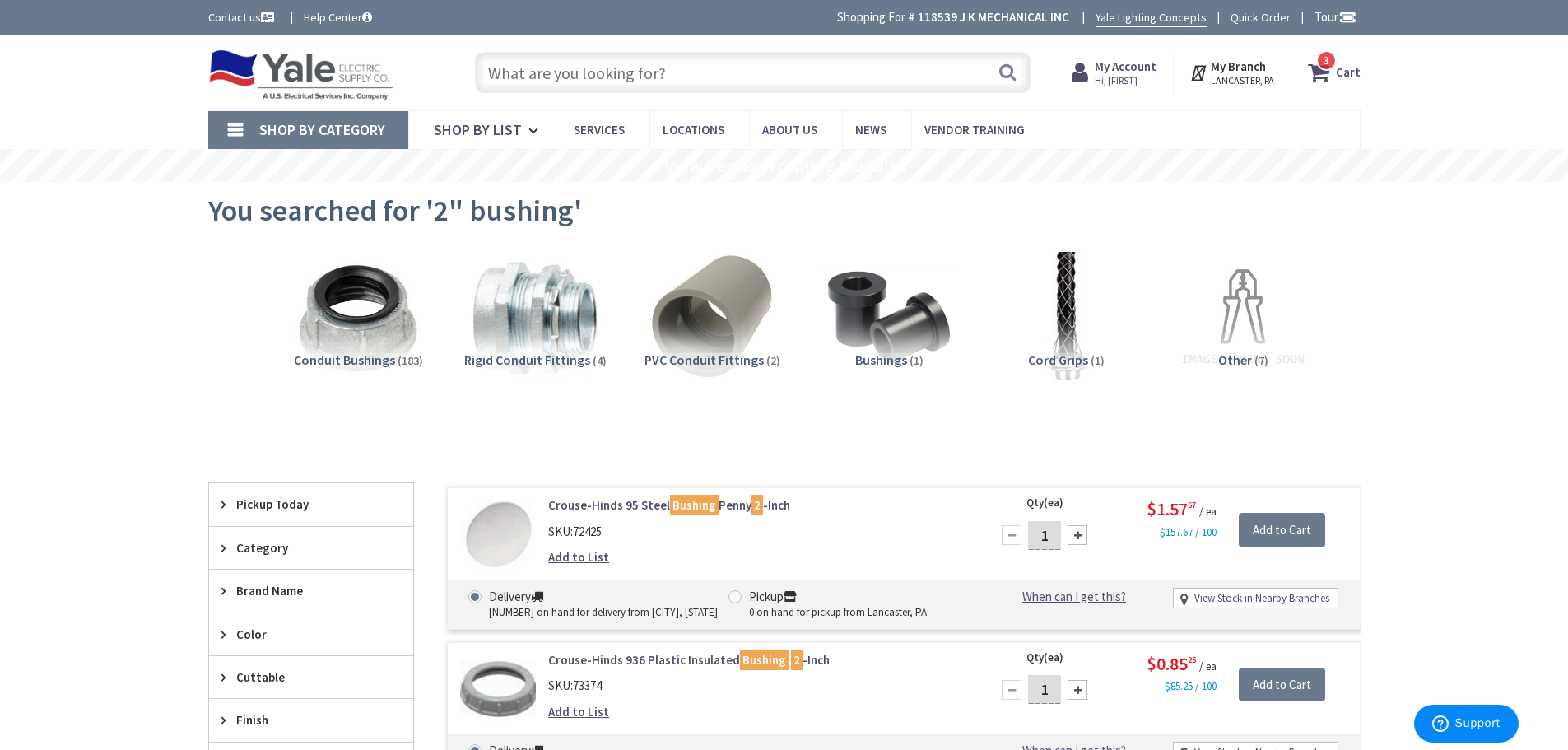 click at bounding box center (1077, 690) 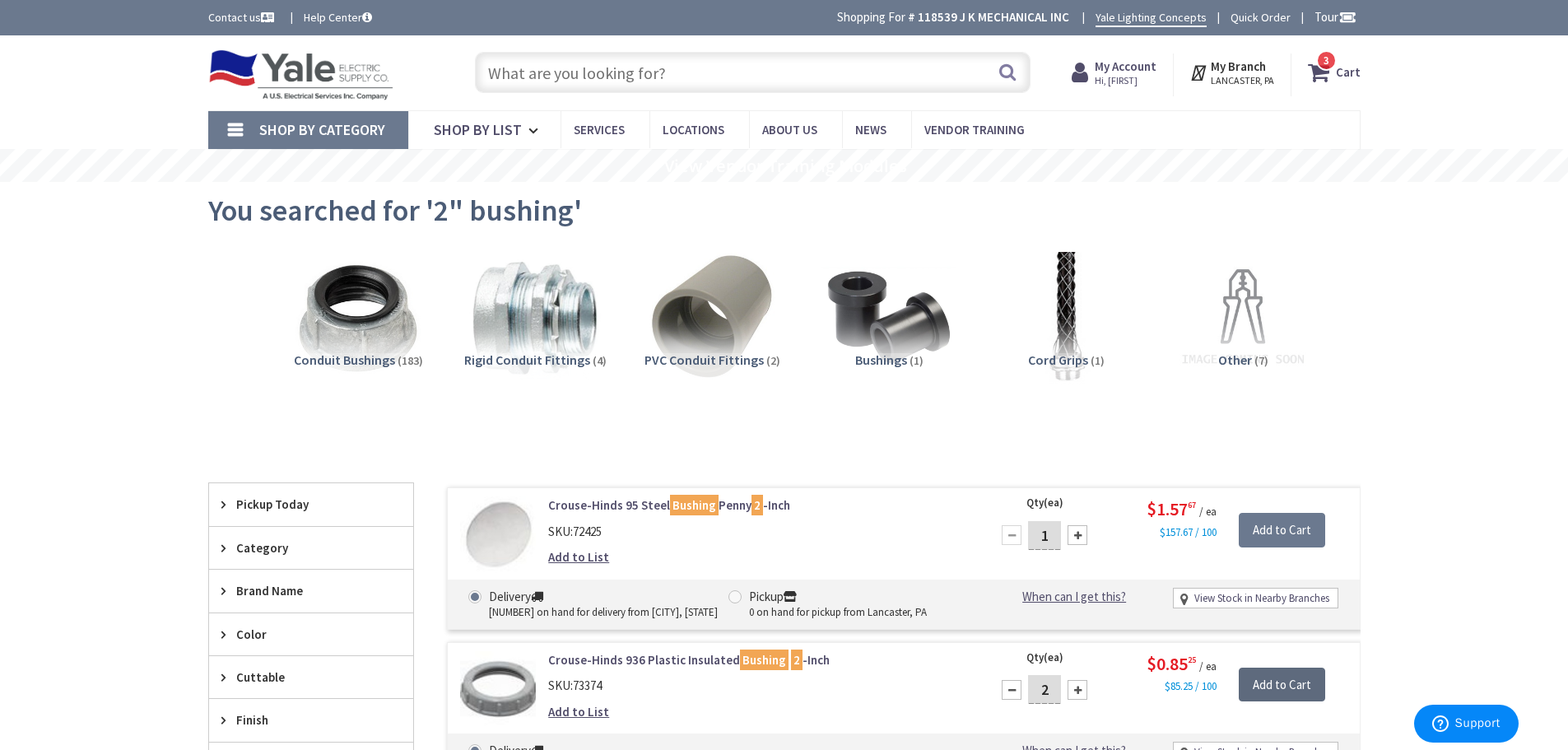 click on "Add to Cart" at bounding box center [1282, 685] 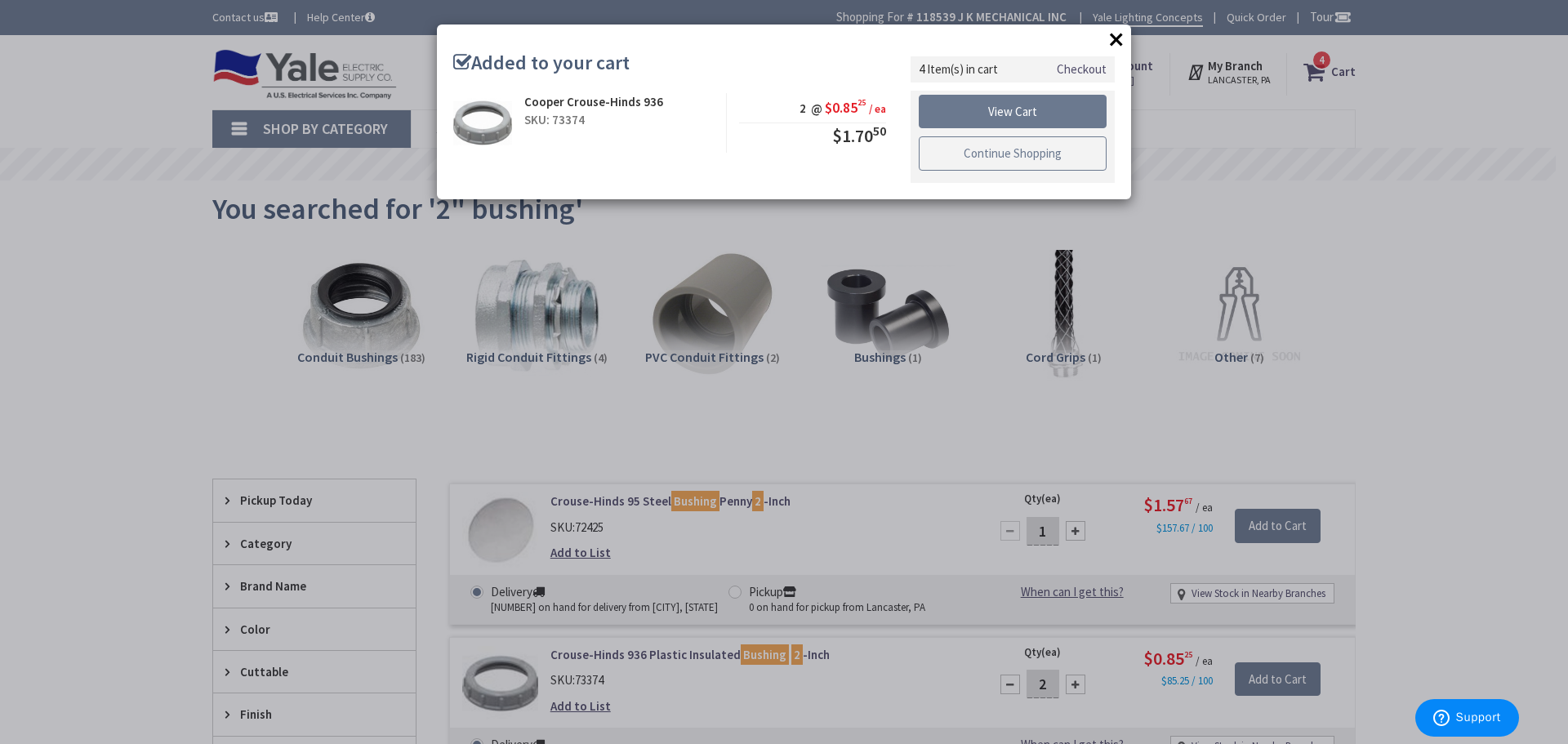 click on "Continue Shopping" at bounding box center [1013, 154] 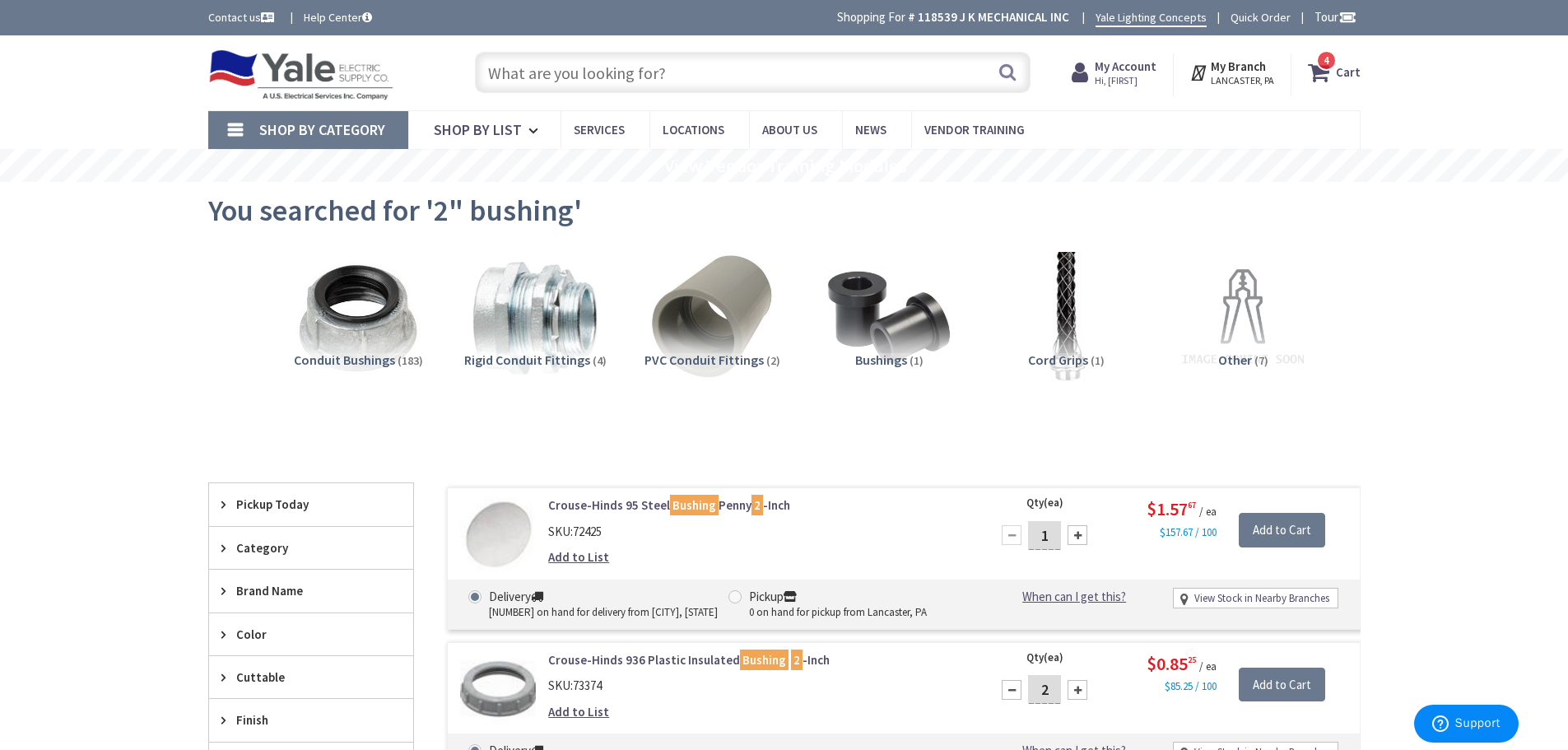 click at bounding box center [752, 72] 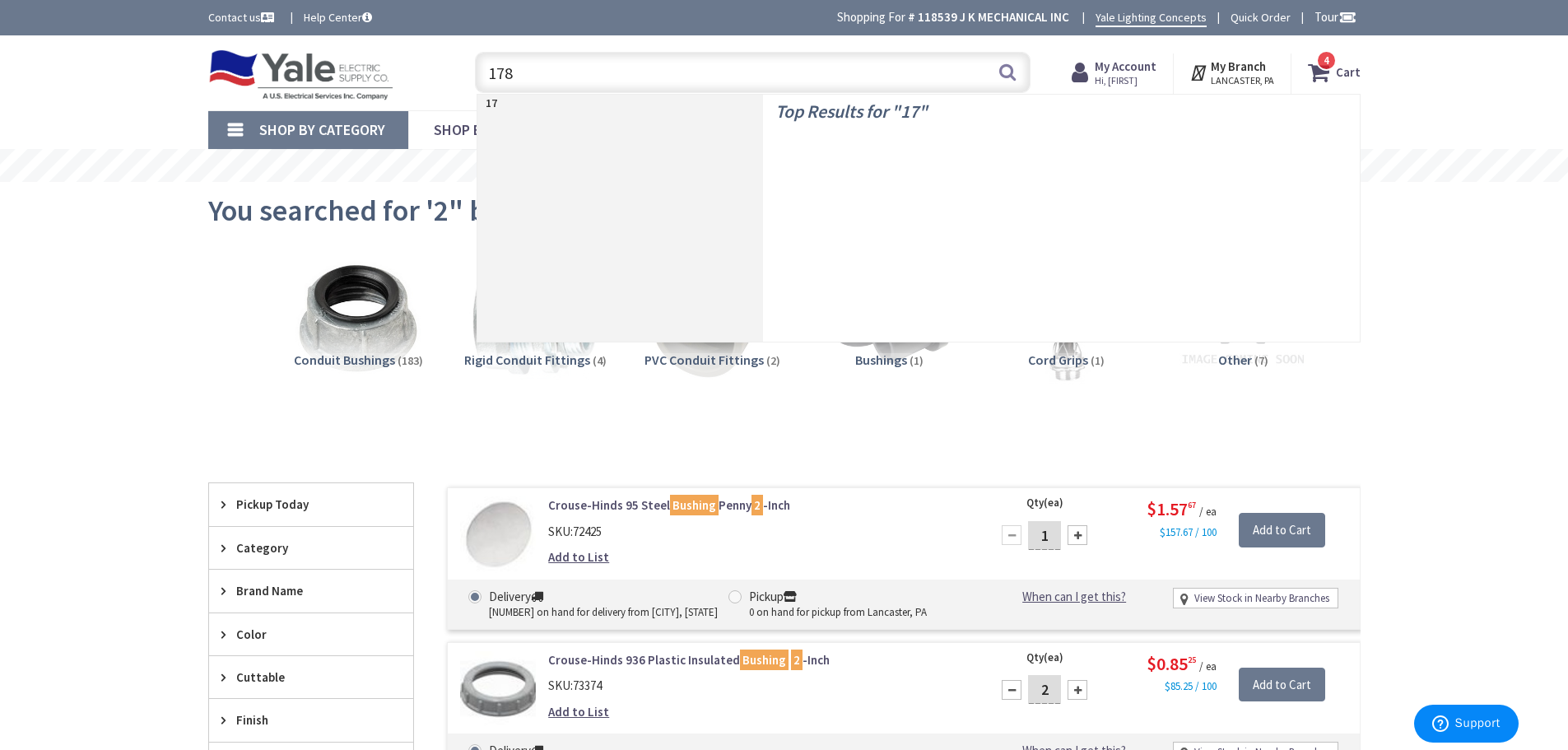 type on "1781" 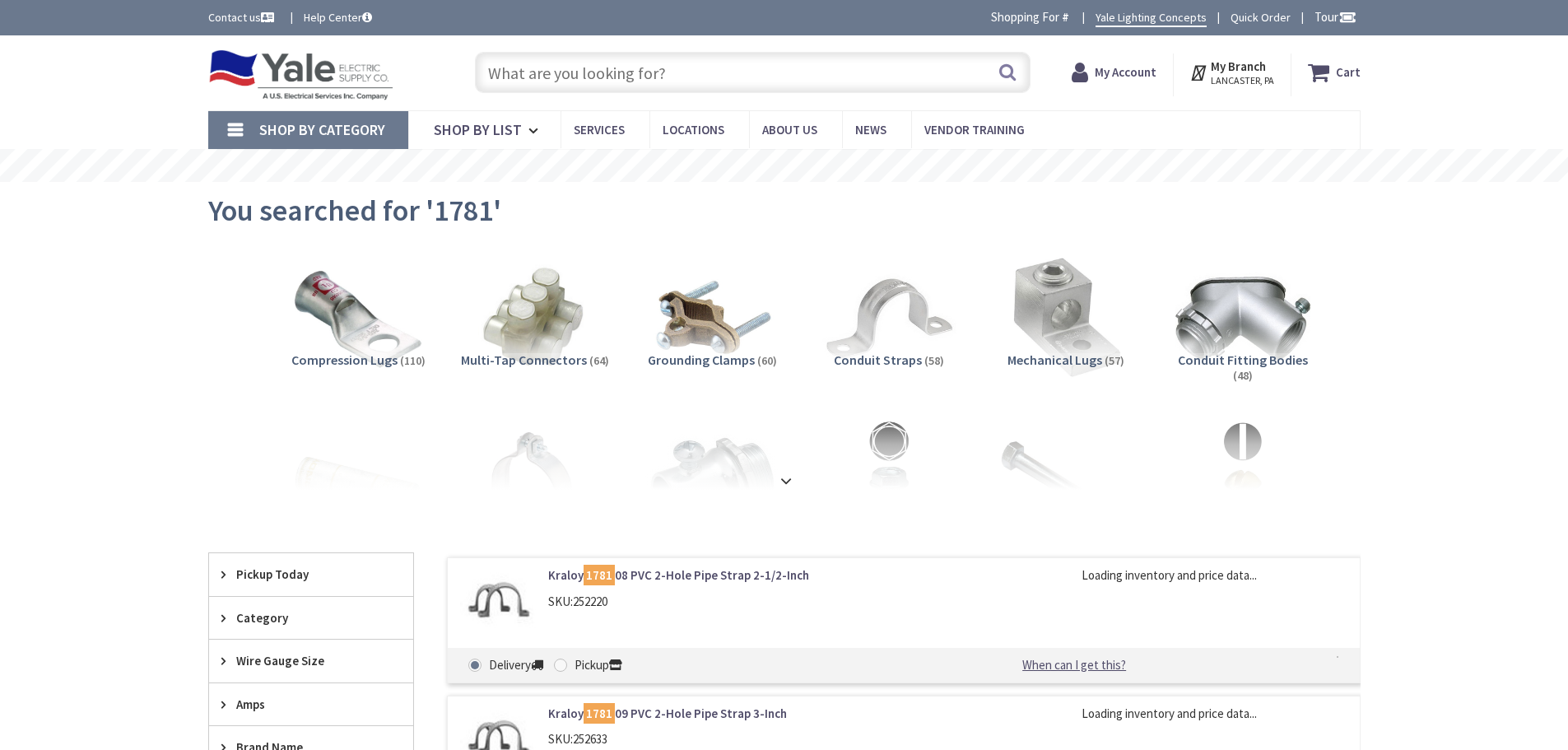 scroll, scrollTop: 0, scrollLeft: 0, axis: both 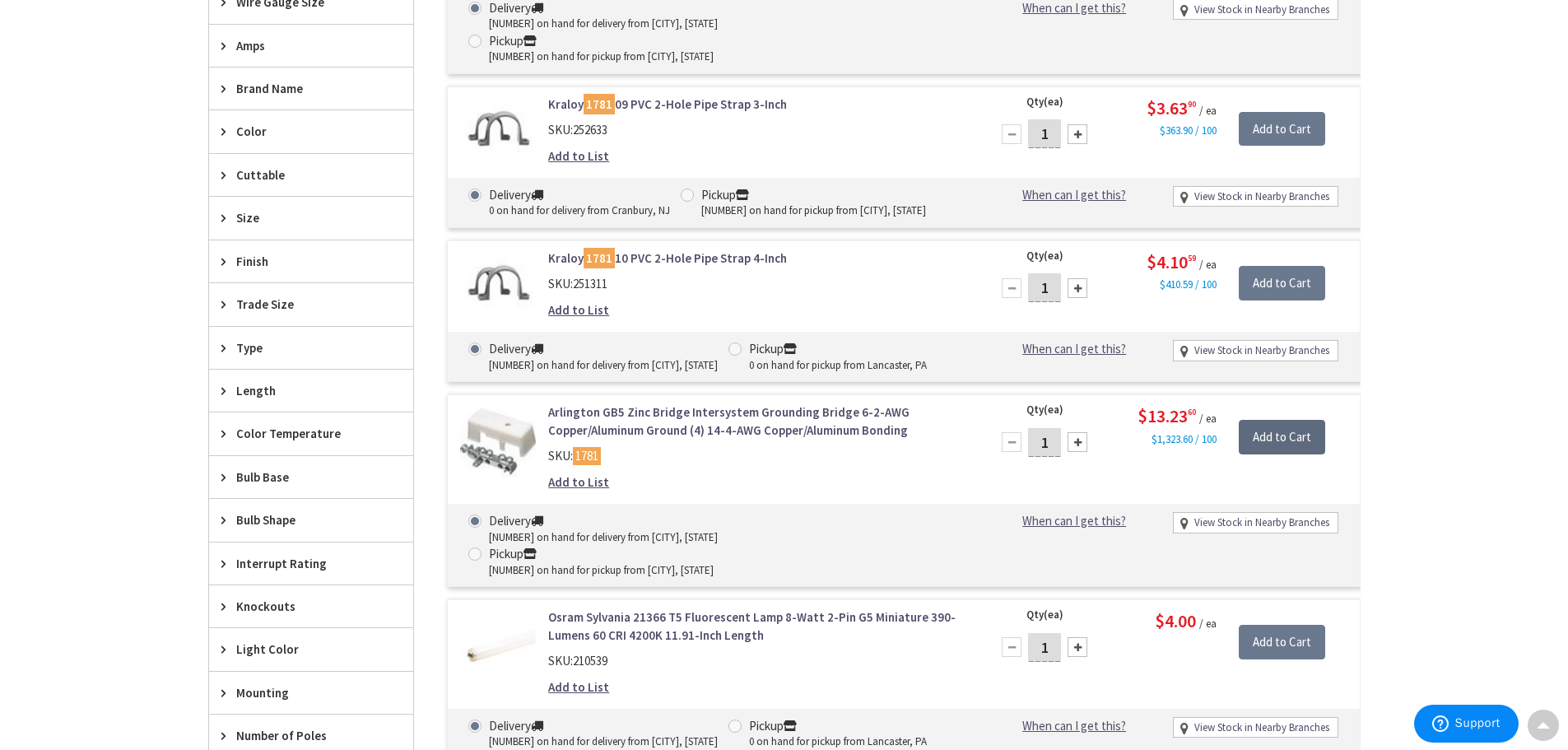 click on "Add to Cart" at bounding box center (1282, 437) 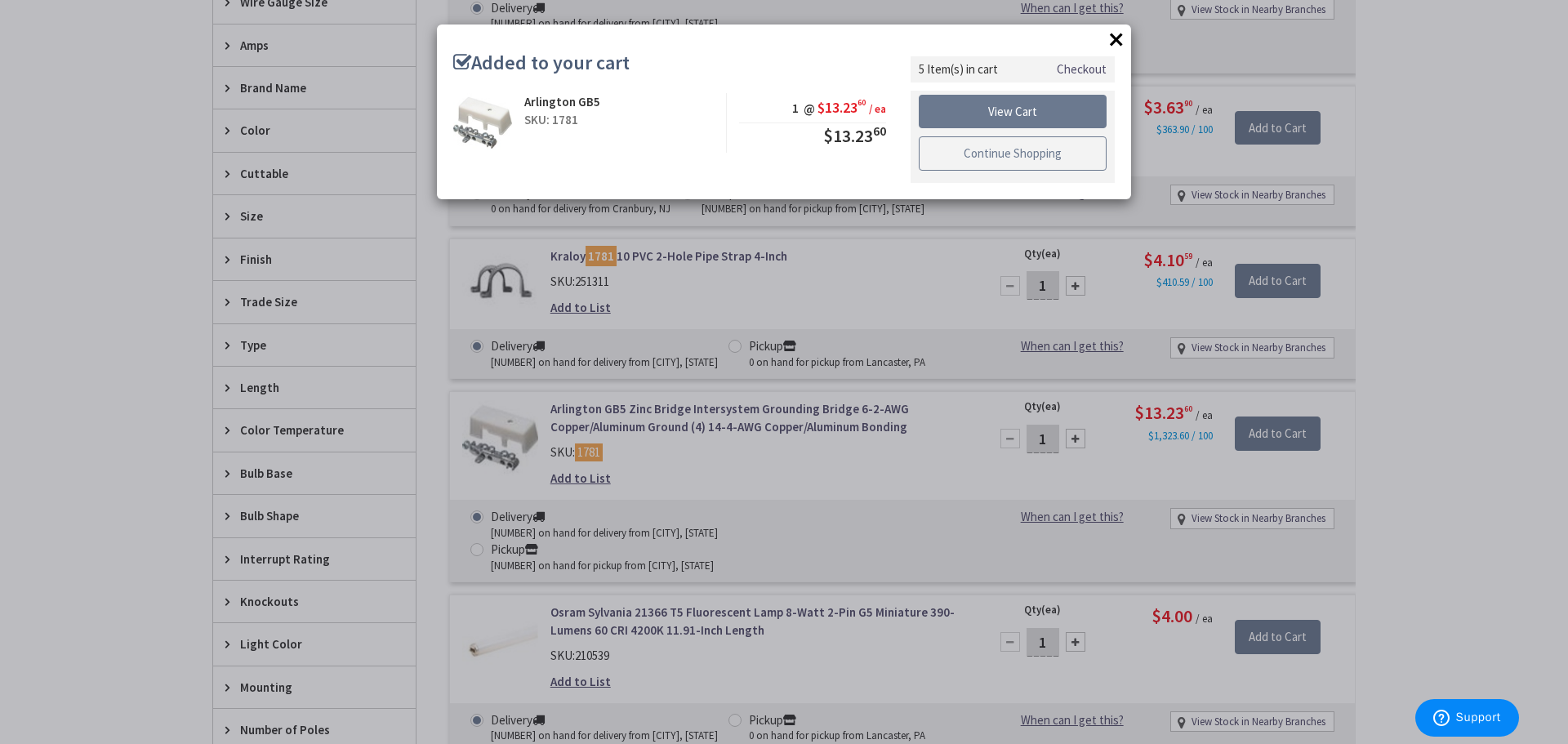 click on "Continue Shopping" at bounding box center [1013, 154] 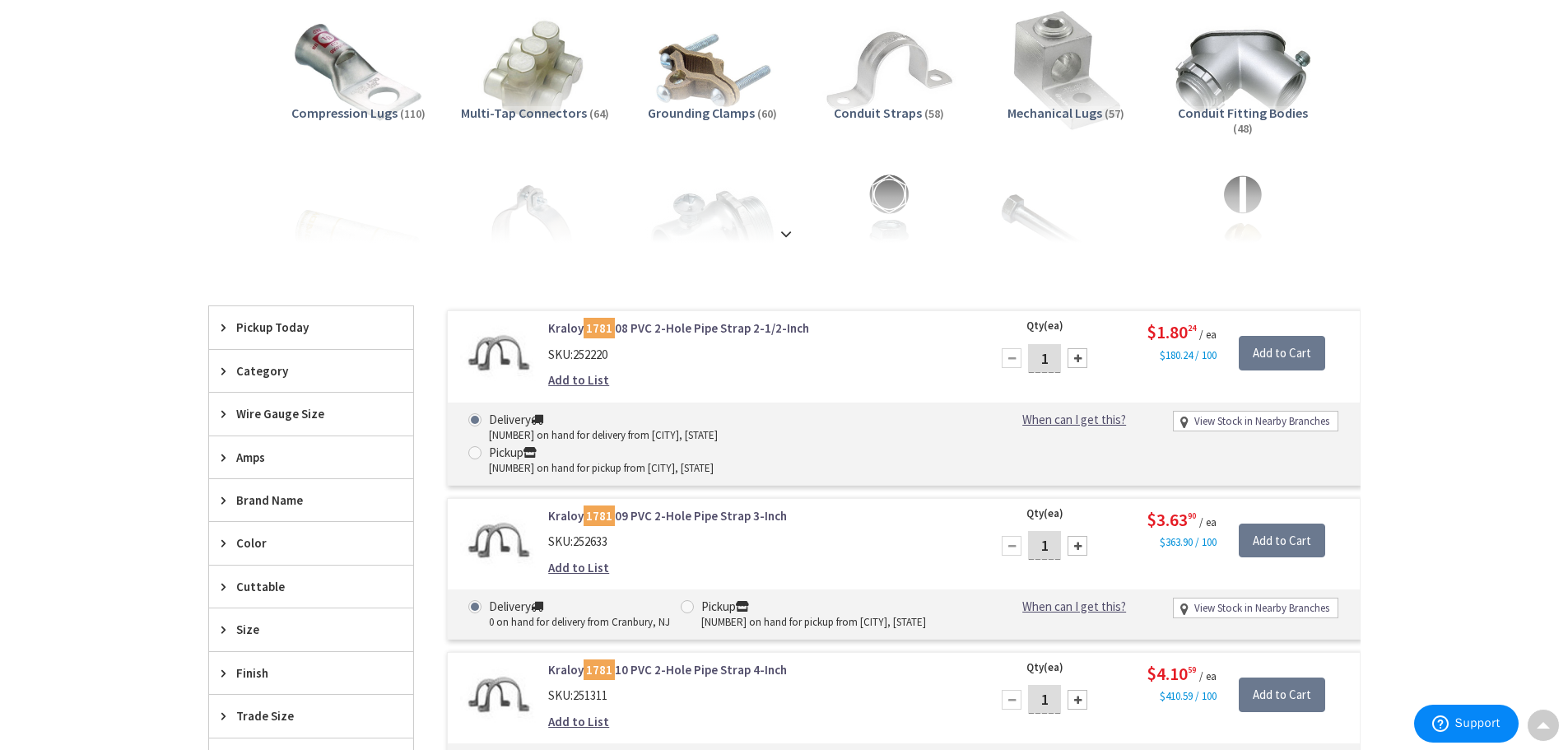 scroll, scrollTop: 0, scrollLeft: 0, axis: both 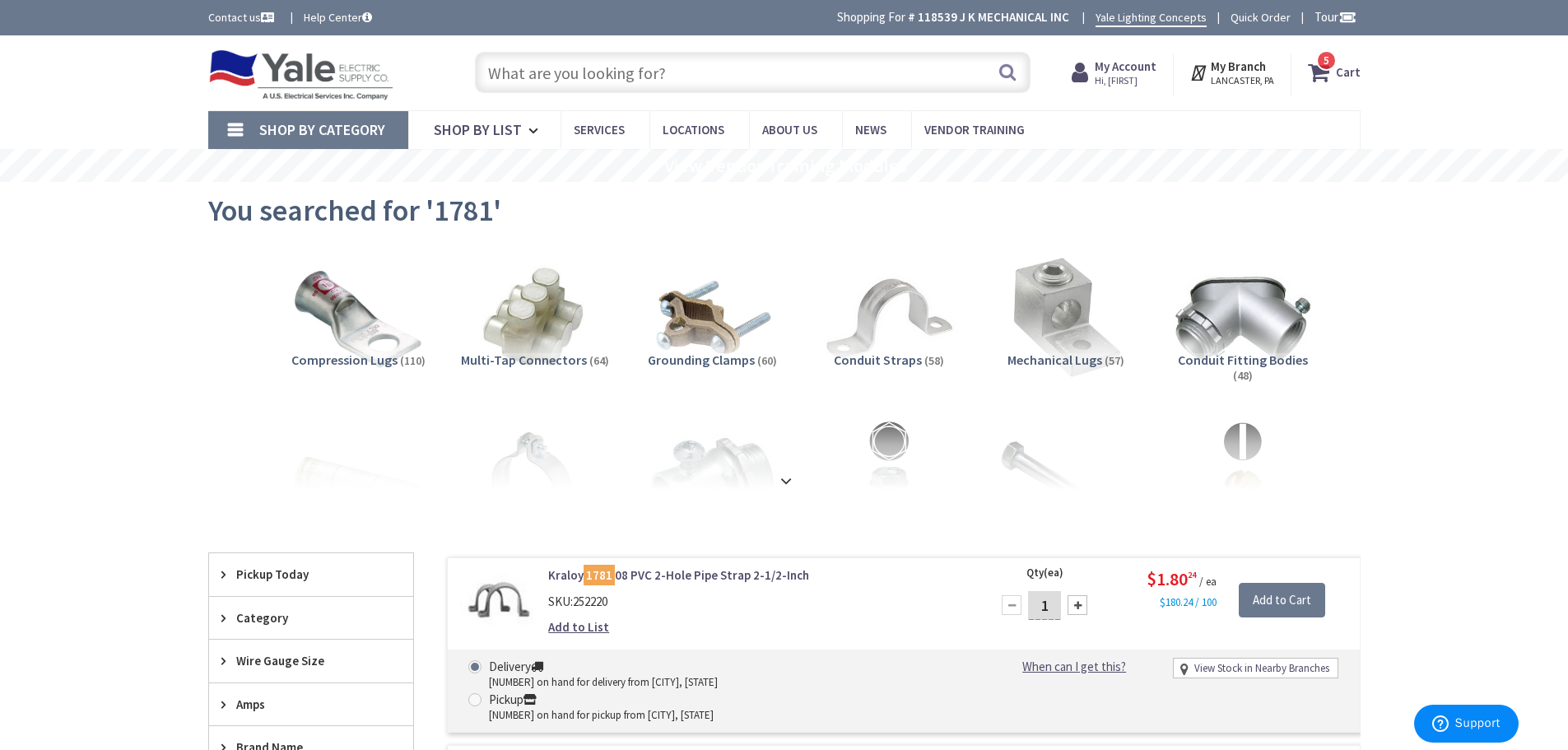 click at bounding box center (752, 72) 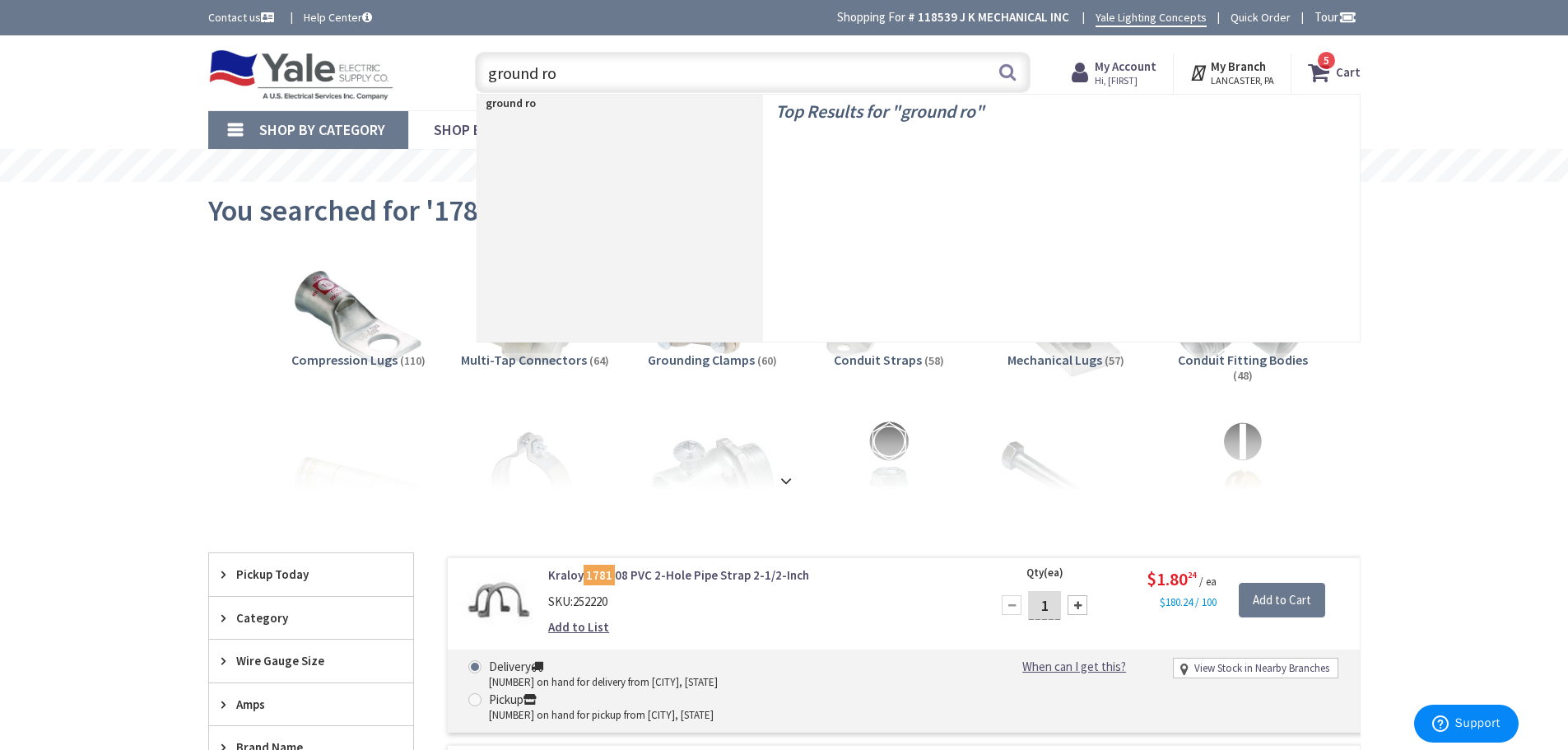 type on "ground rod" 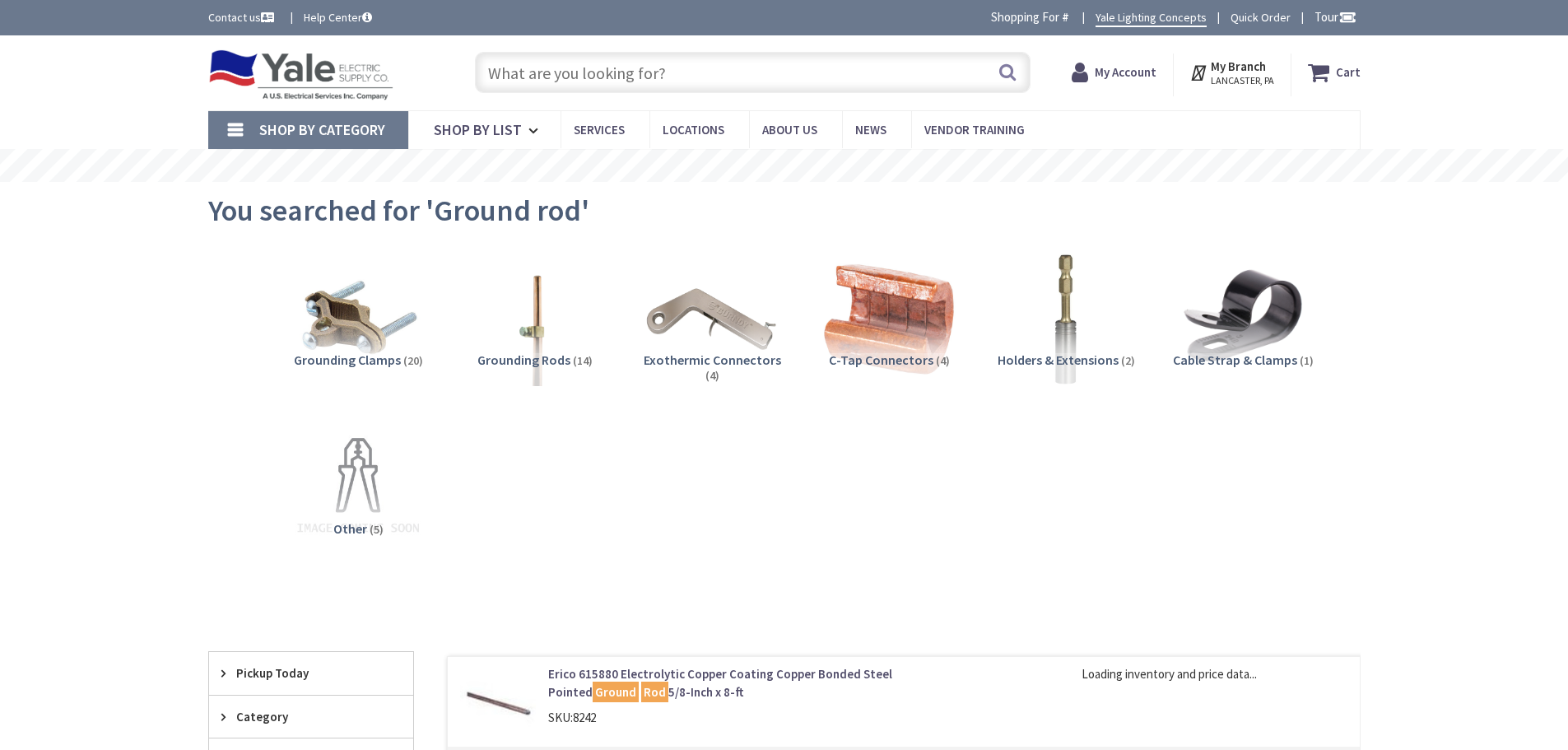scroll, scrollTop: 0, scrollLeft: 0, axis: both 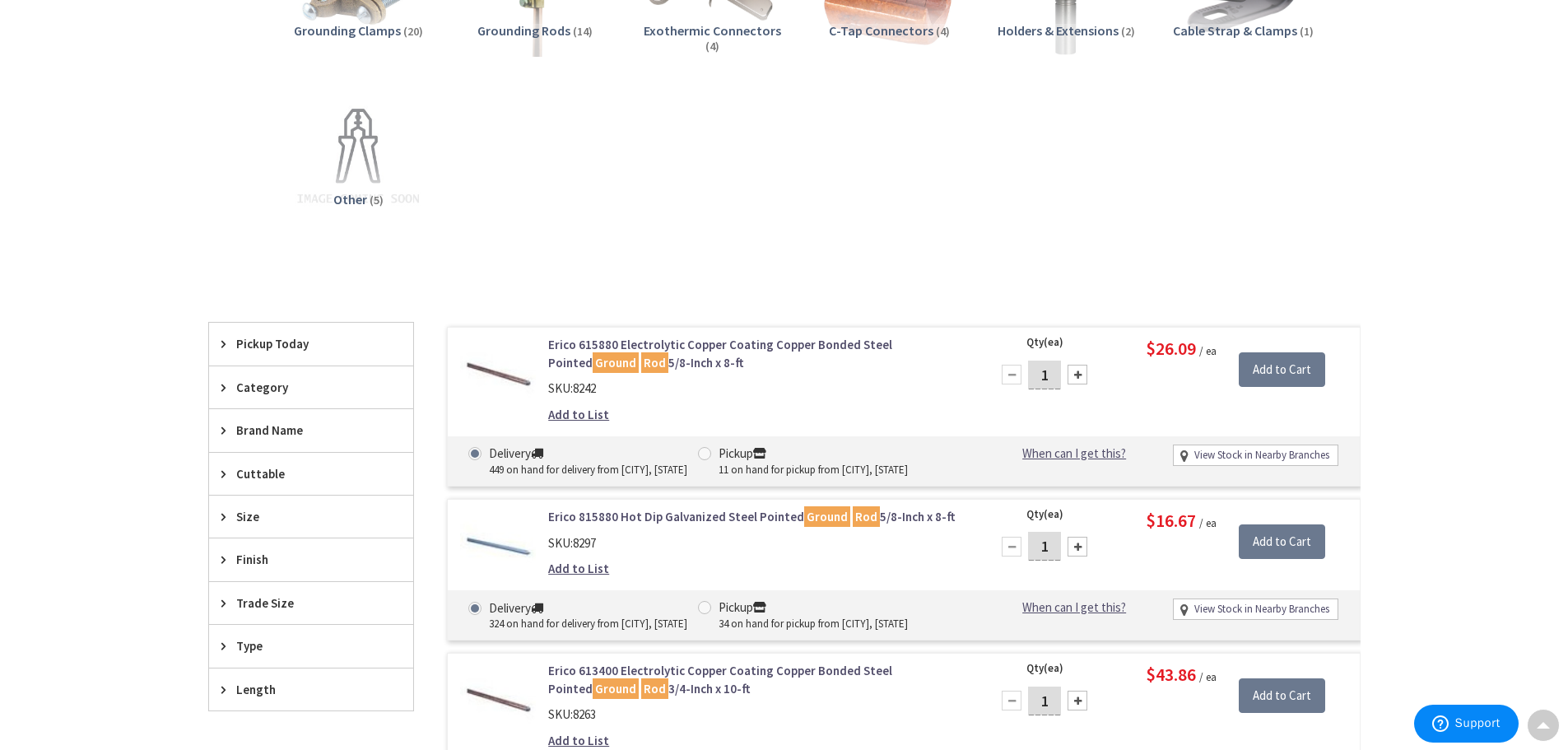 drag, startPoint x: 1076, startPoint y: 550, endPoint x: 1159, endPoint y: 527, distance: 86.12781 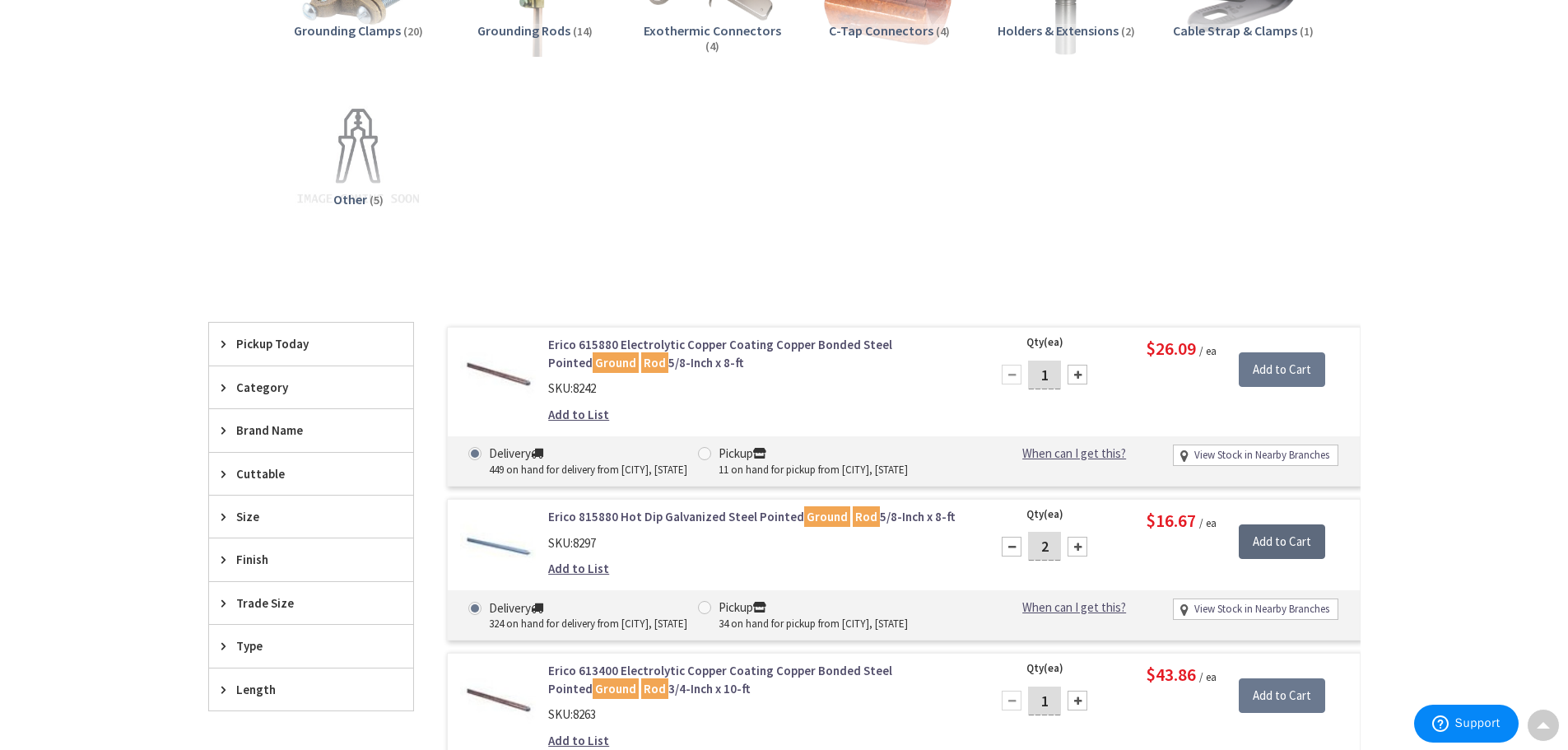 click on "Add to Cart" at bounding box center (1282, 542) 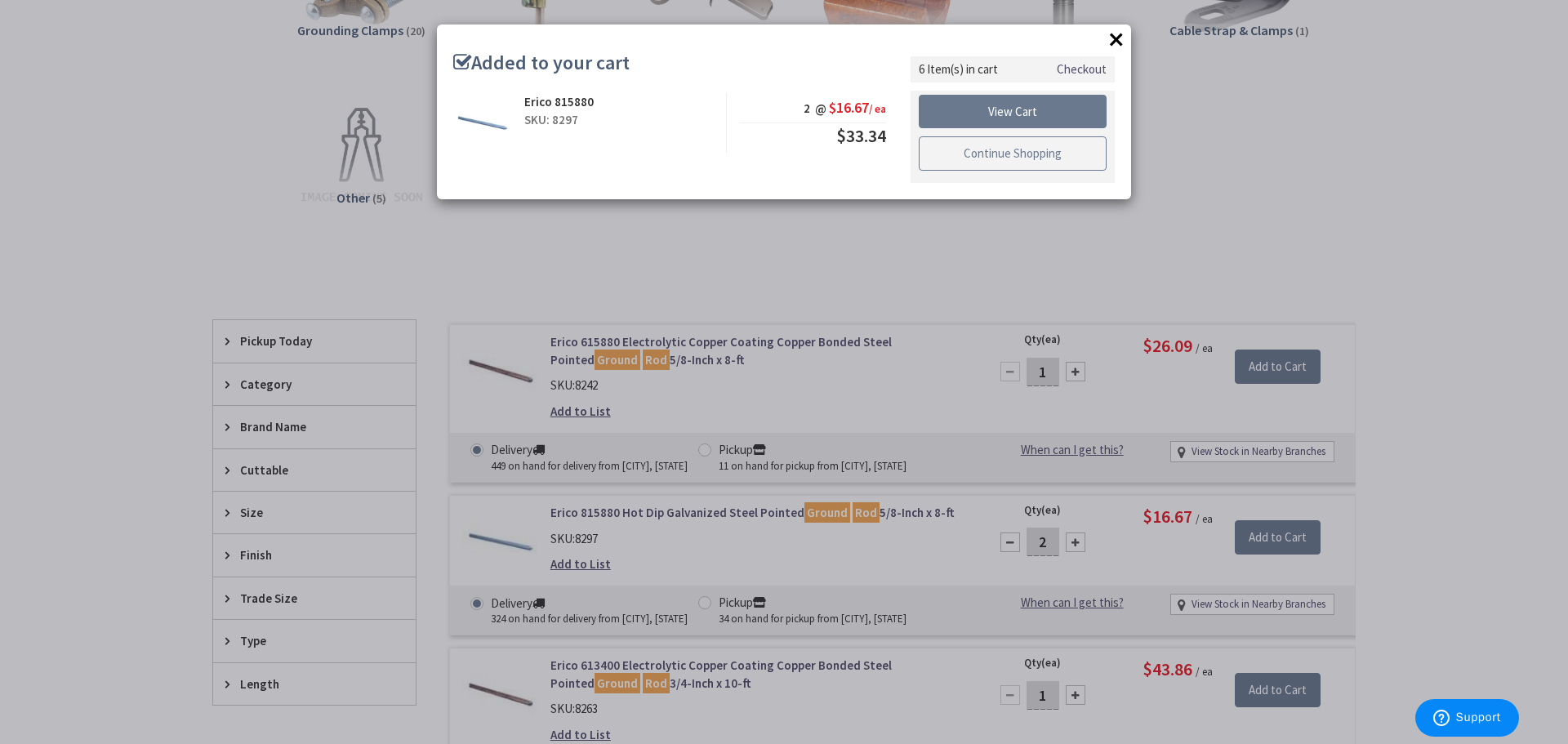 click on "Continue Shopping" at bounding box center [1013, 154] 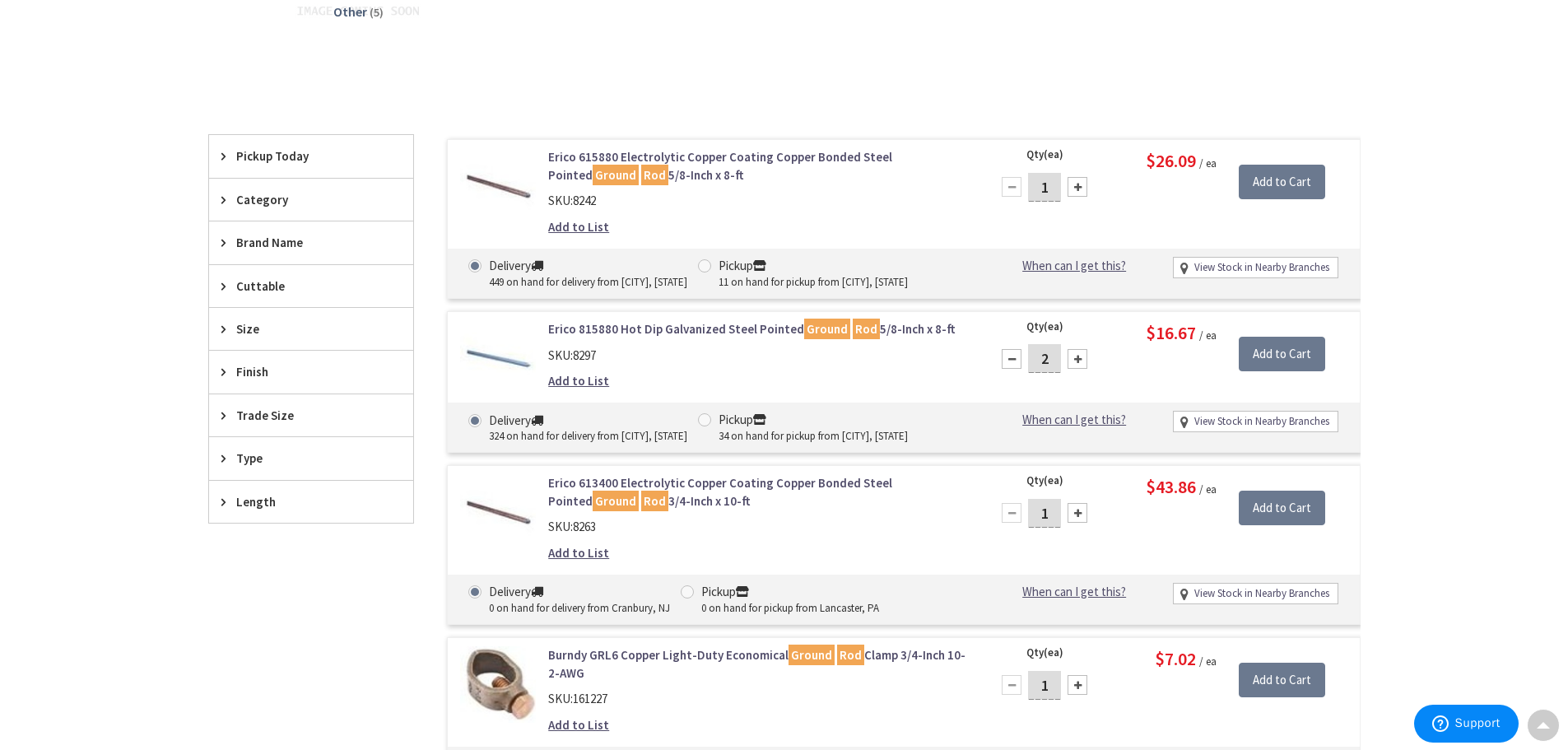 scroll, scrollTop: 823, scrollLeft: 0, axis: vertical 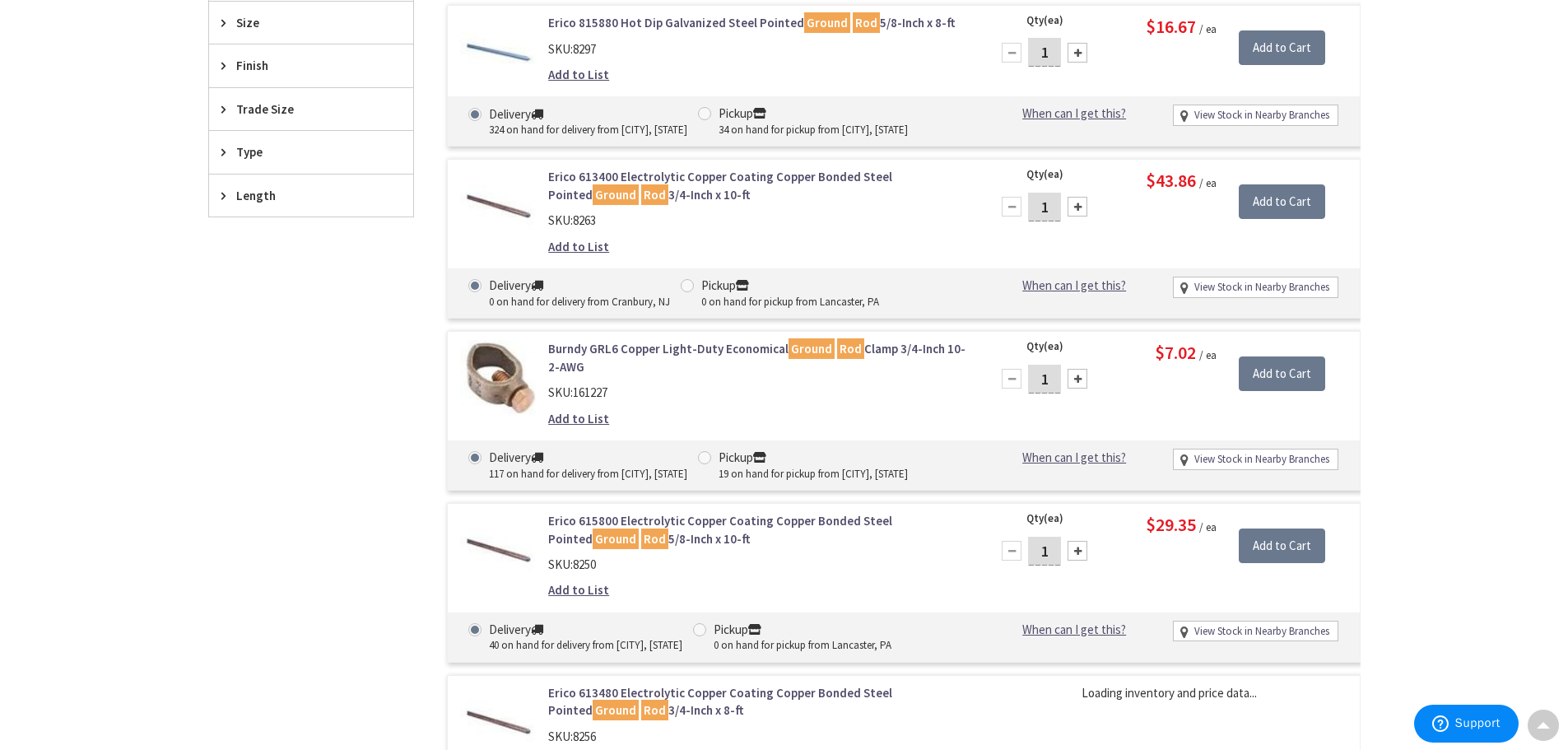 click at bounding box center [1077, 379] 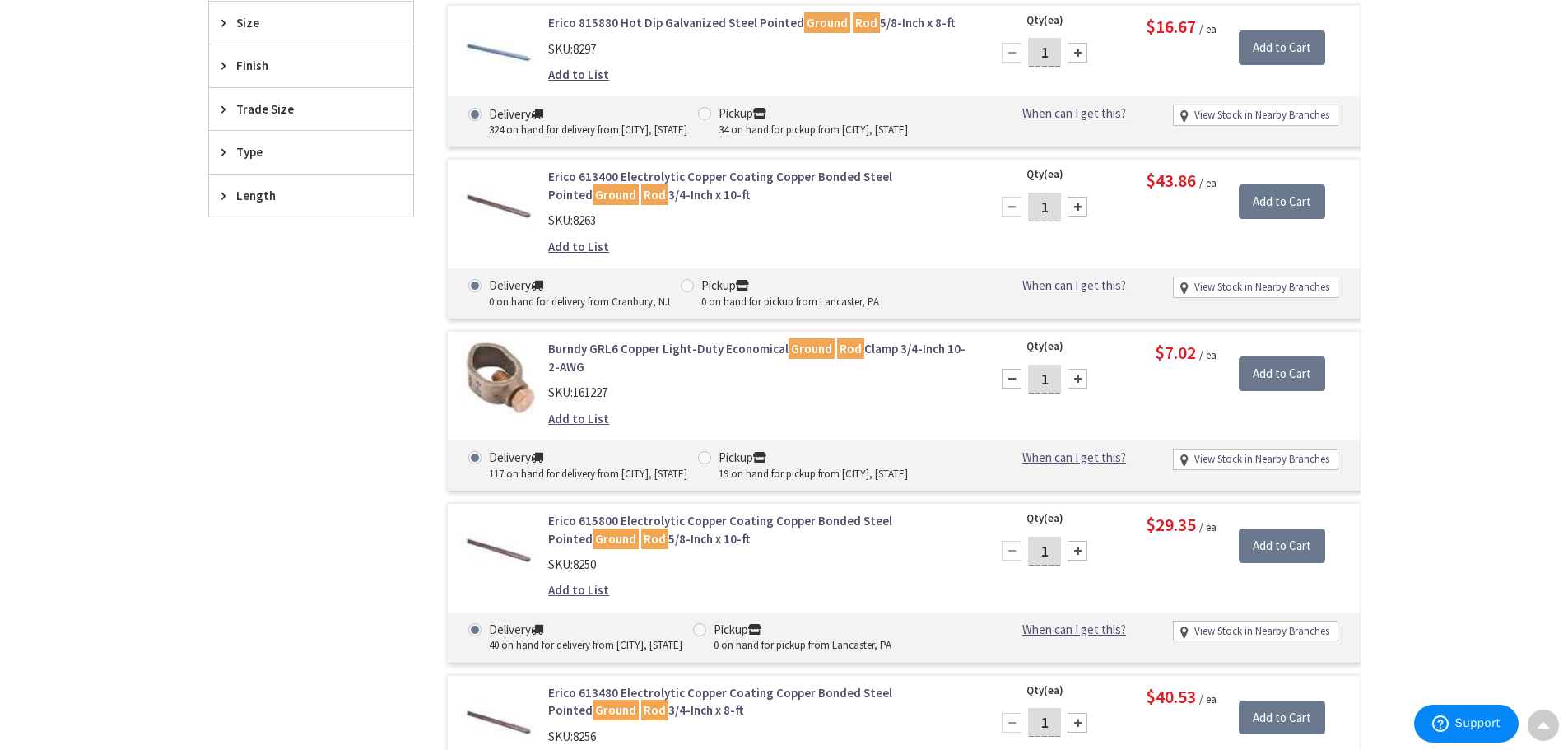 type on "2" 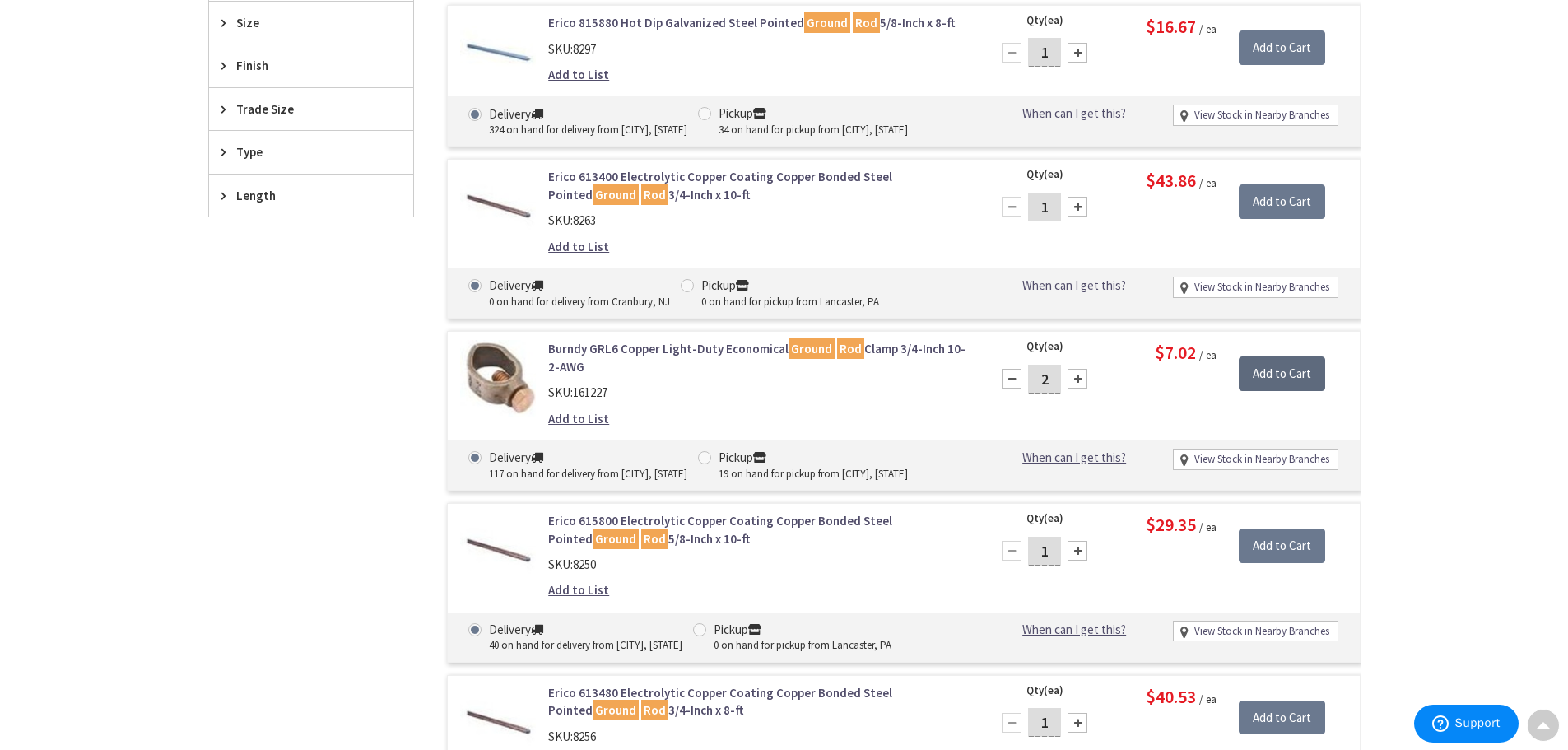 click on "Add to Cart" at bounding box center (1282, 374) 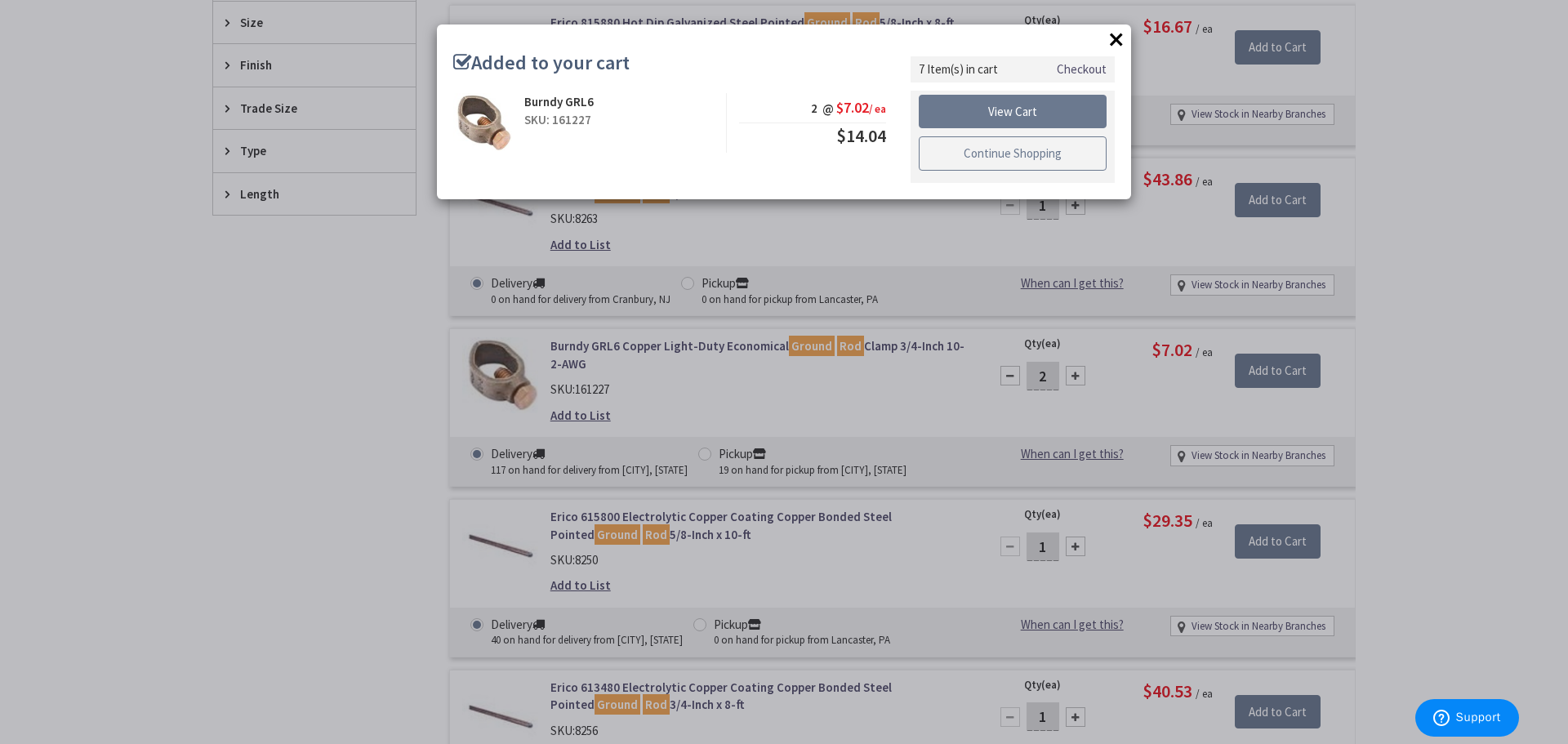 click on "Continue Shopping" at bounding box center [1013, 154] 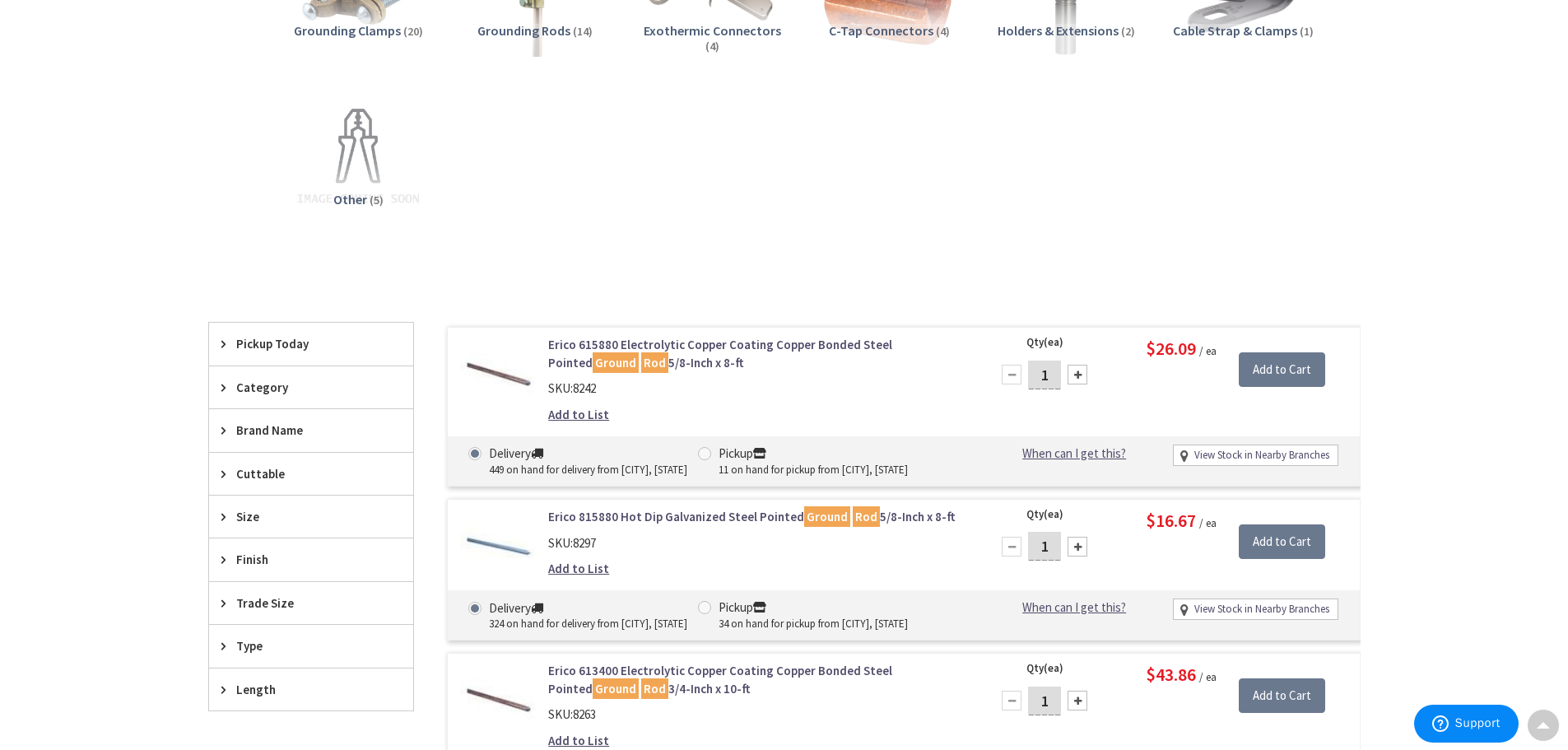 scroll, scrollTop: 0, scrollLeft: 0, axis: both 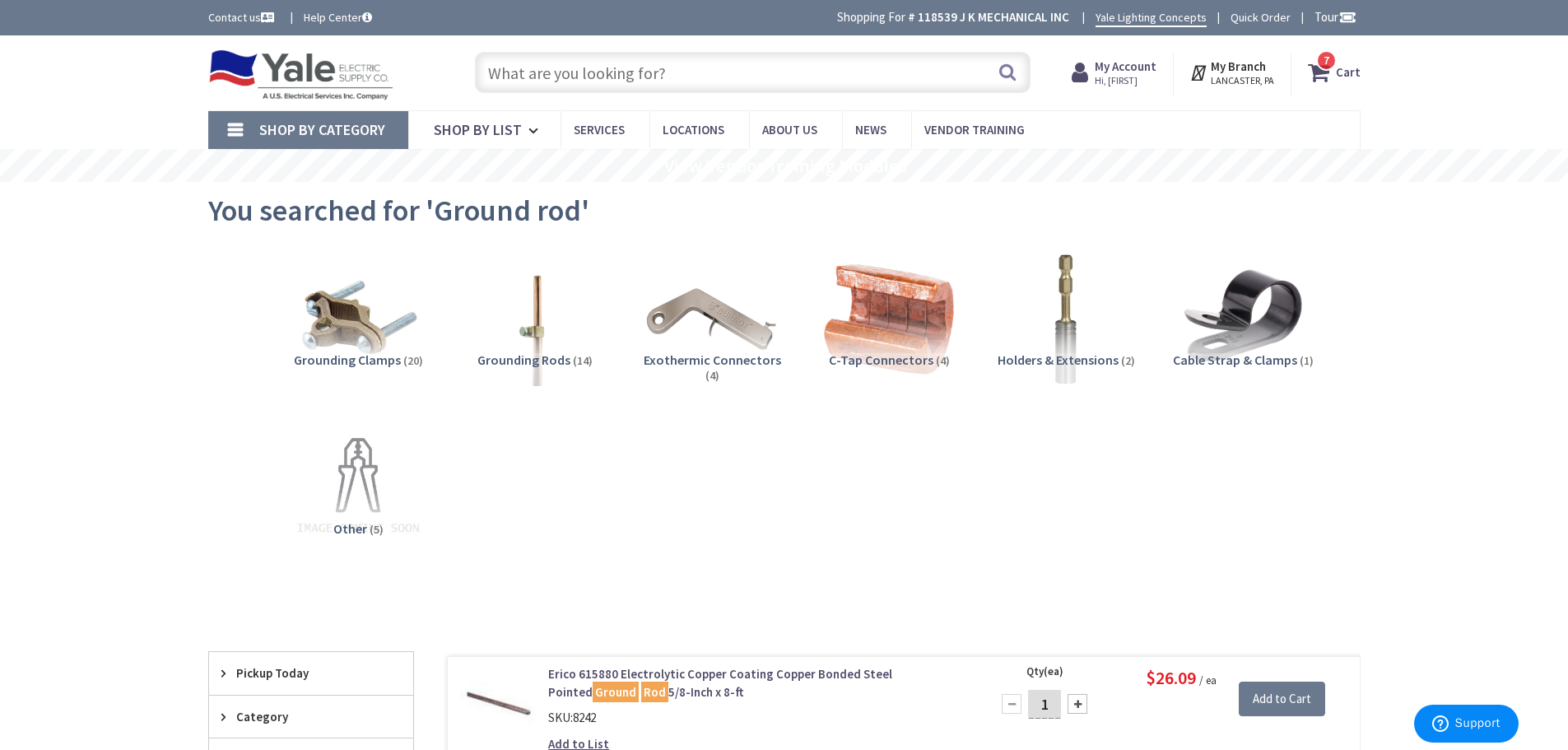 click at bounding box center (752, 72) 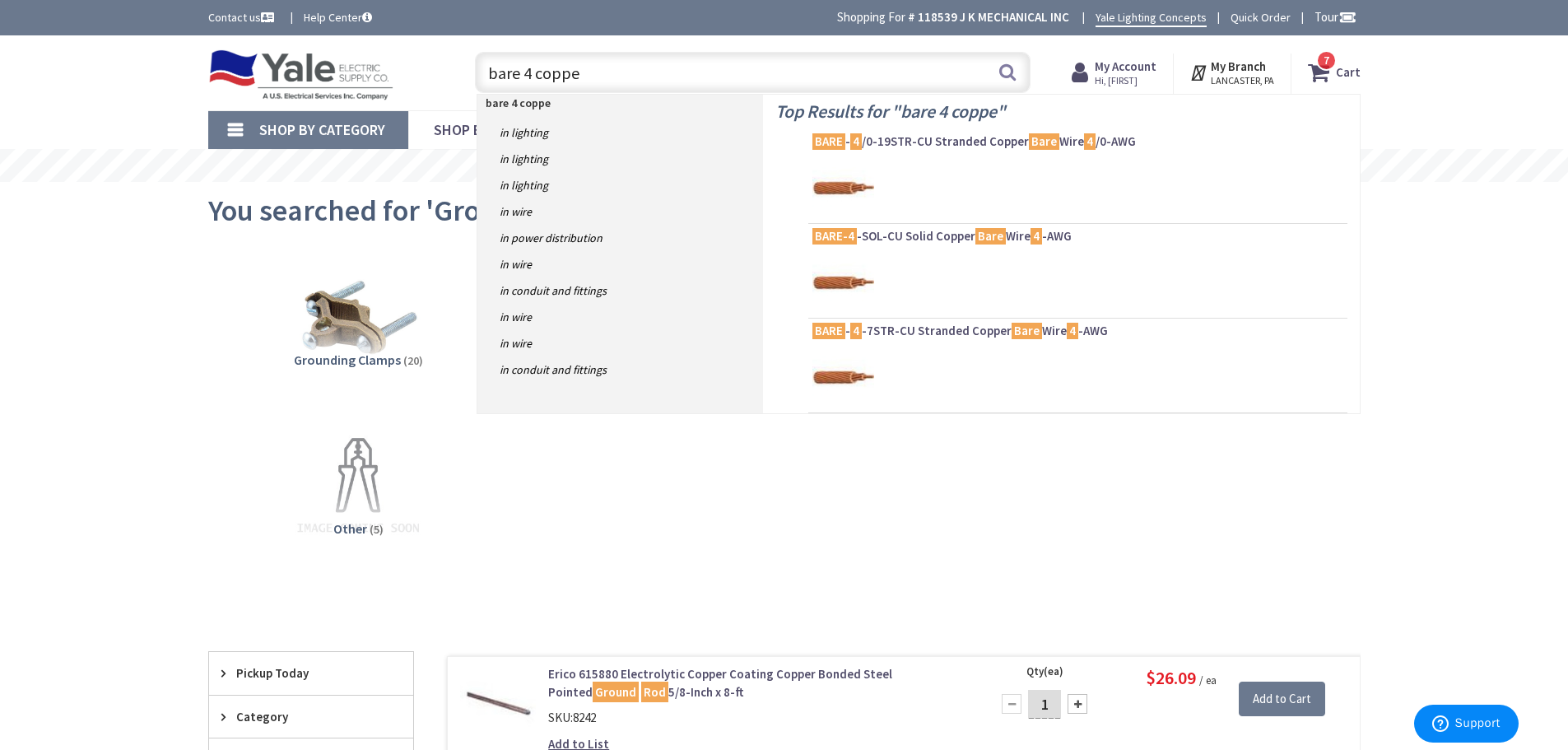 type on "bare 4 copper" 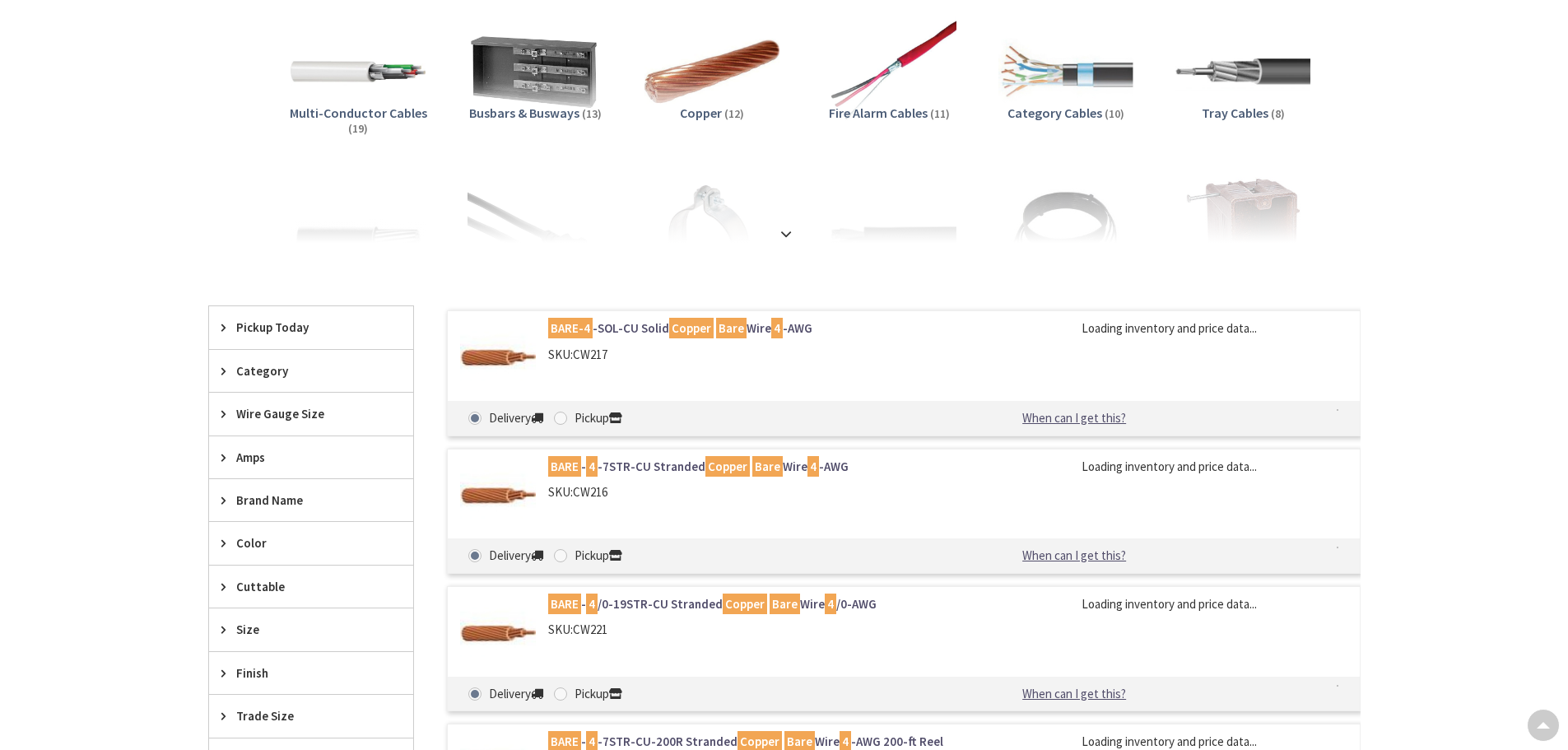 scroll, scrollTop: 247, scrollLeft: 0, axis: vertical 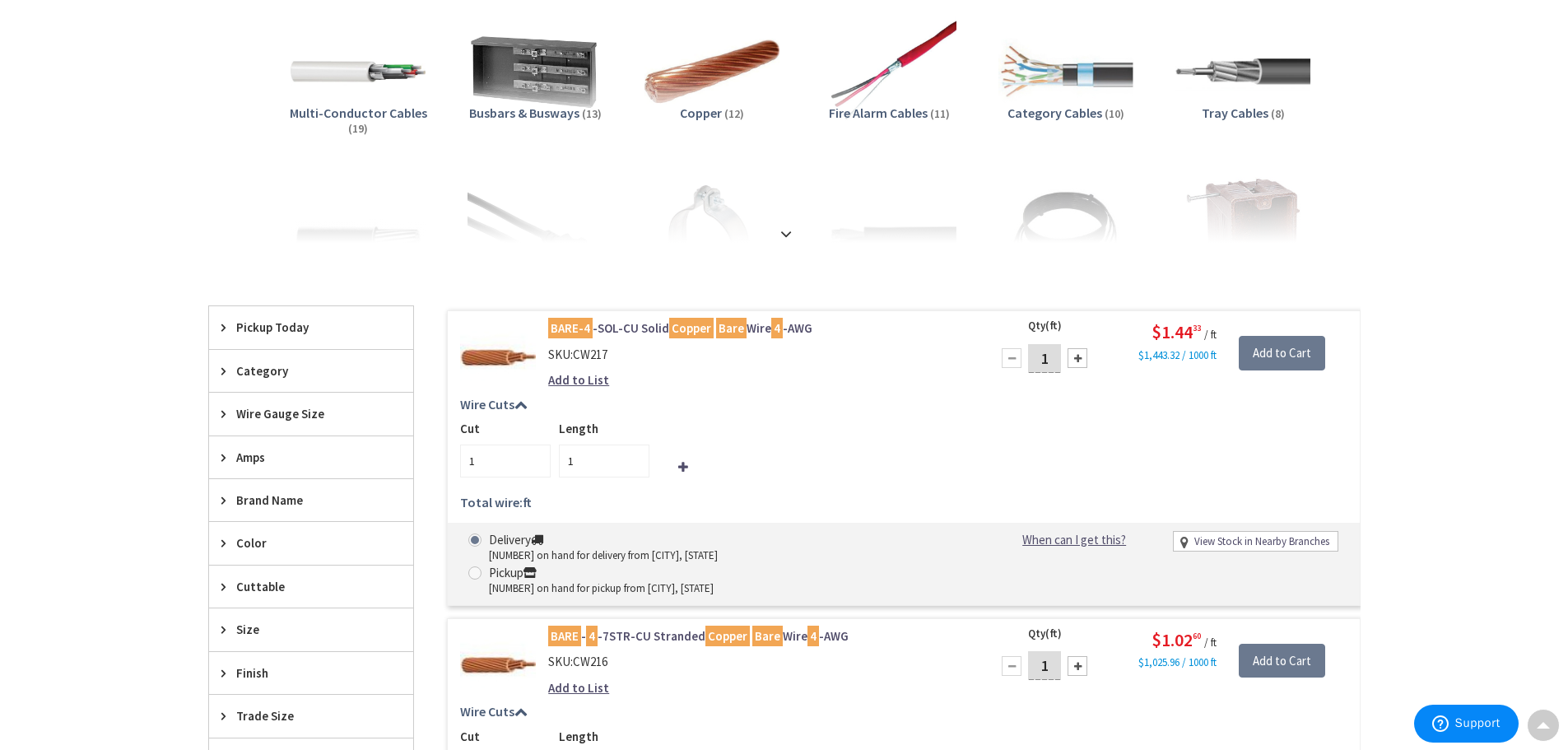 drag, startPoint x: 1049, startPoint y: 361, endPoint x: 1124, endPoint y: 327, distance: 82.346828 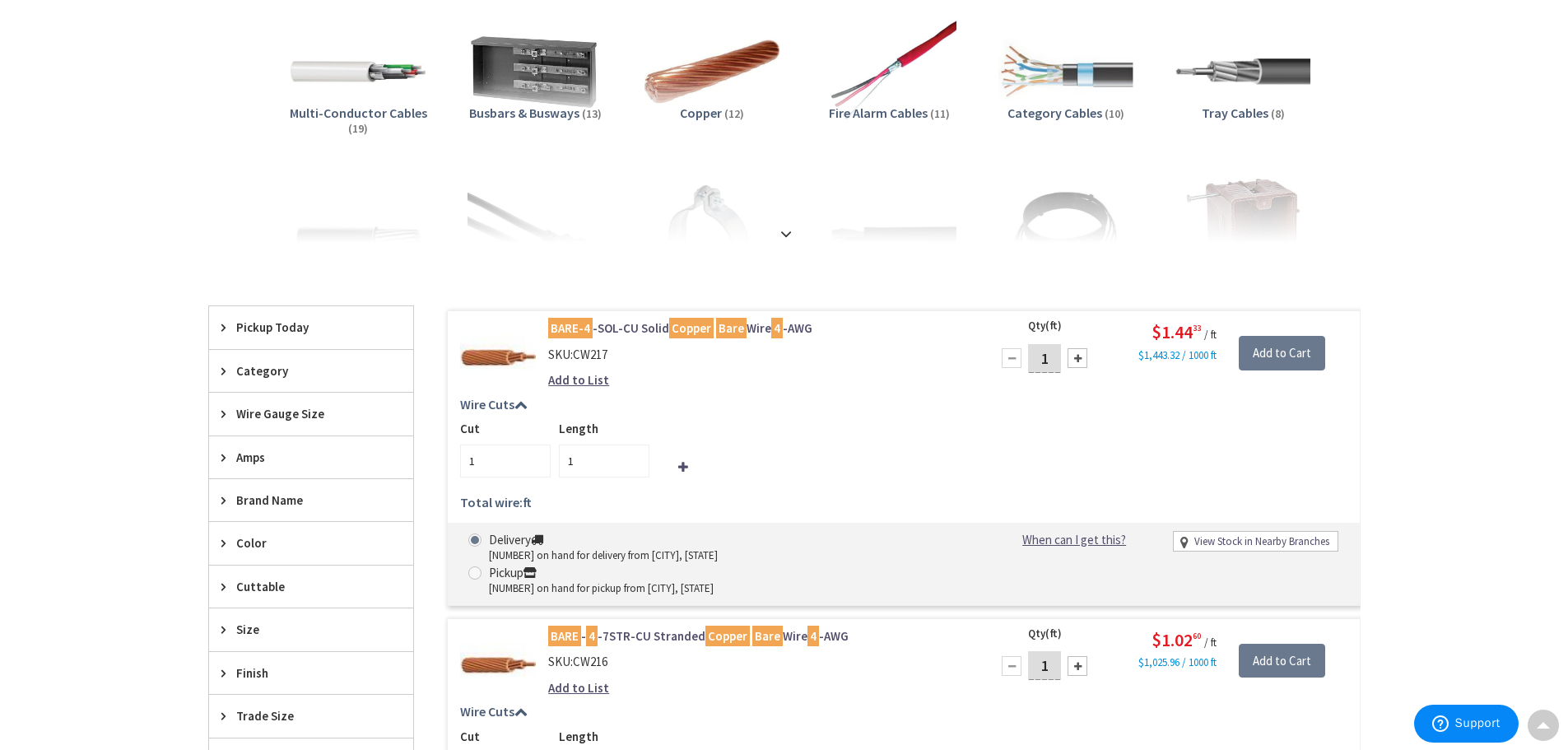 click on "1" at bounding box center [1045, 358] 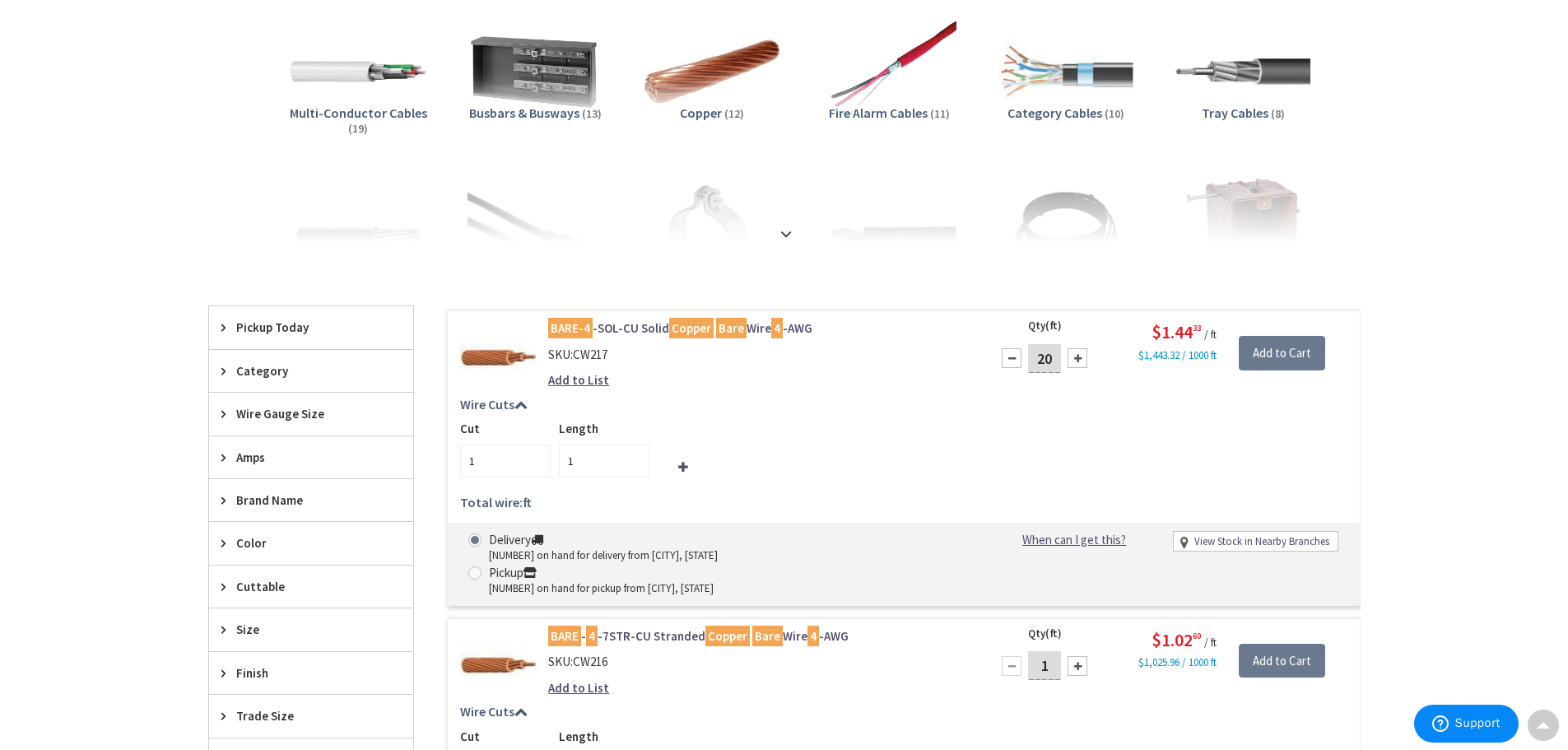 type on "20" 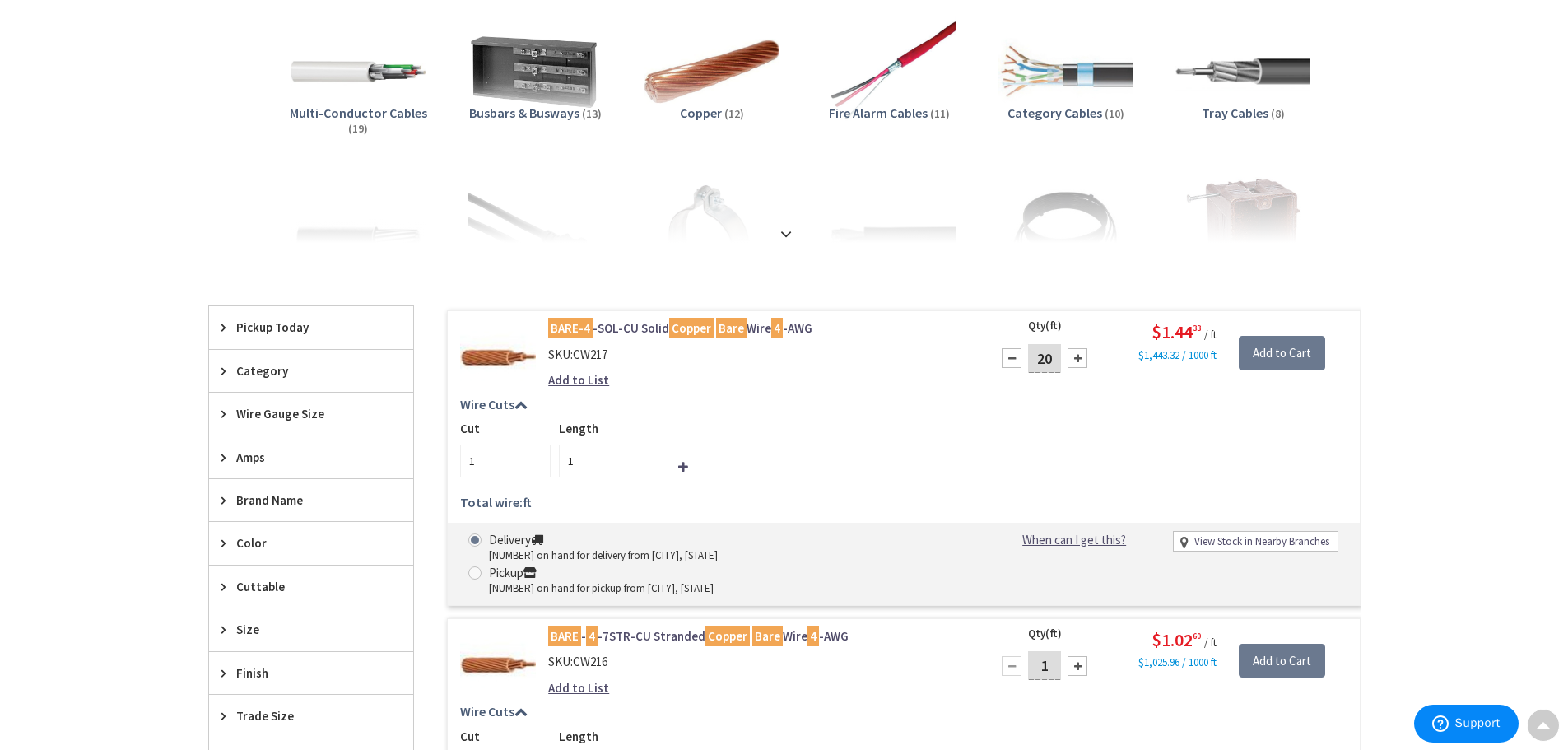 type on "20" 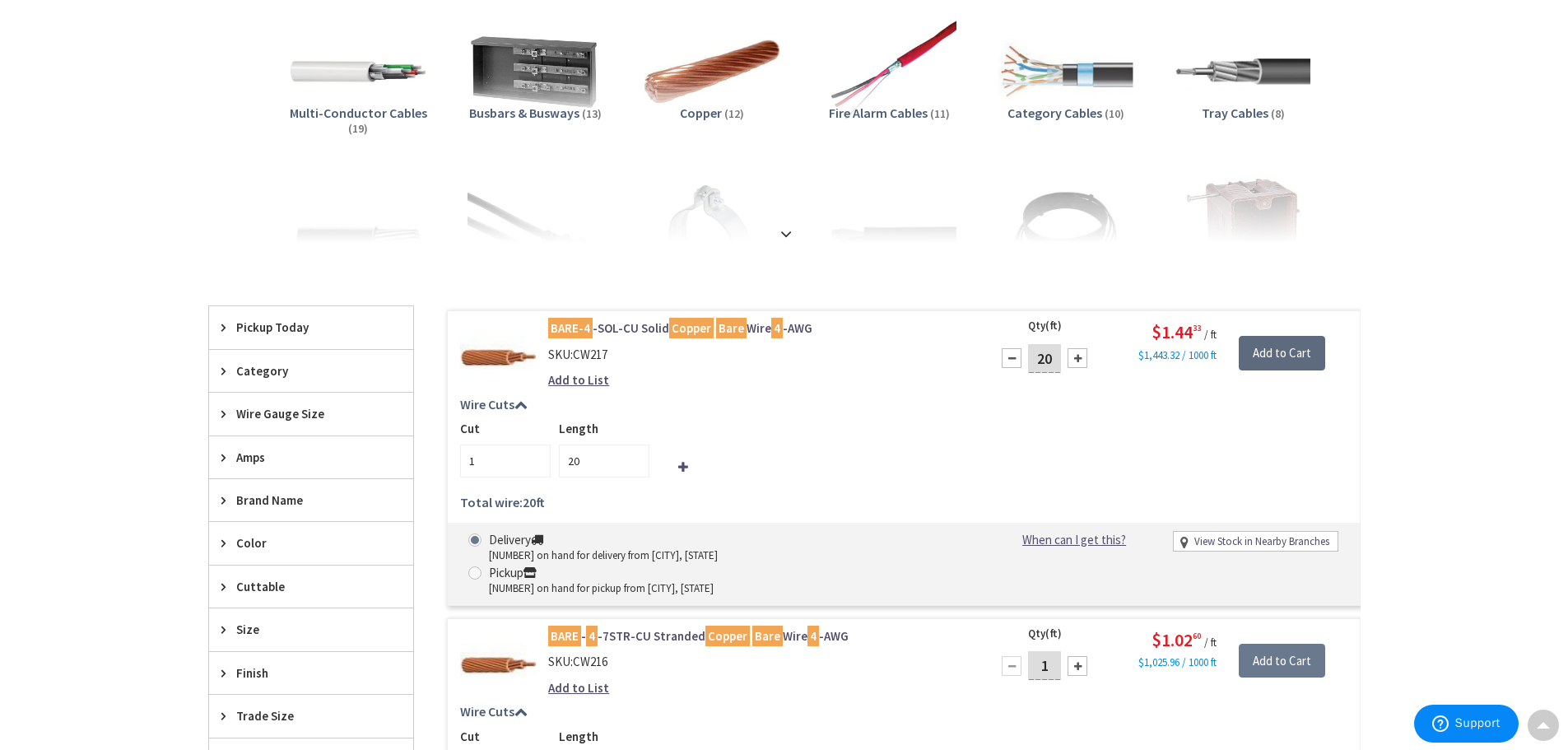 click on "Add to Cart" at bounding box center [1282, 353] 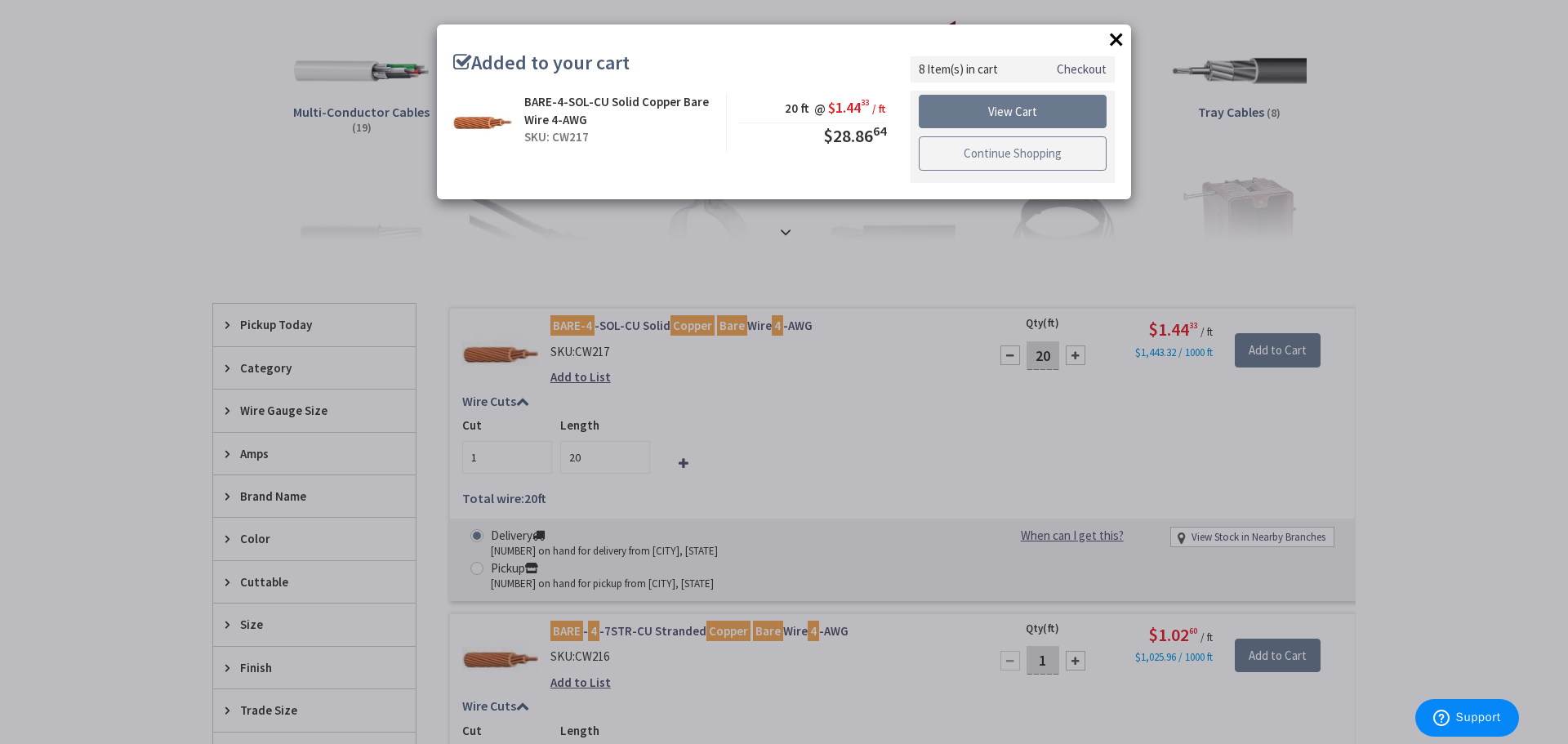 click on "Continue Shopping" at bounding box center [1013, 154] 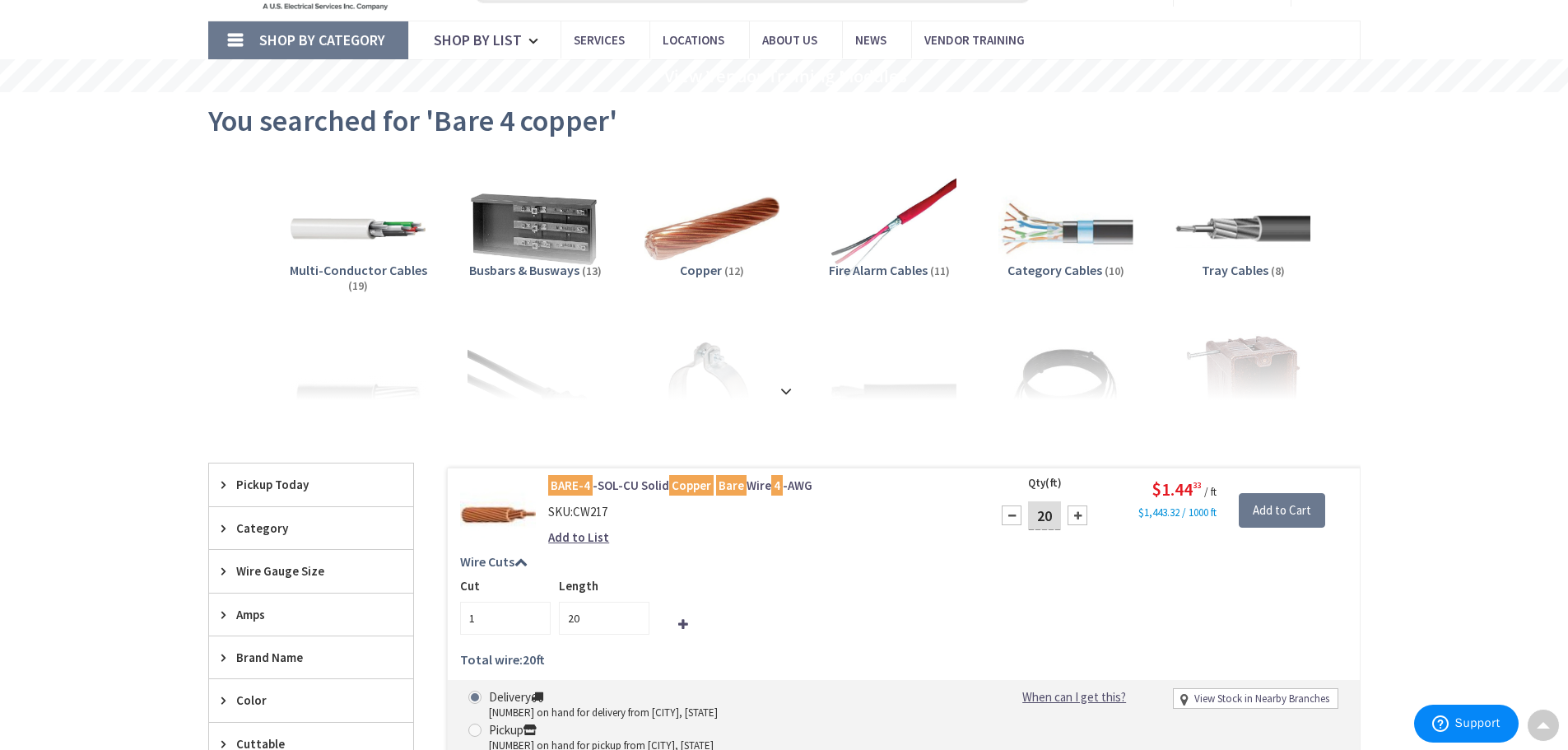 scroll, scrollTop: 0, scrollLeft: 0, axis: both 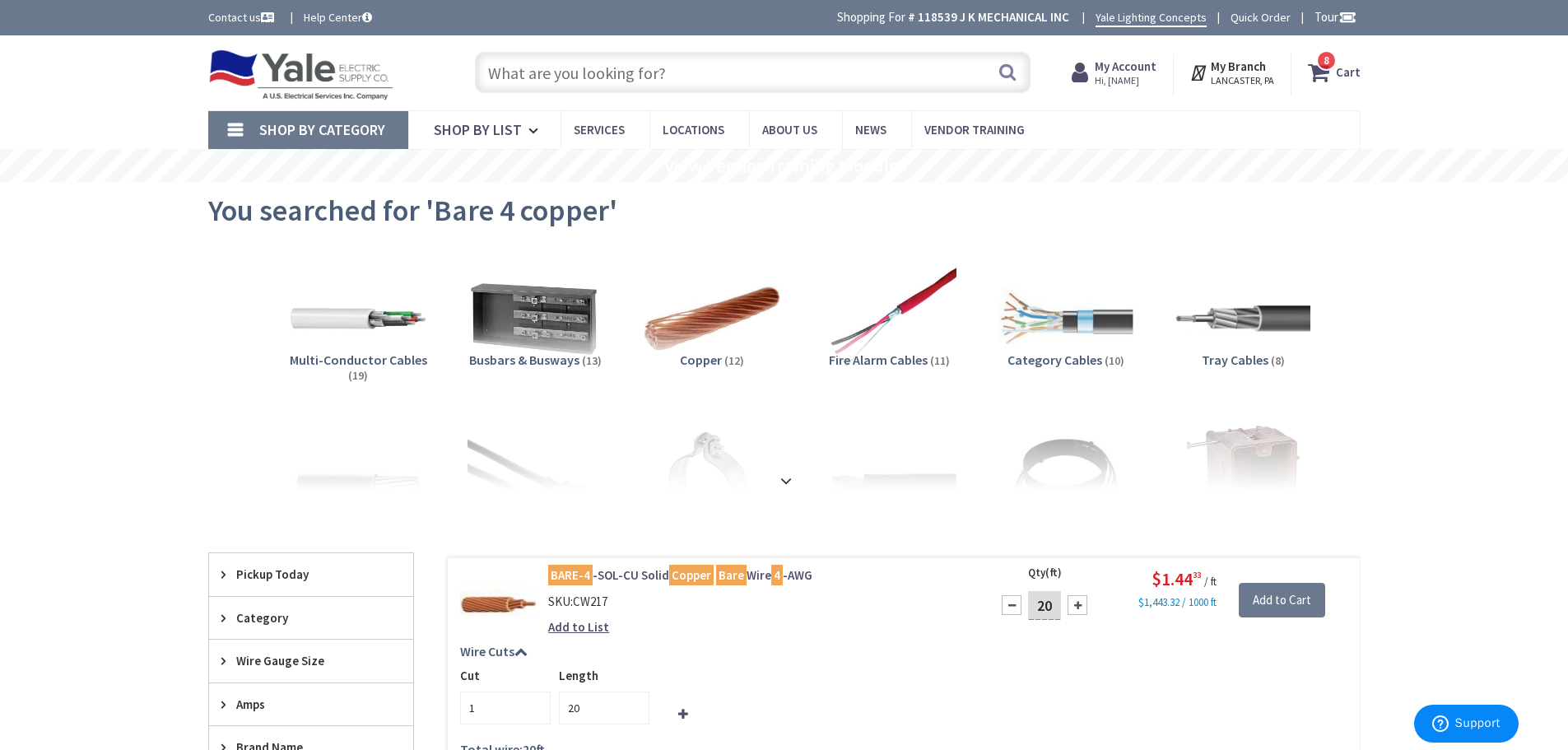 click at bounding box center [752, 72] 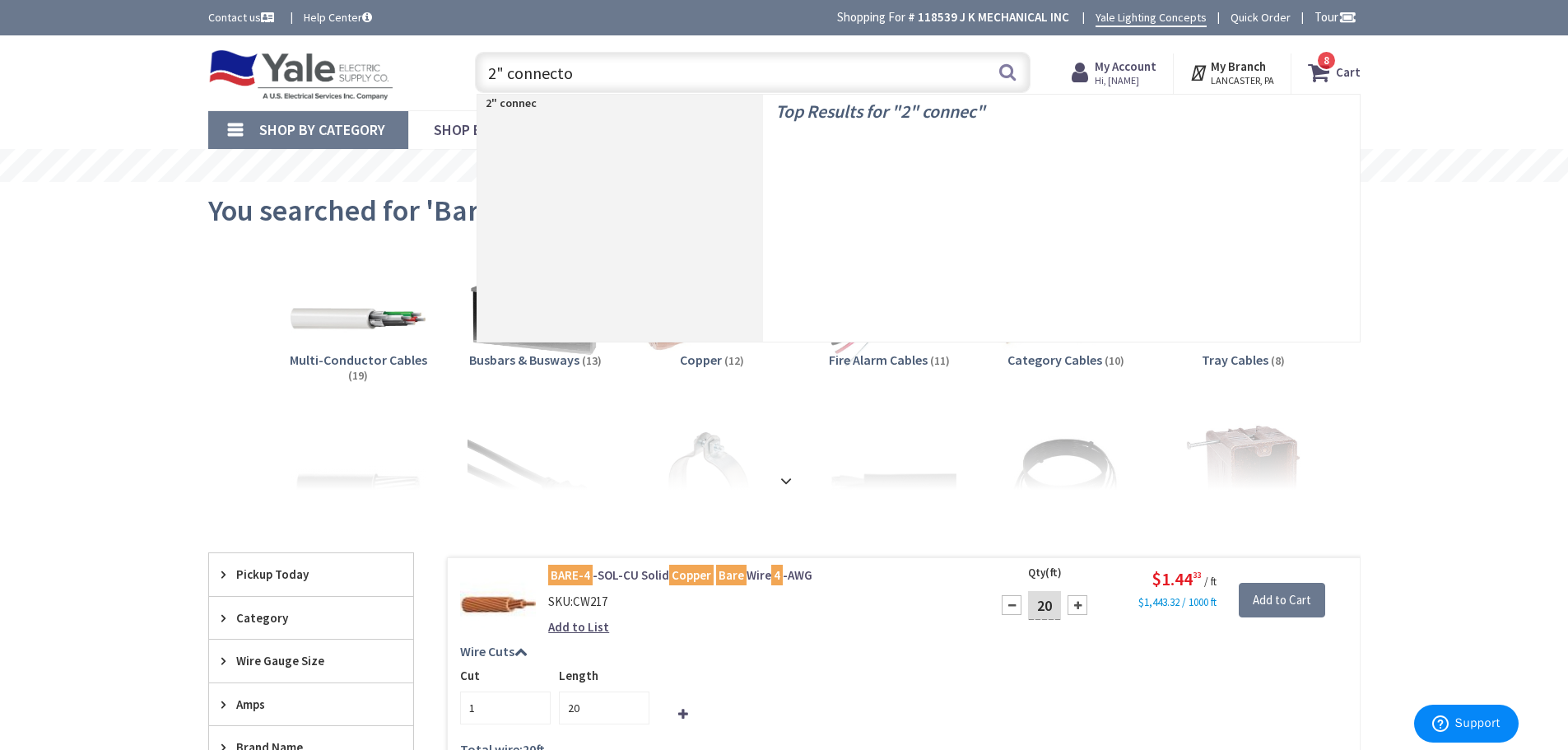 type on "2" connector" 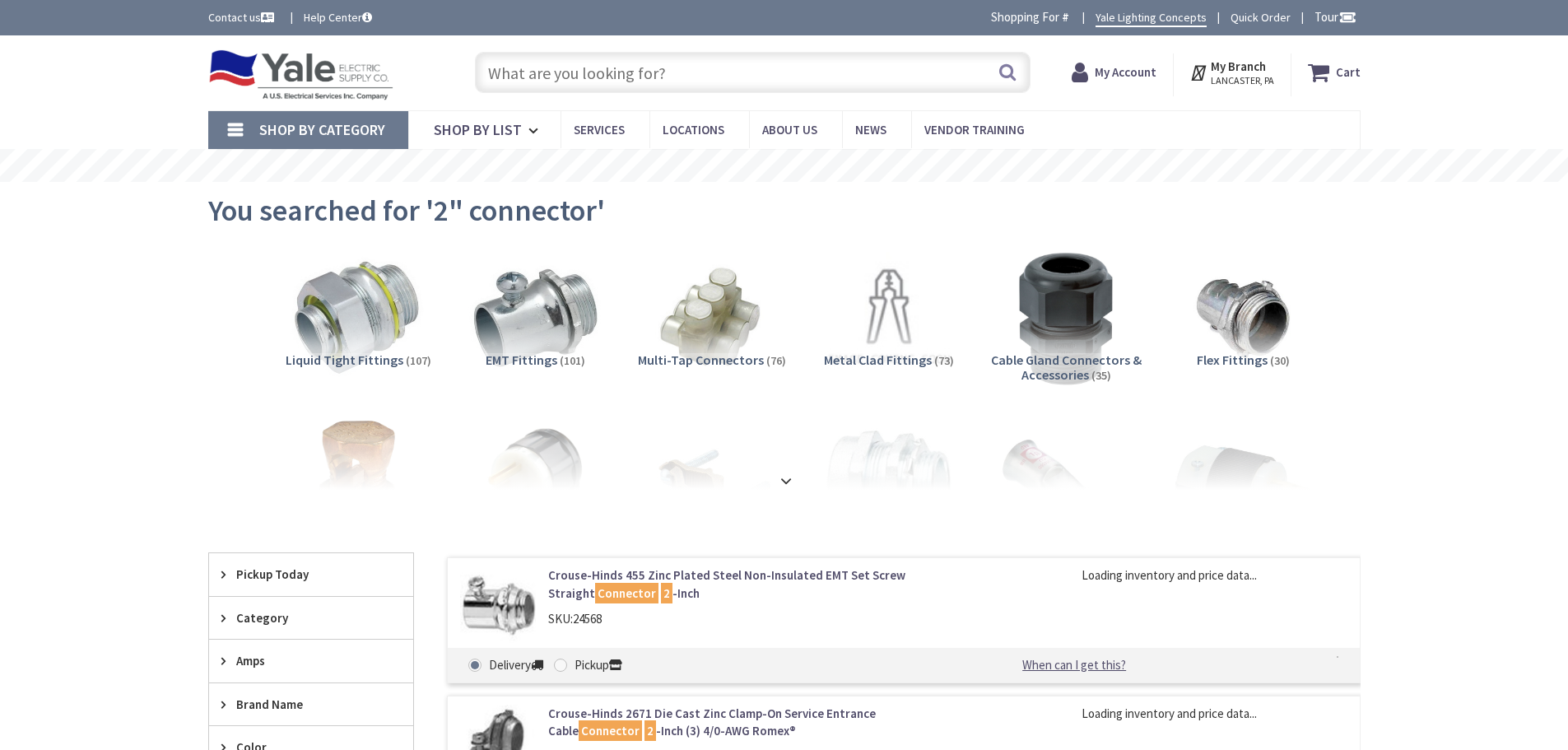 scroll, scrollTop: 0, scrollLeft: 0, axis: both 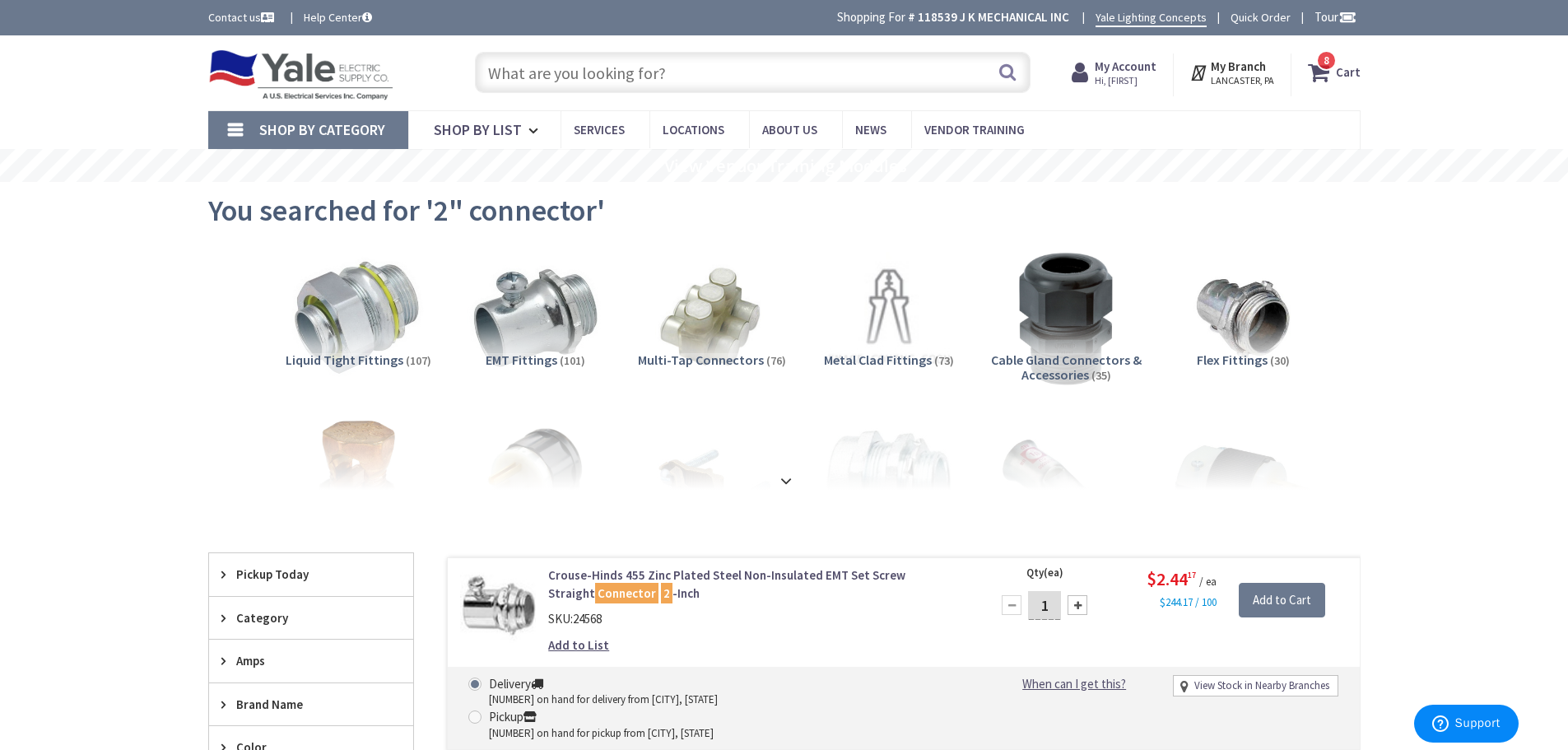 click at bounding box center (752, 72) 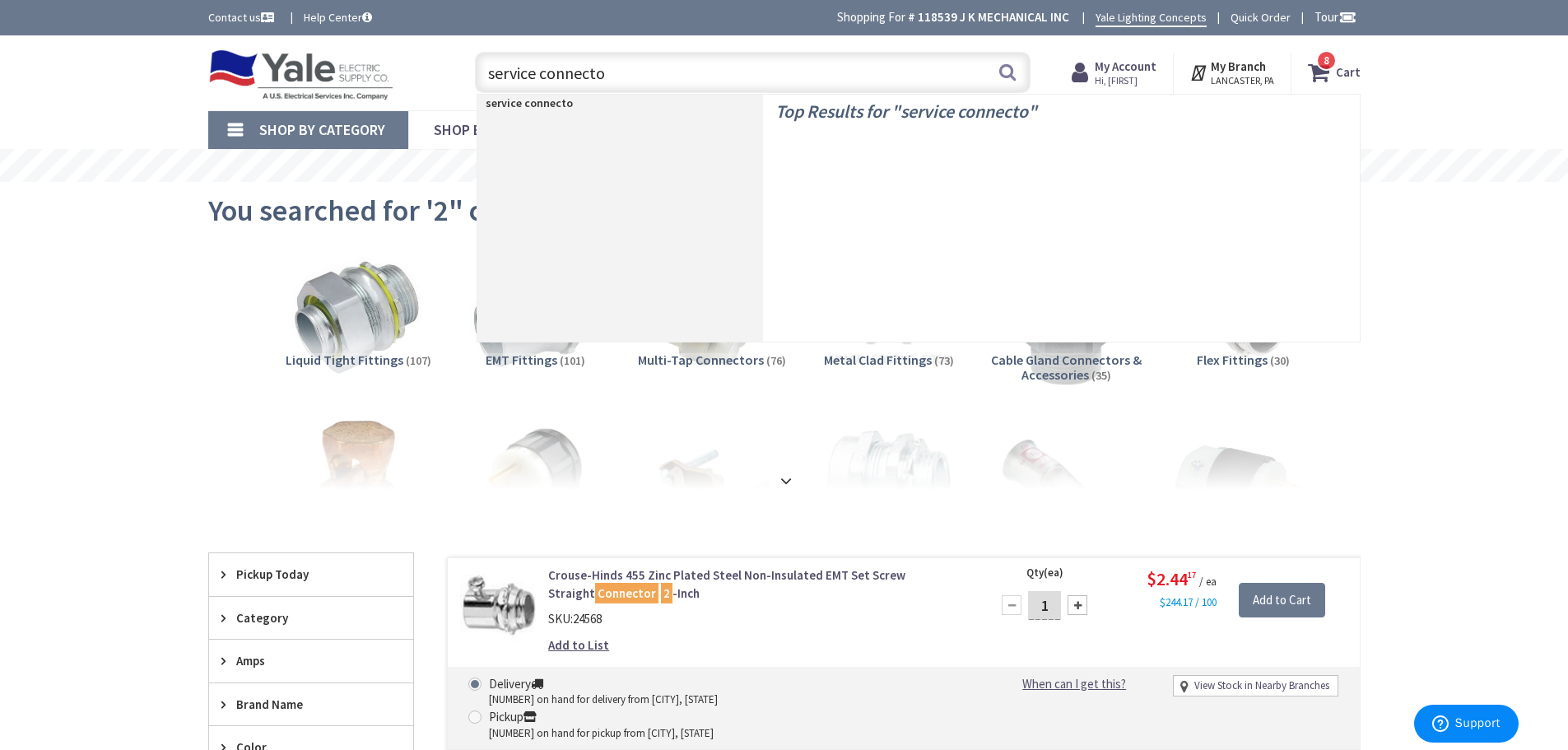 type on "service connector" 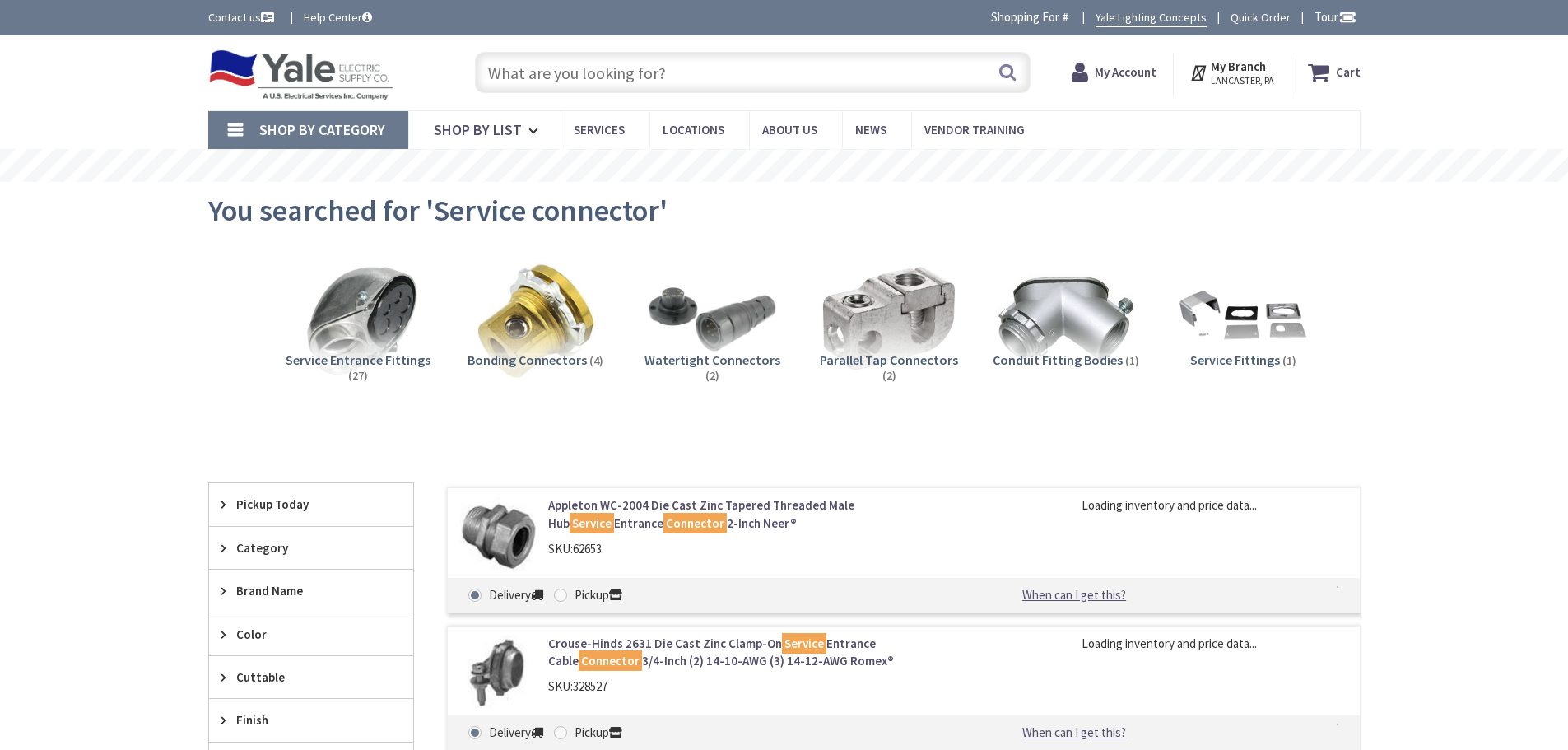 scroll, scrollTop: 0, scrollLeft: 0, axis: both 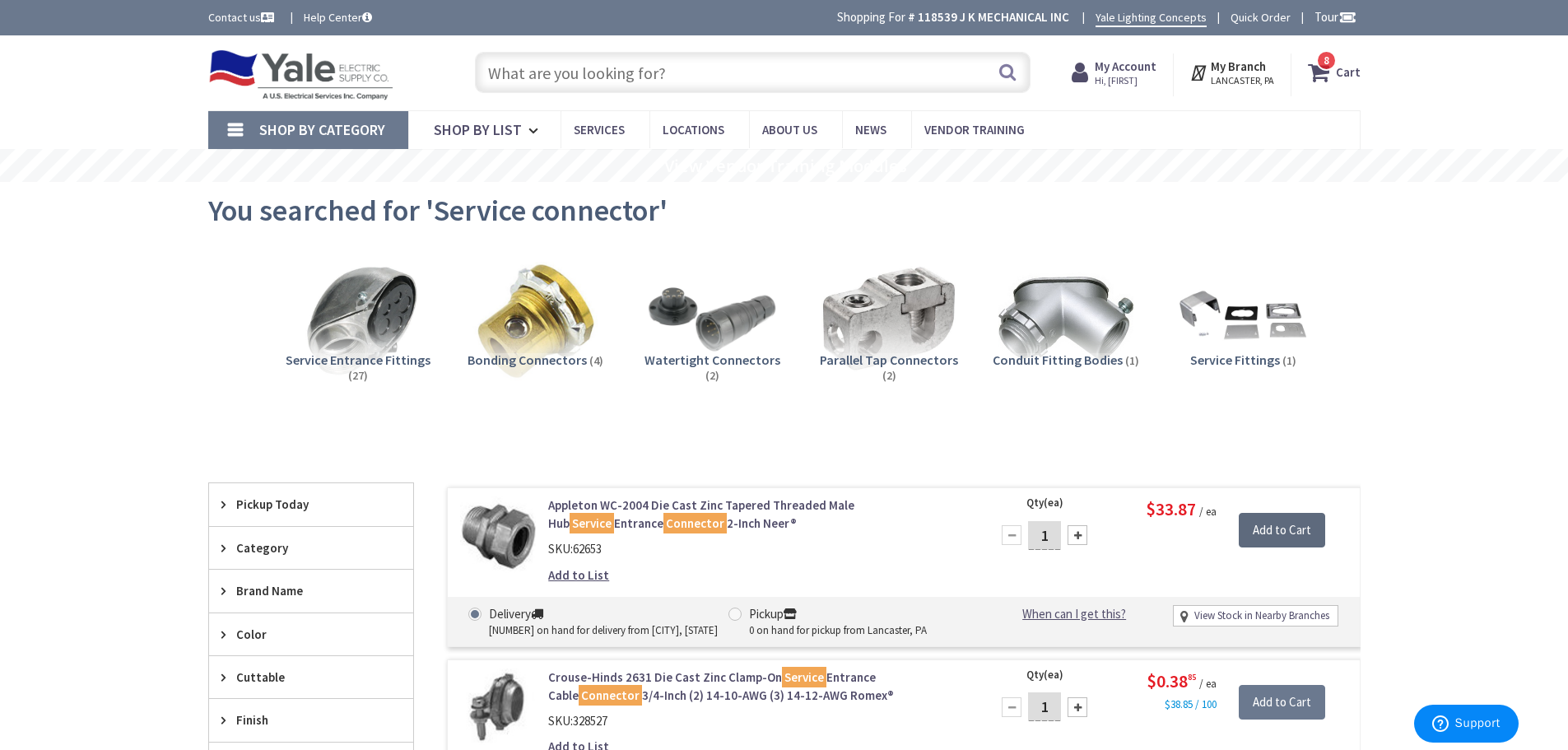 click on "Add to Cart" at bounding box center (1282, 530) 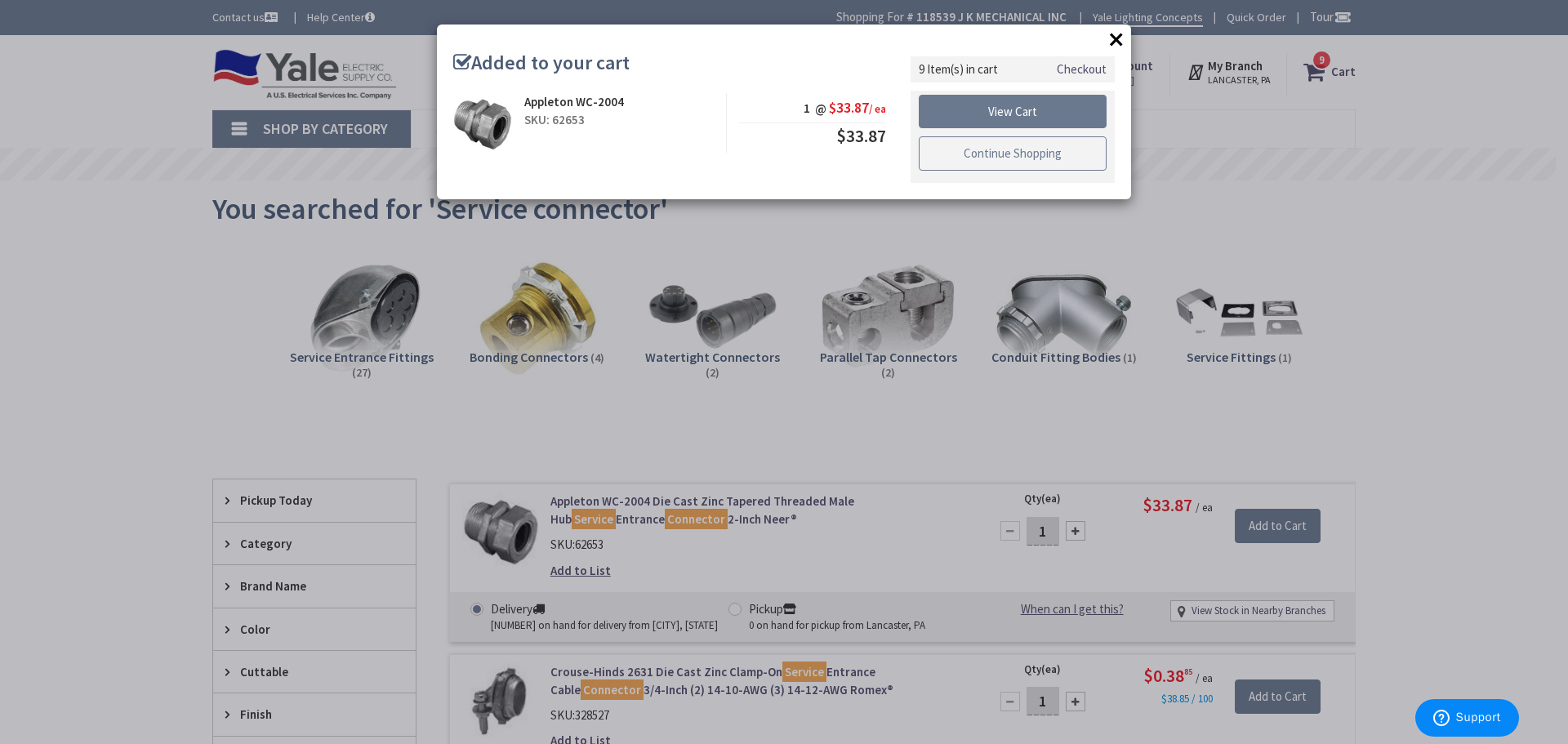 click on "Continue Shopping" at bounding box center (1013, 154) 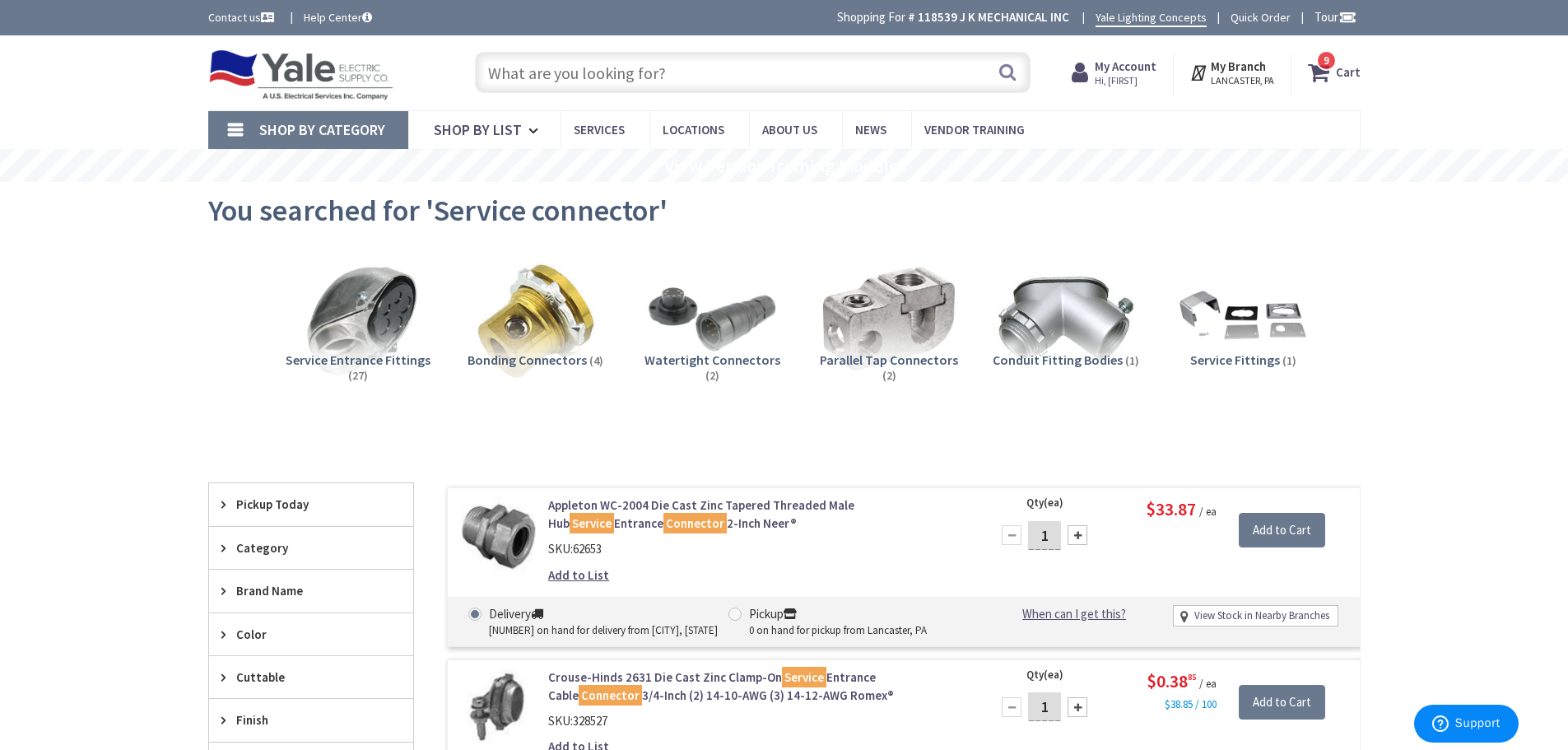 click at bounding box center (752, 72) 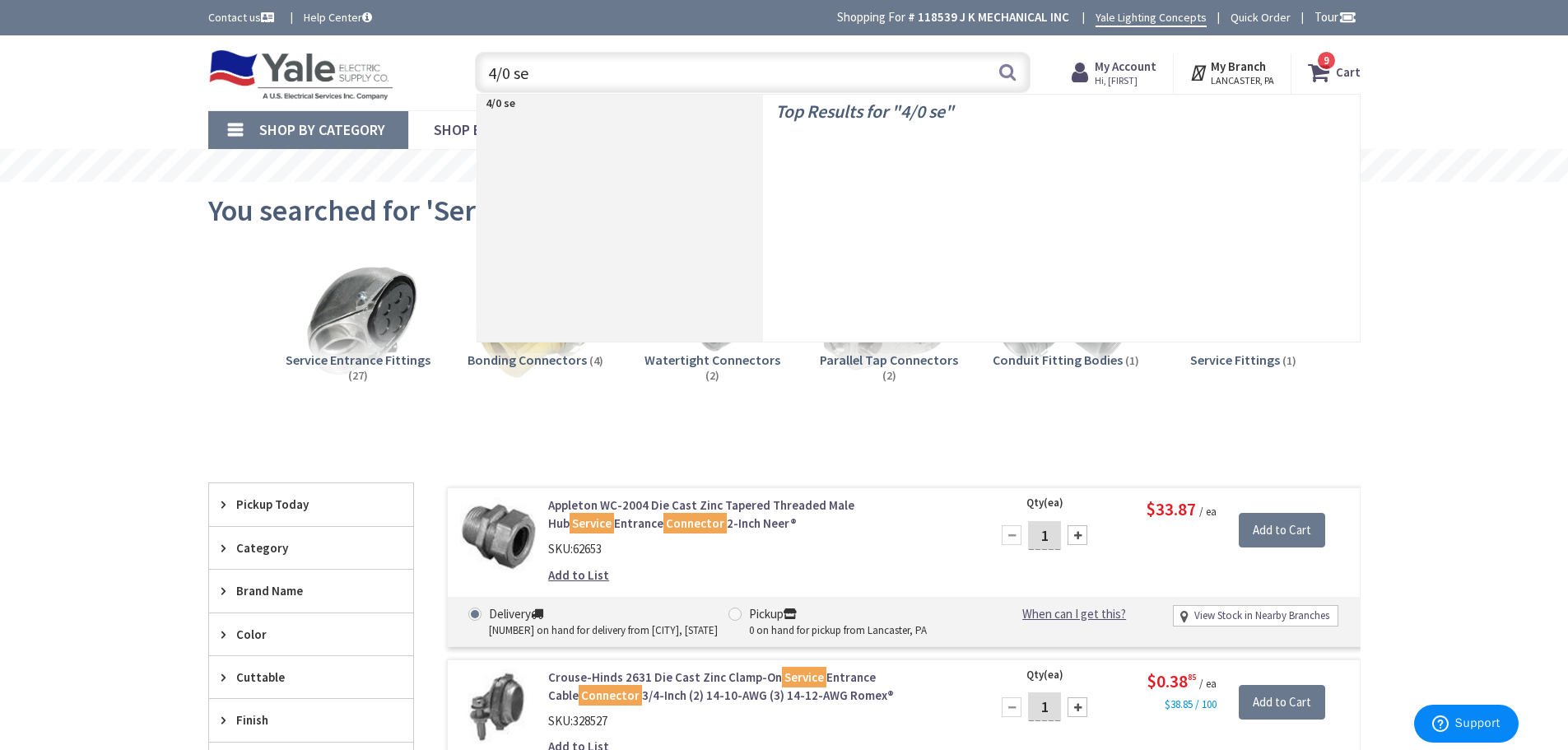 type on "4/0 ser" 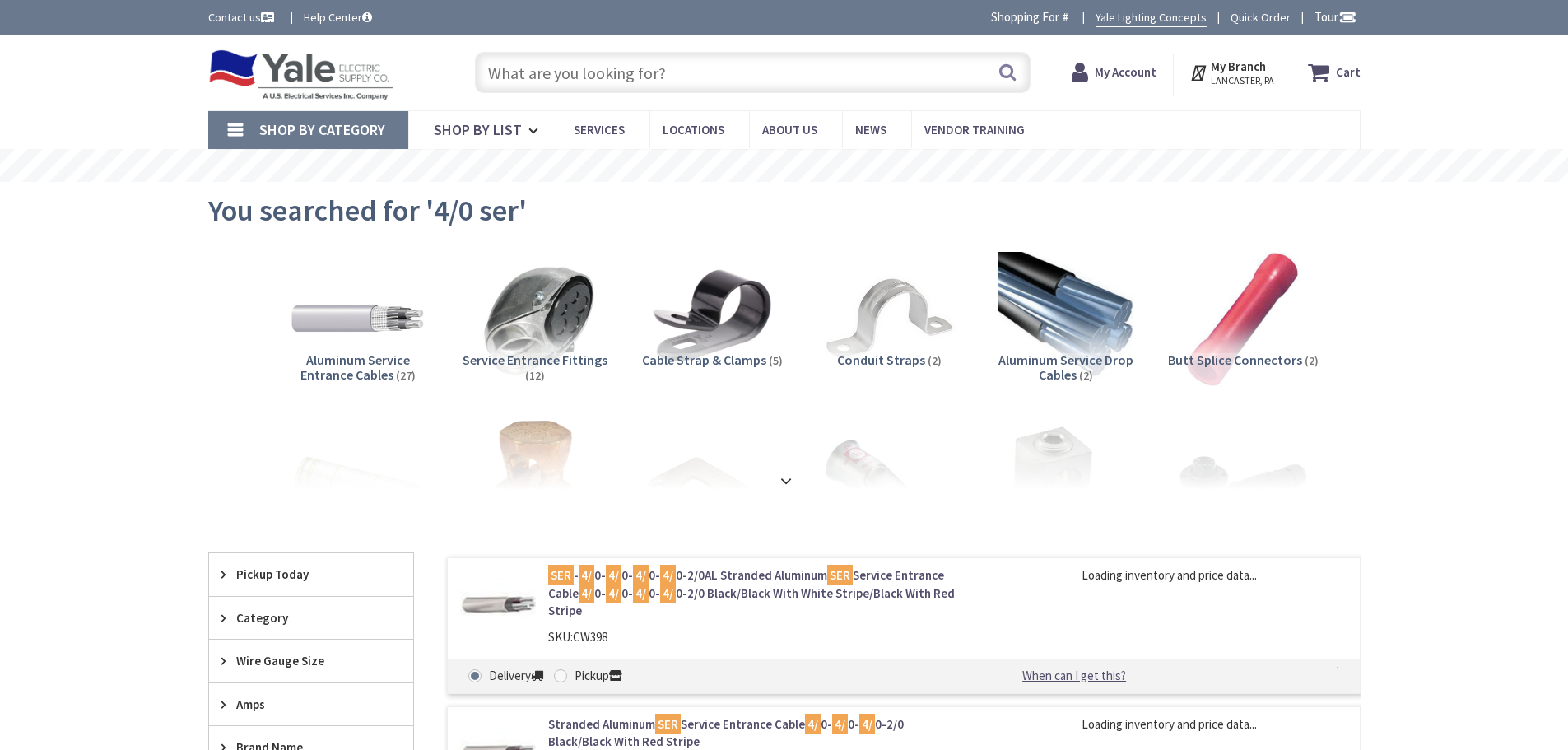 scroll, scrollTop: 0, scrollLeft: 0, axis: both 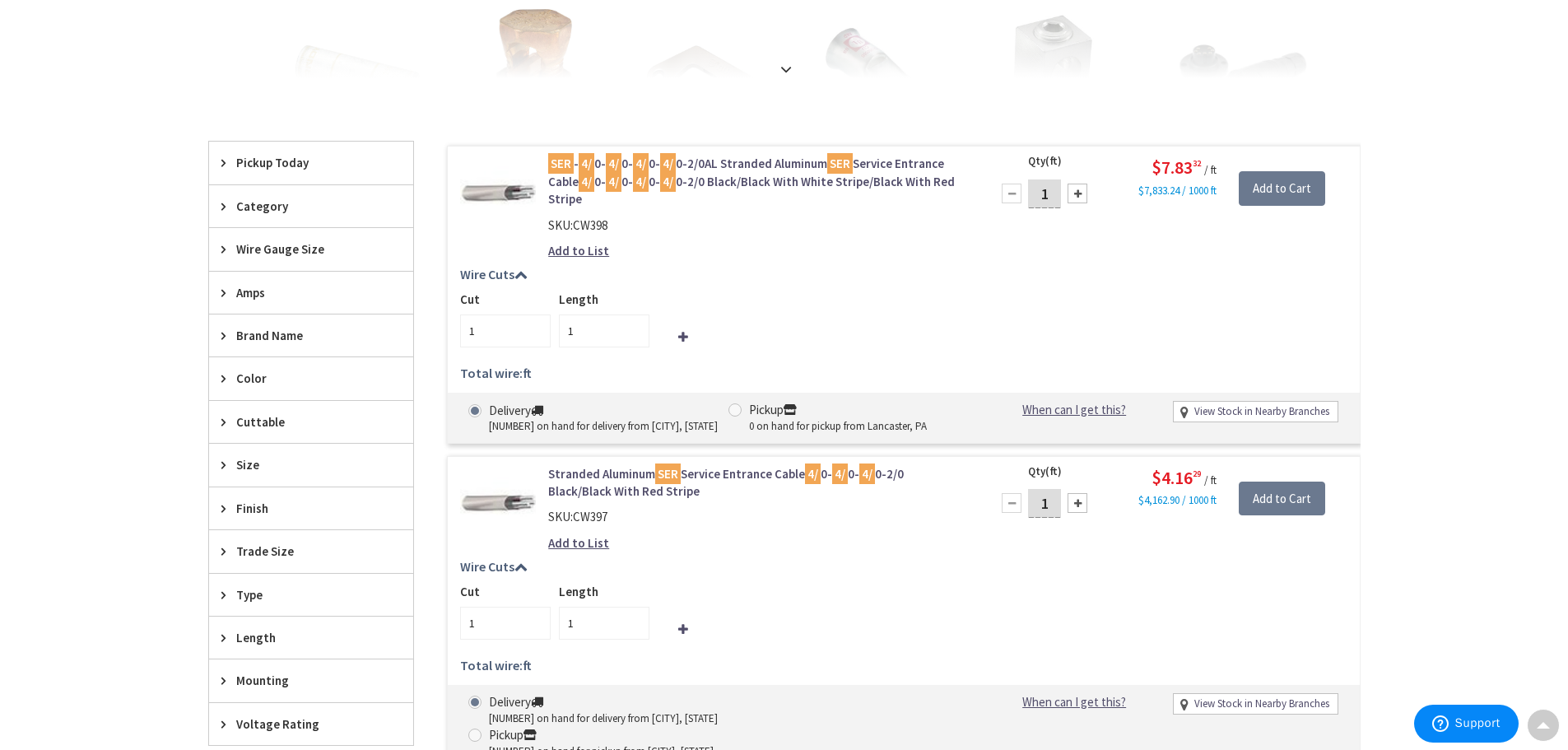 click on "1" at bounding box center (1045, 503) 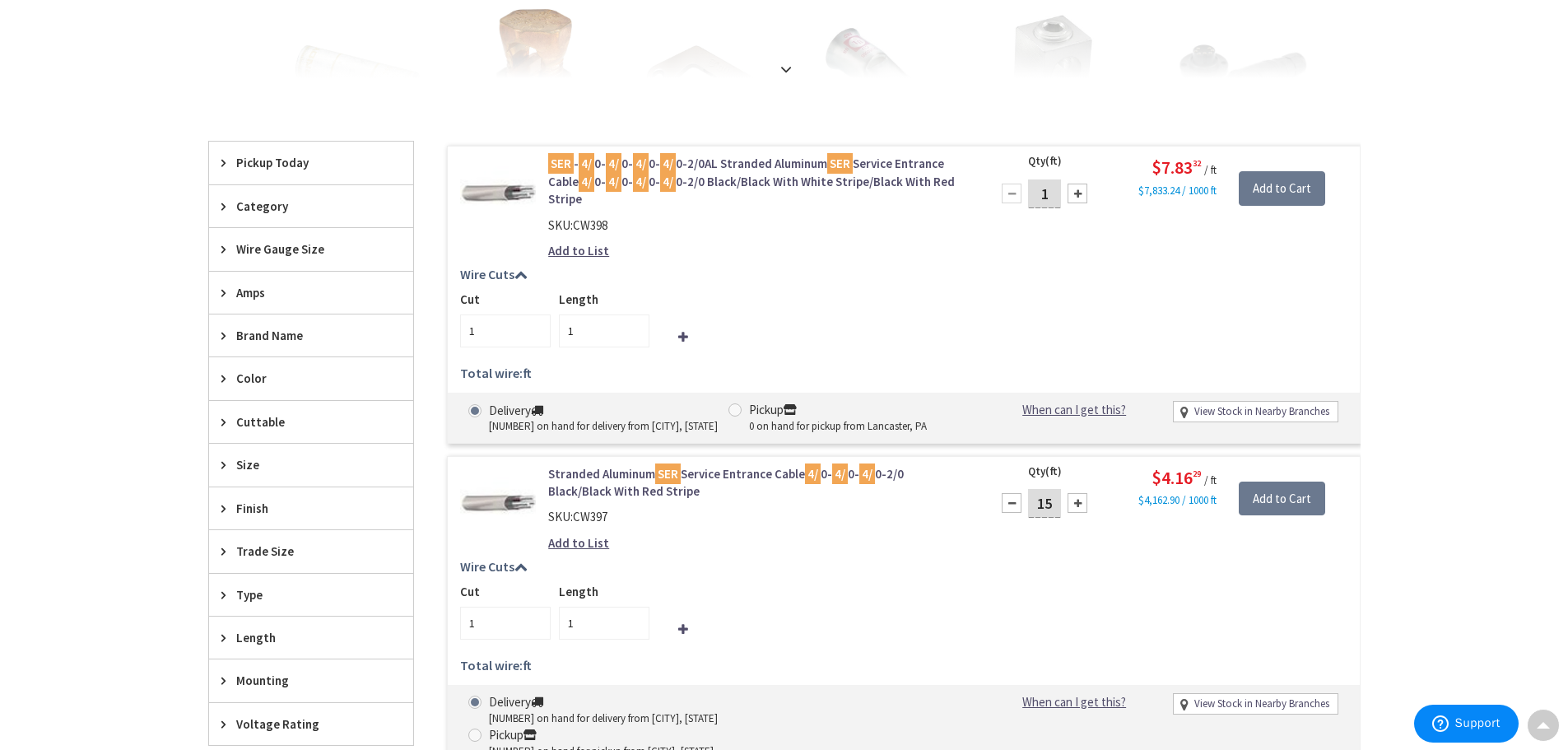 type on "15" 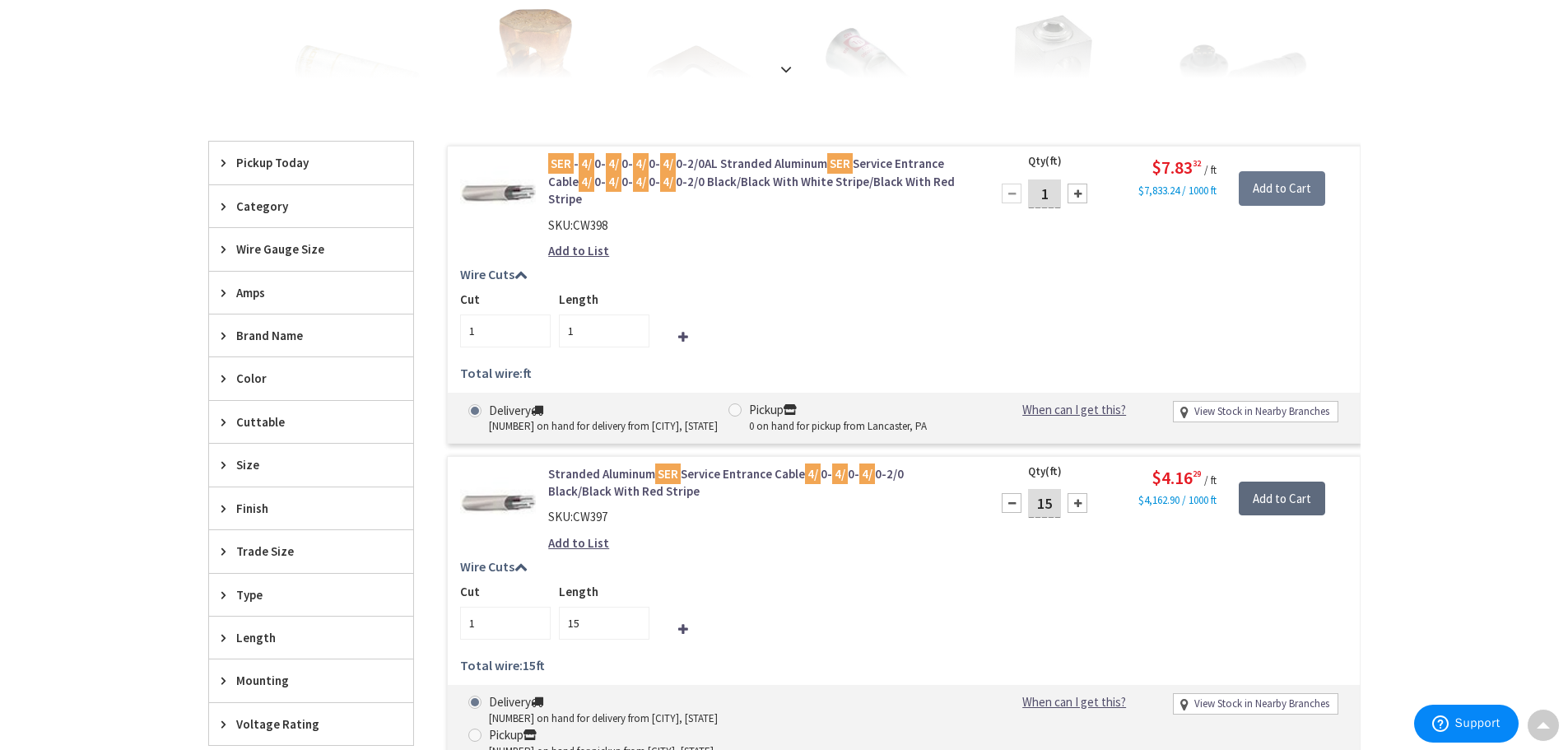 click on "Add to Cart" at bounding box center [1282, 499] 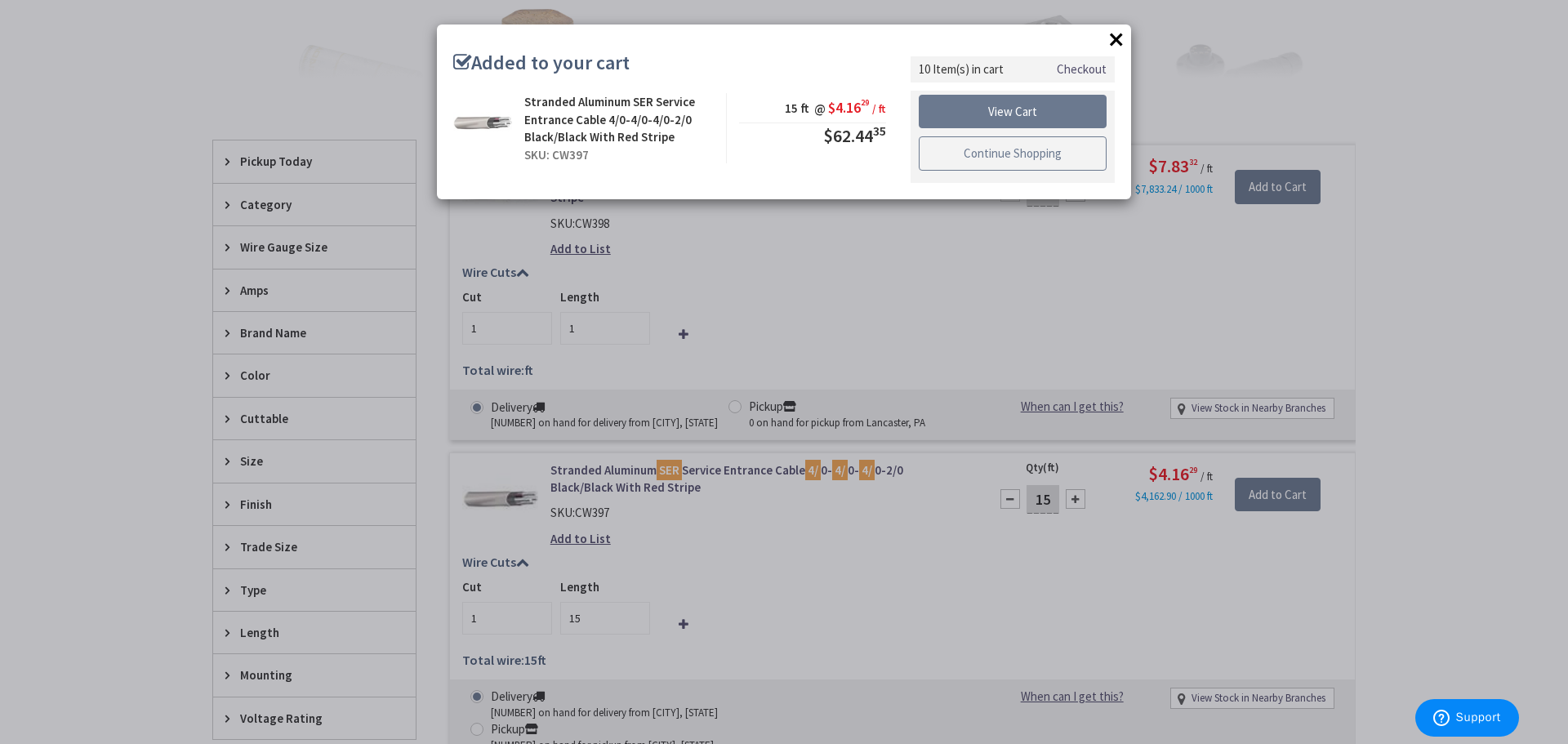 click on "Continue Shopping" at bounding box center [1013, 154] 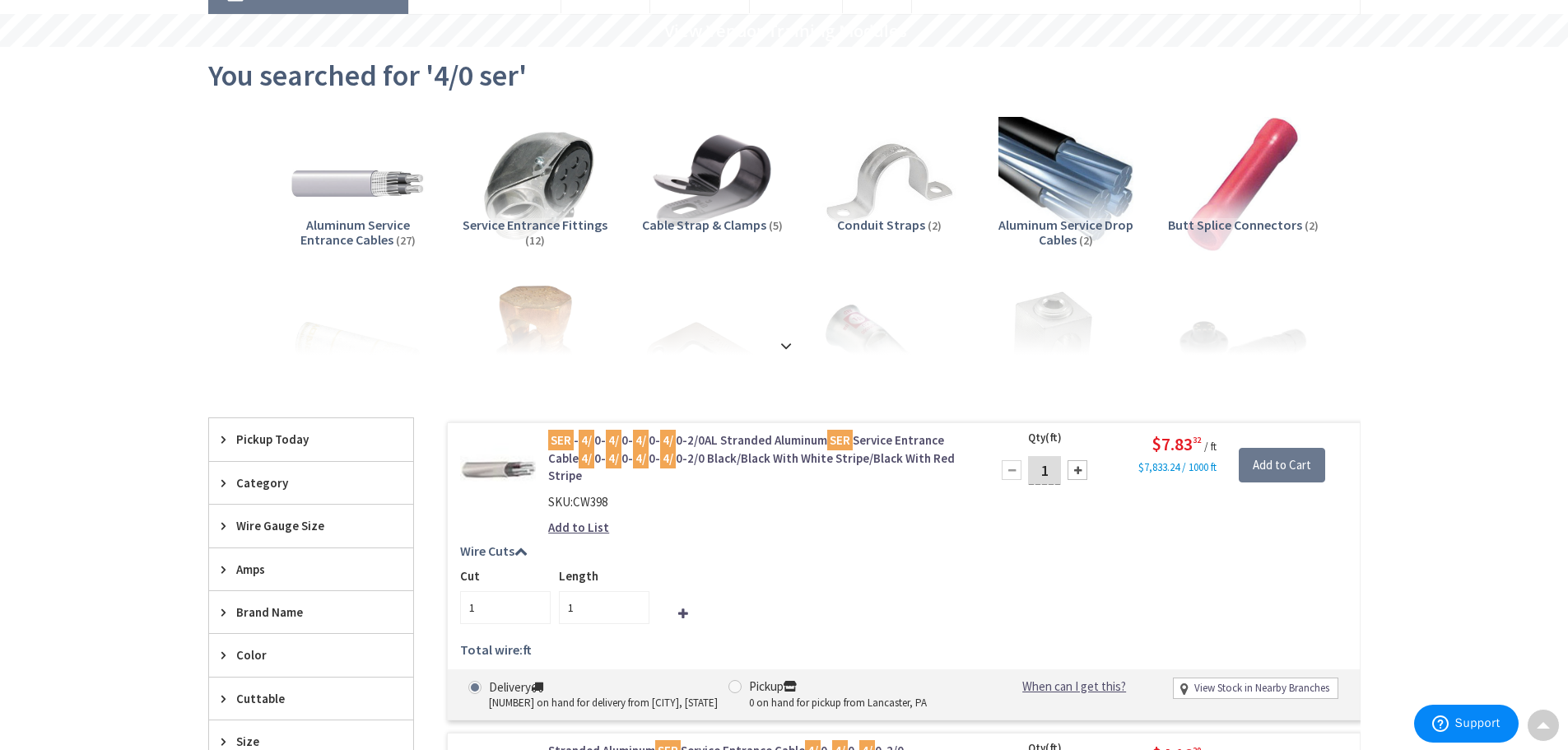 scroll, scrollTop: 0, scrollLeft: 0, axis: both 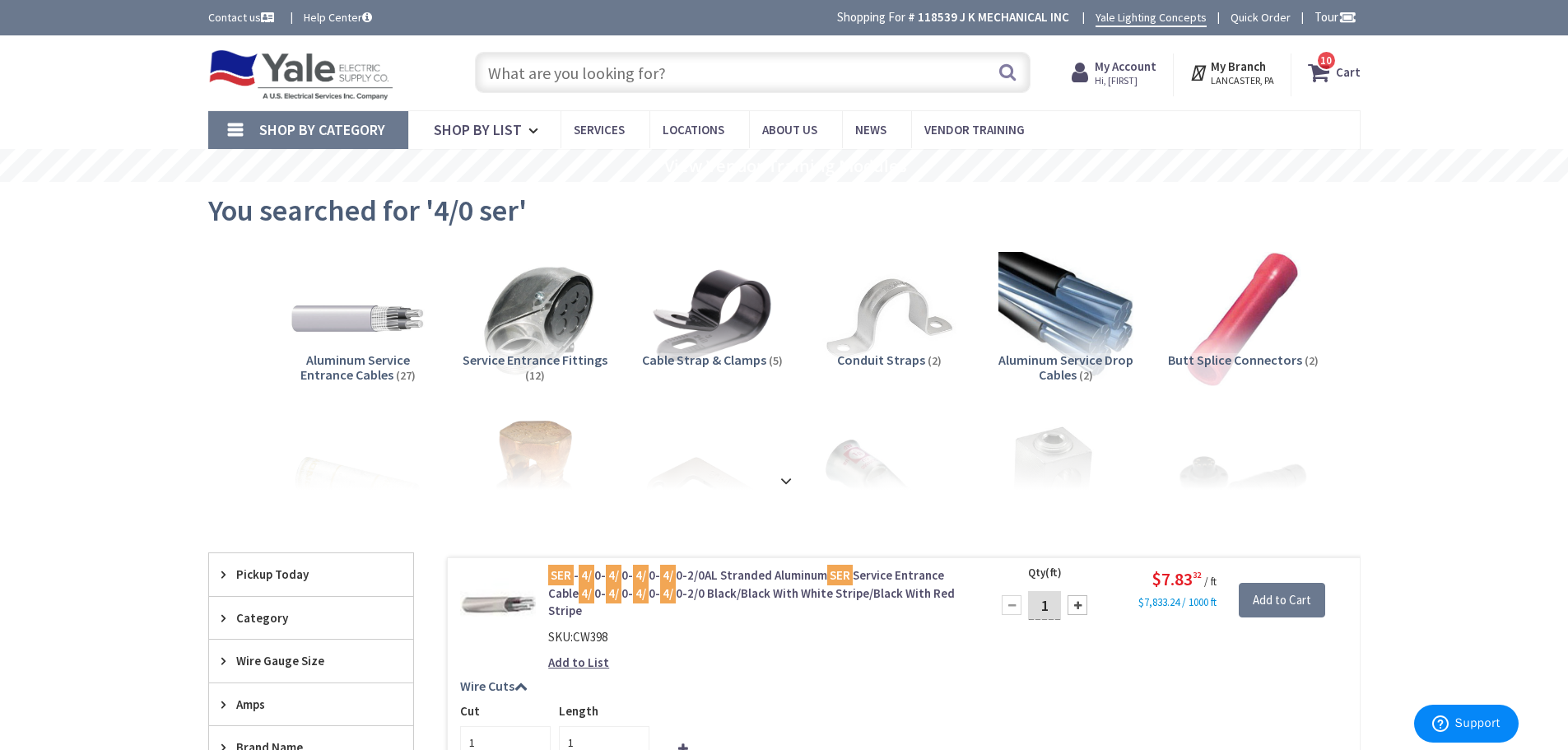 click at bounding box center (752, 72) 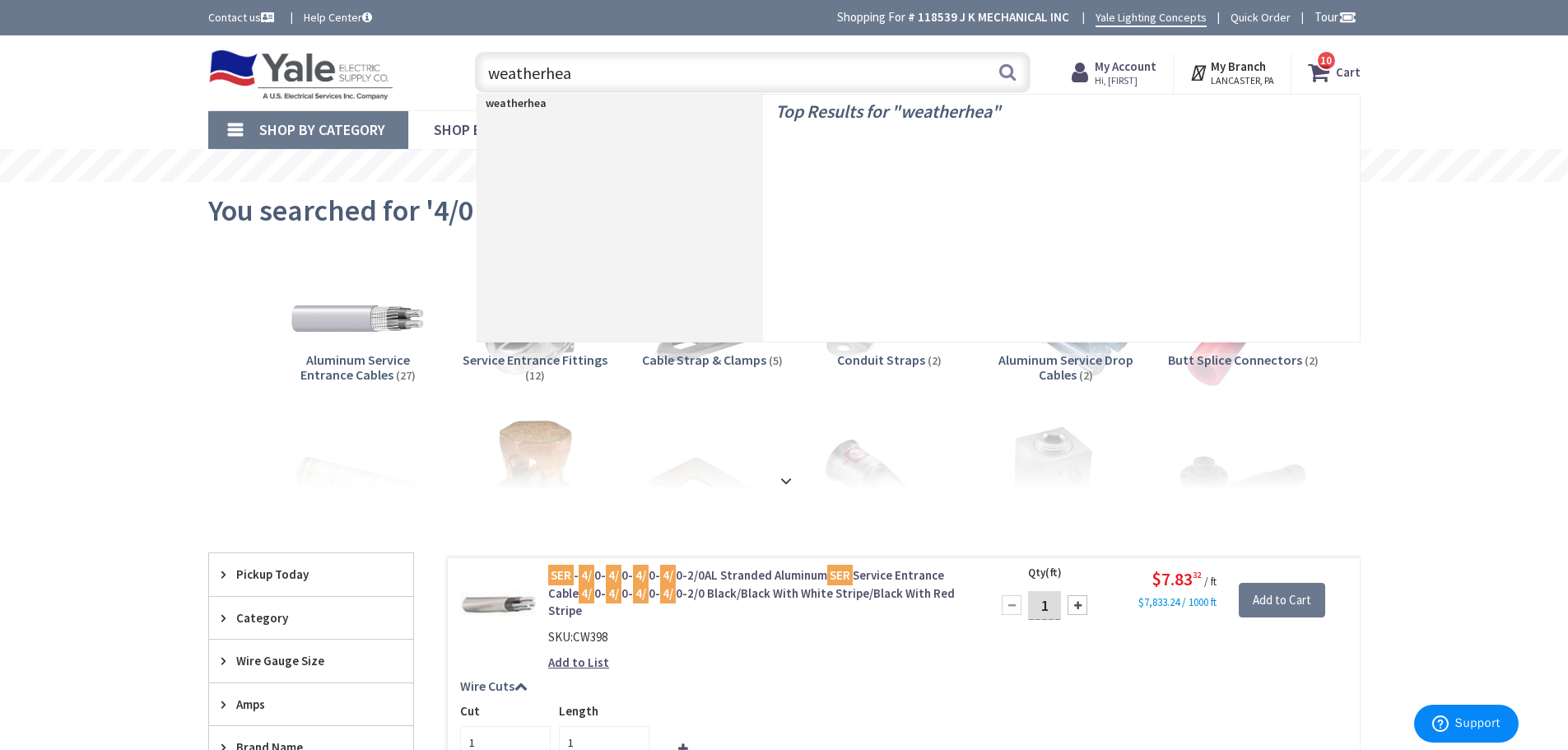 type on "weatherhead" 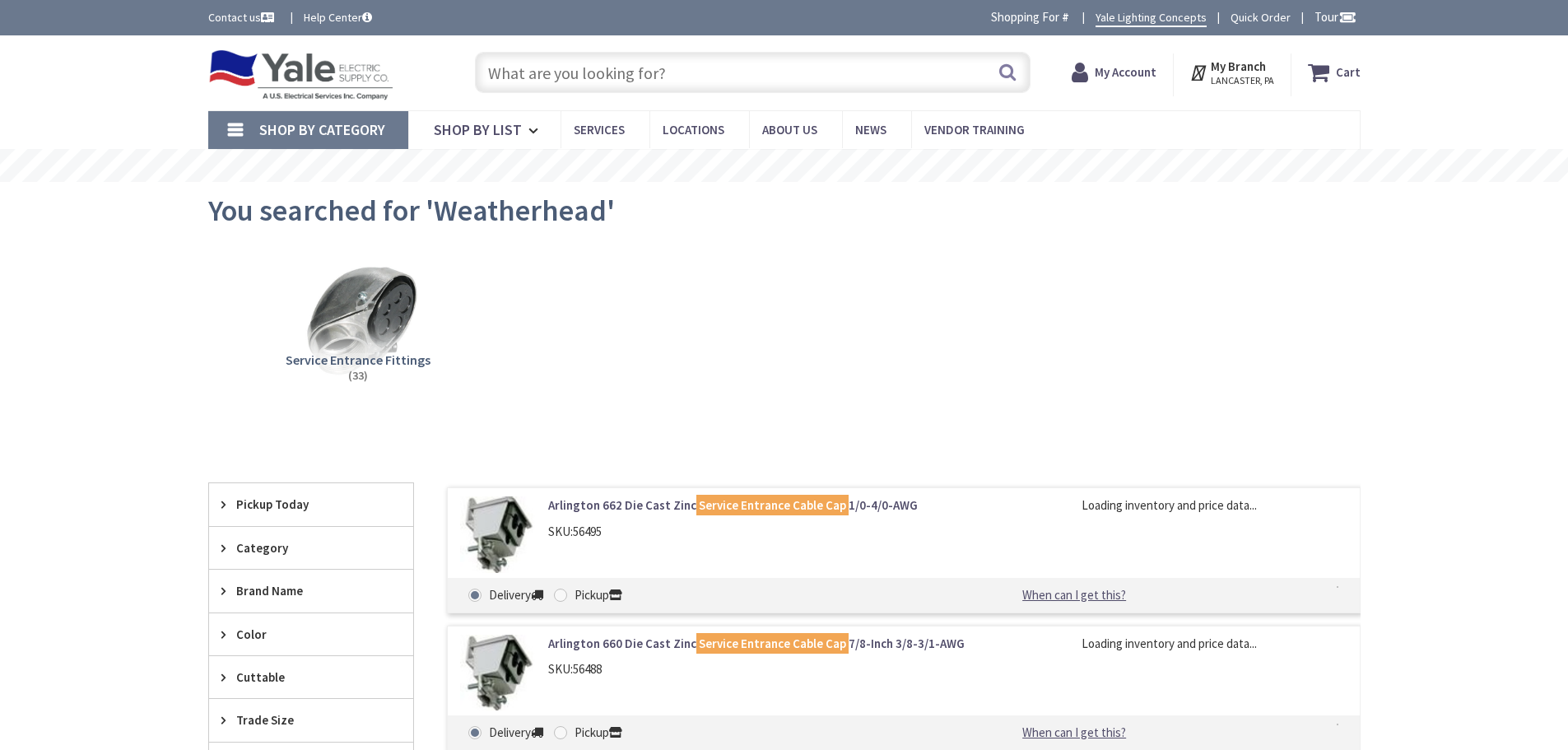 scroll, scrollTop: 0, scrollLeft: 0, axis: both 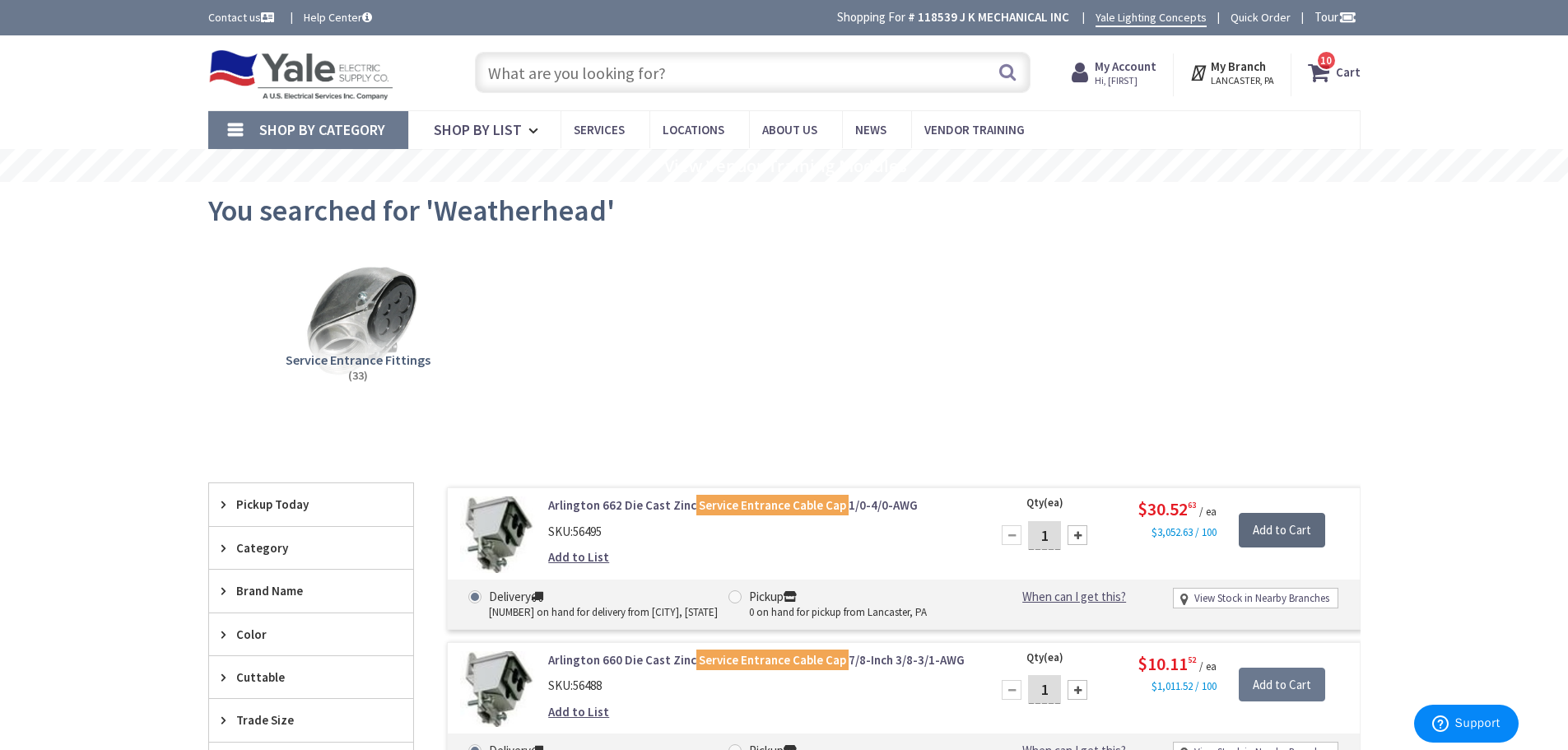 click on "Add to Cart" at bounding box center [1282, 530] 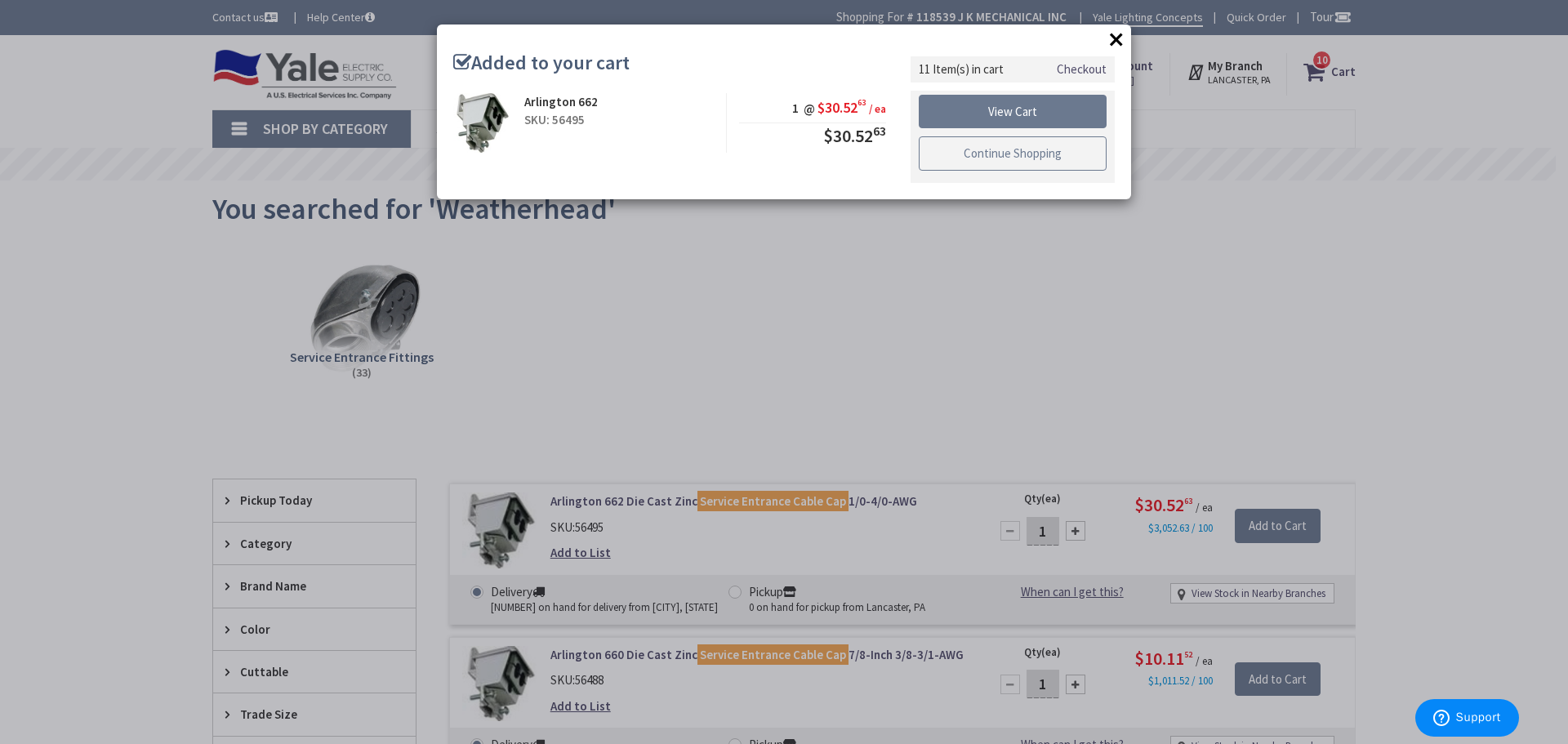 click on "Continue Shopping" at bounding box center [1013, 154] 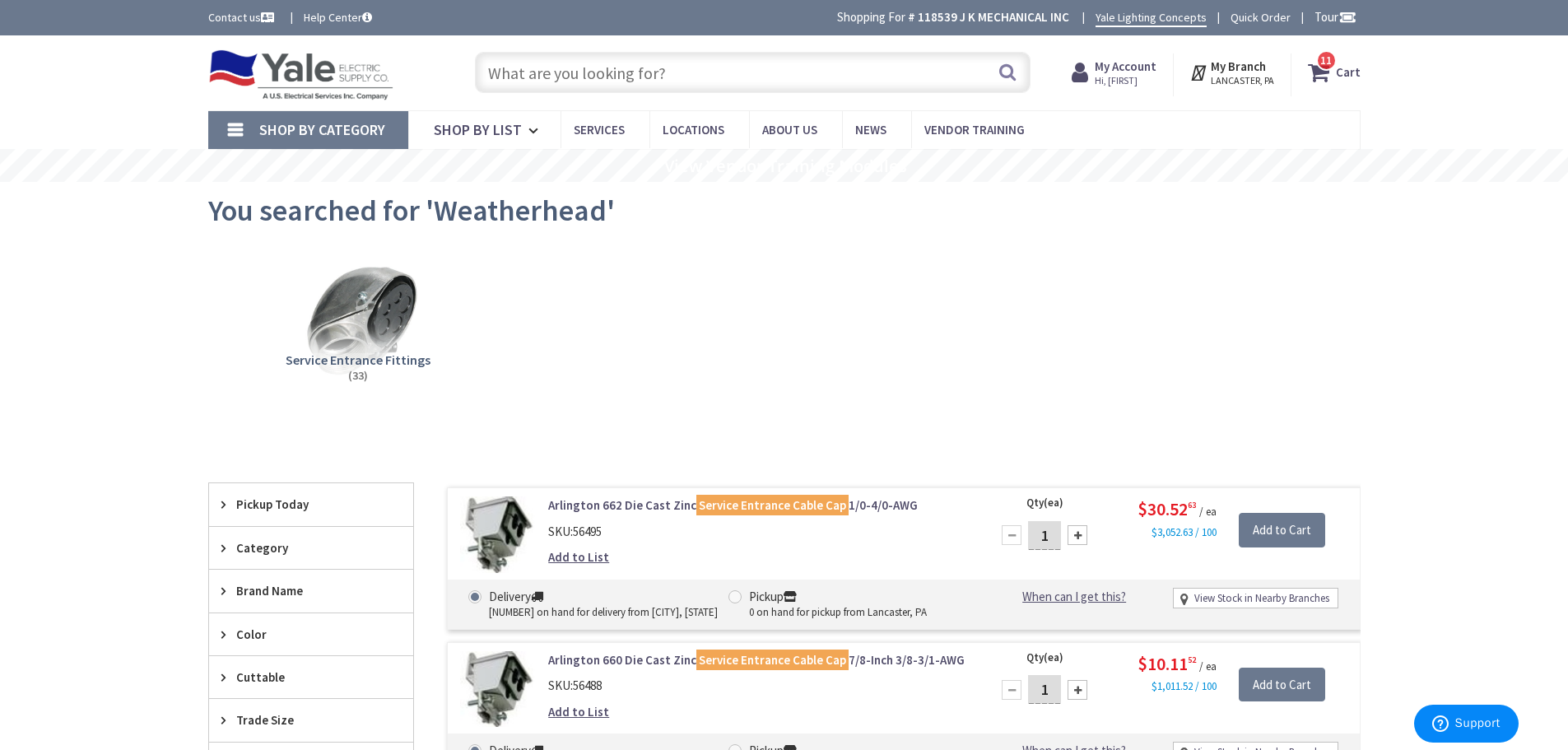 click at bounding box center (752, 72) 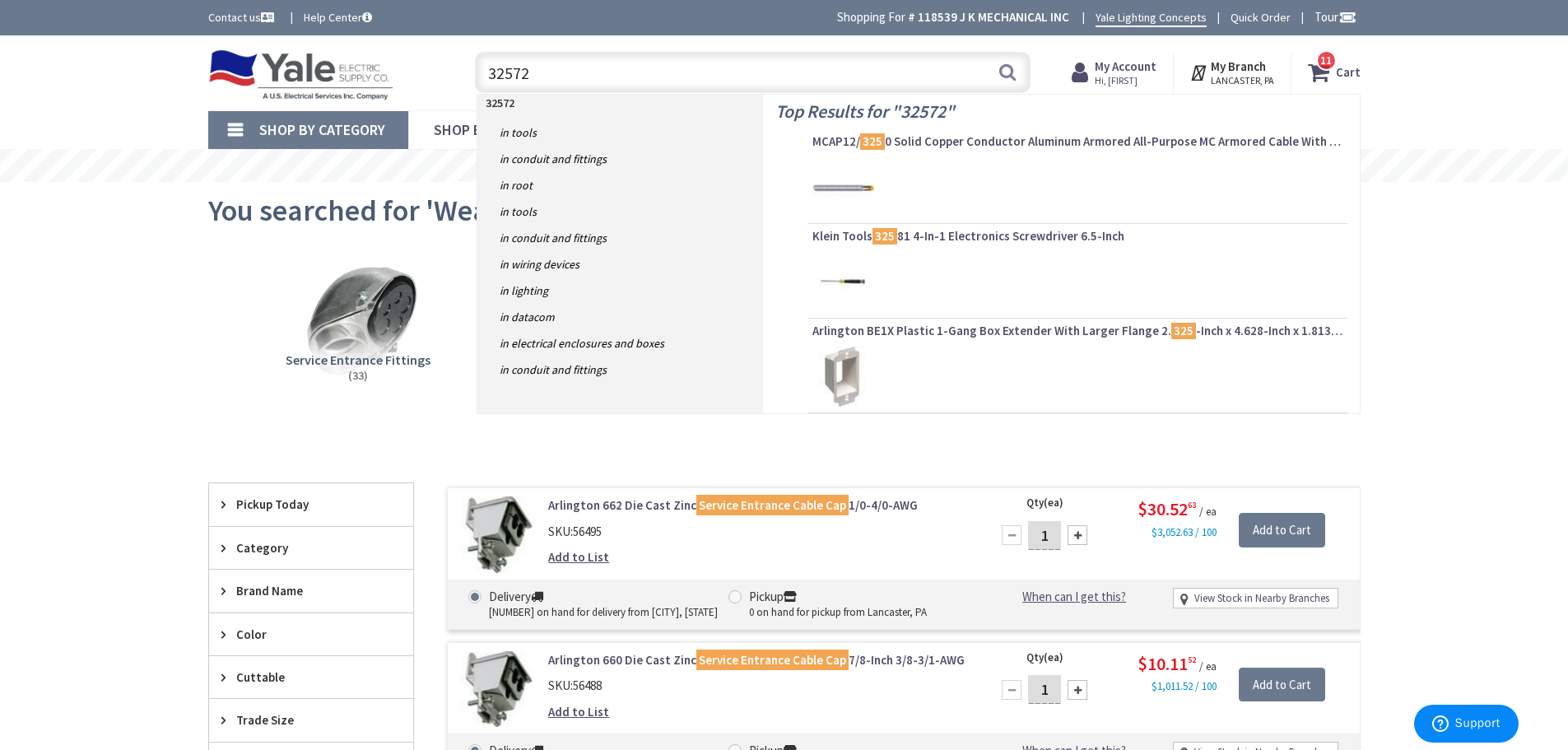type on "325723" 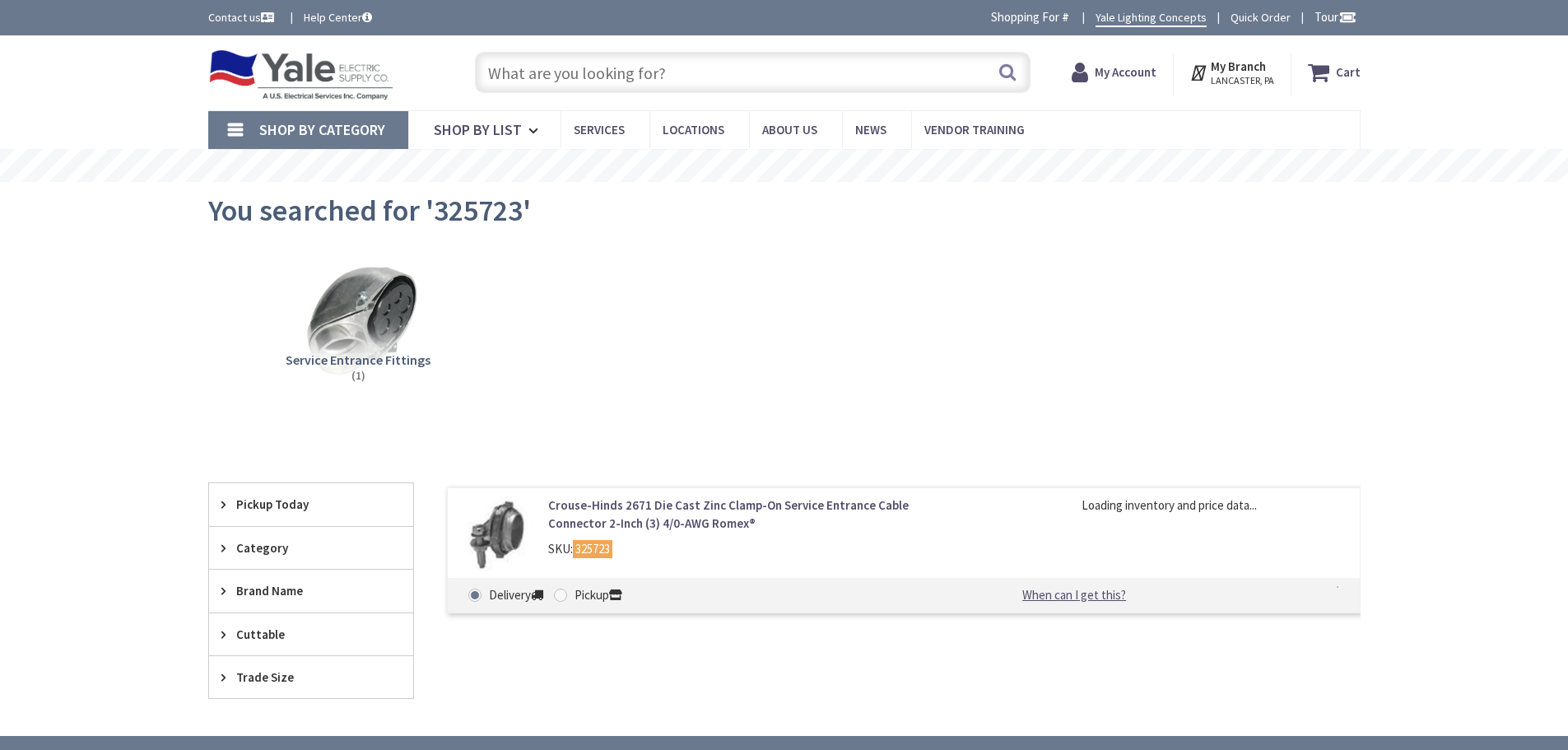 scroll, scrollTop: 0, scrollLeft: 0, axis: both 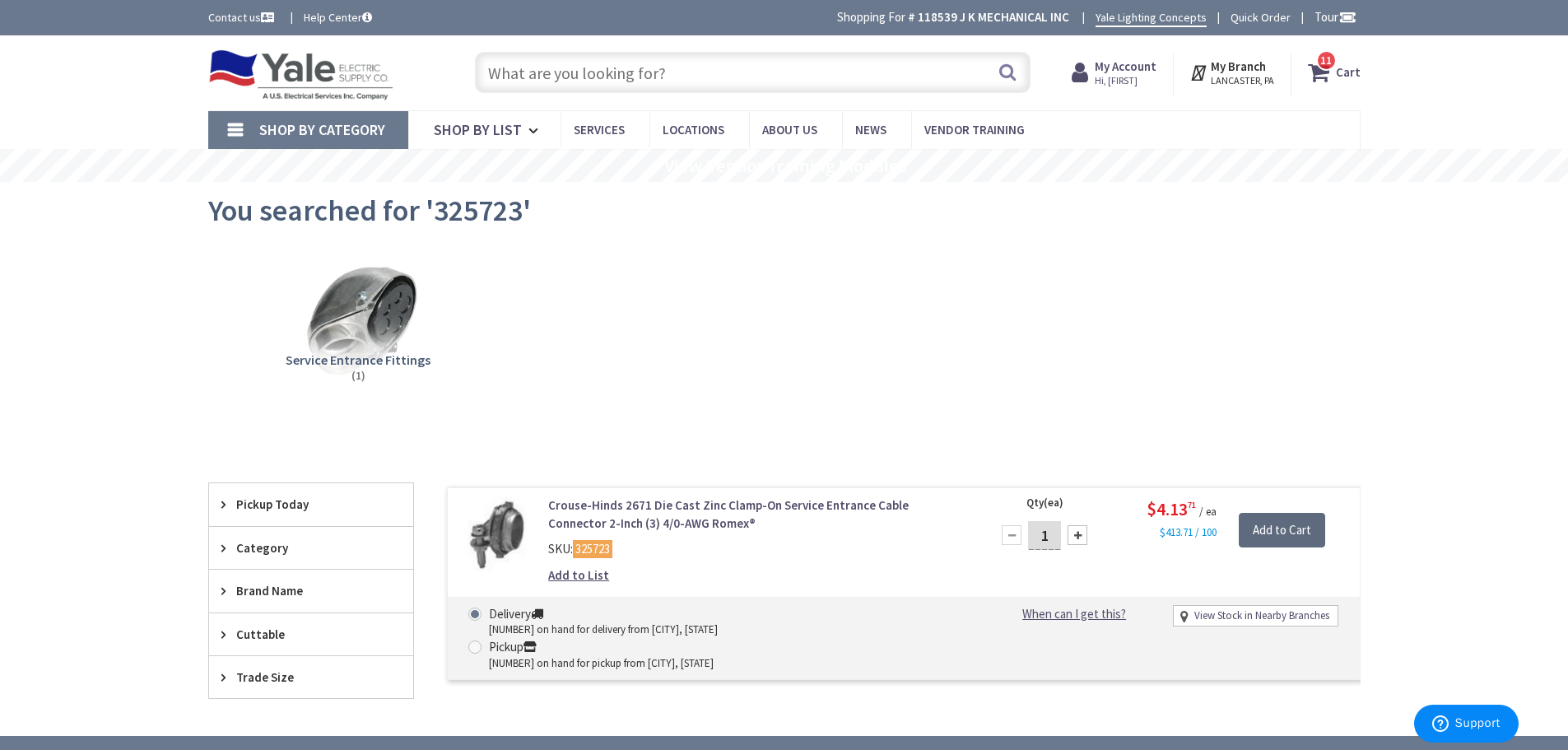 click on "Add to Cart" at bounding box center [1282, 530] 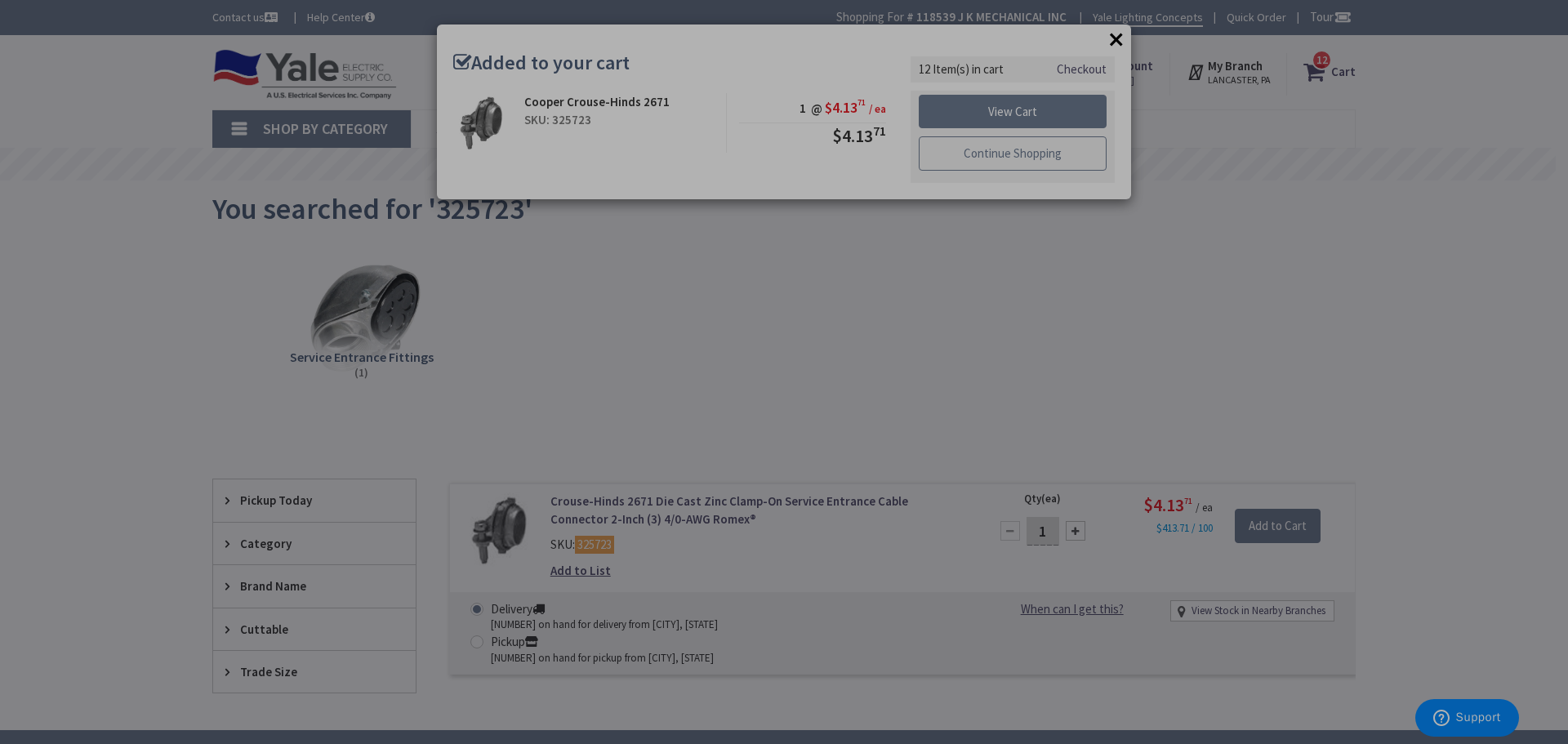 click on "Continue Shopping" at bounding box center [1013, 154] 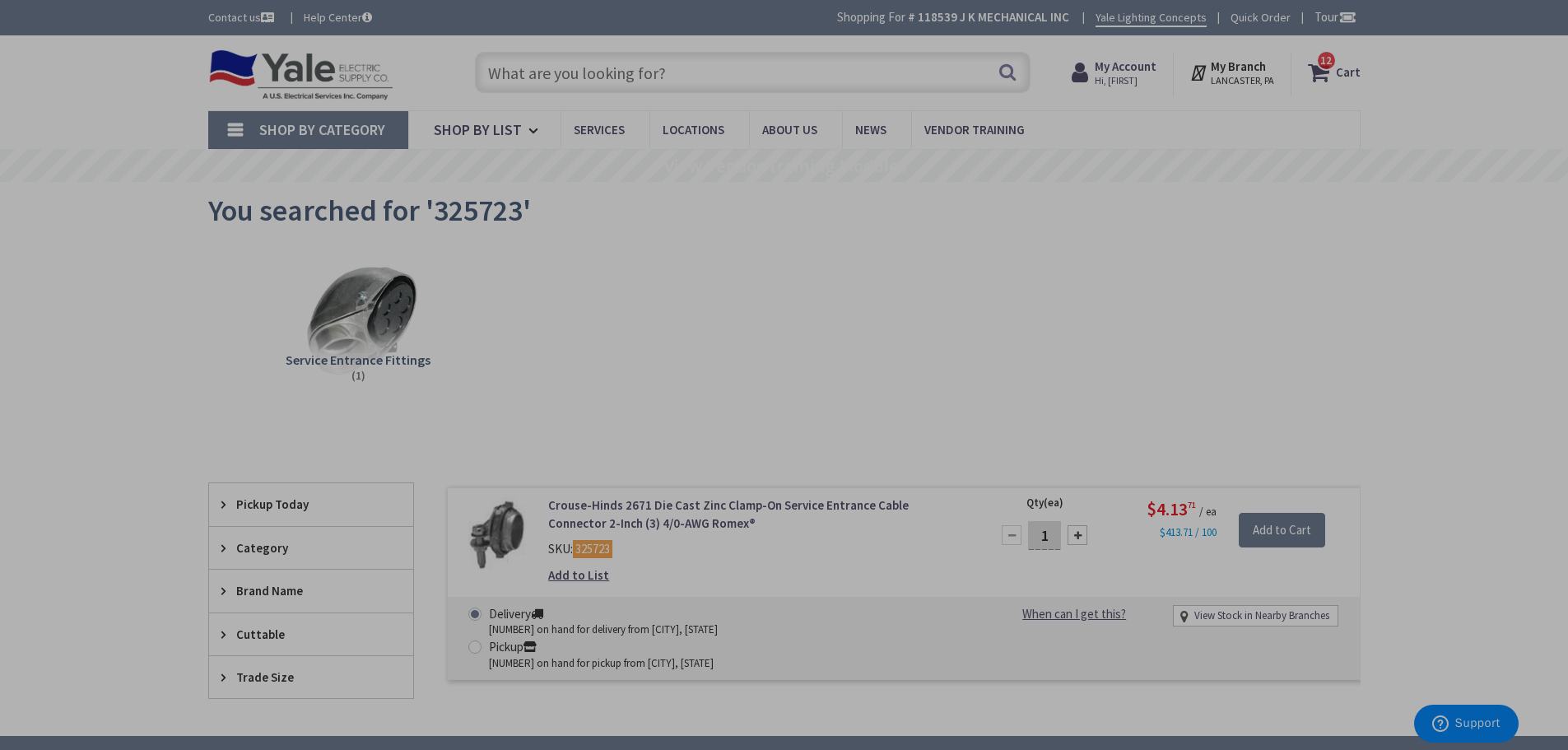 click on "Service Entrance Fittings
(1)" at bounding box center [784, 331] 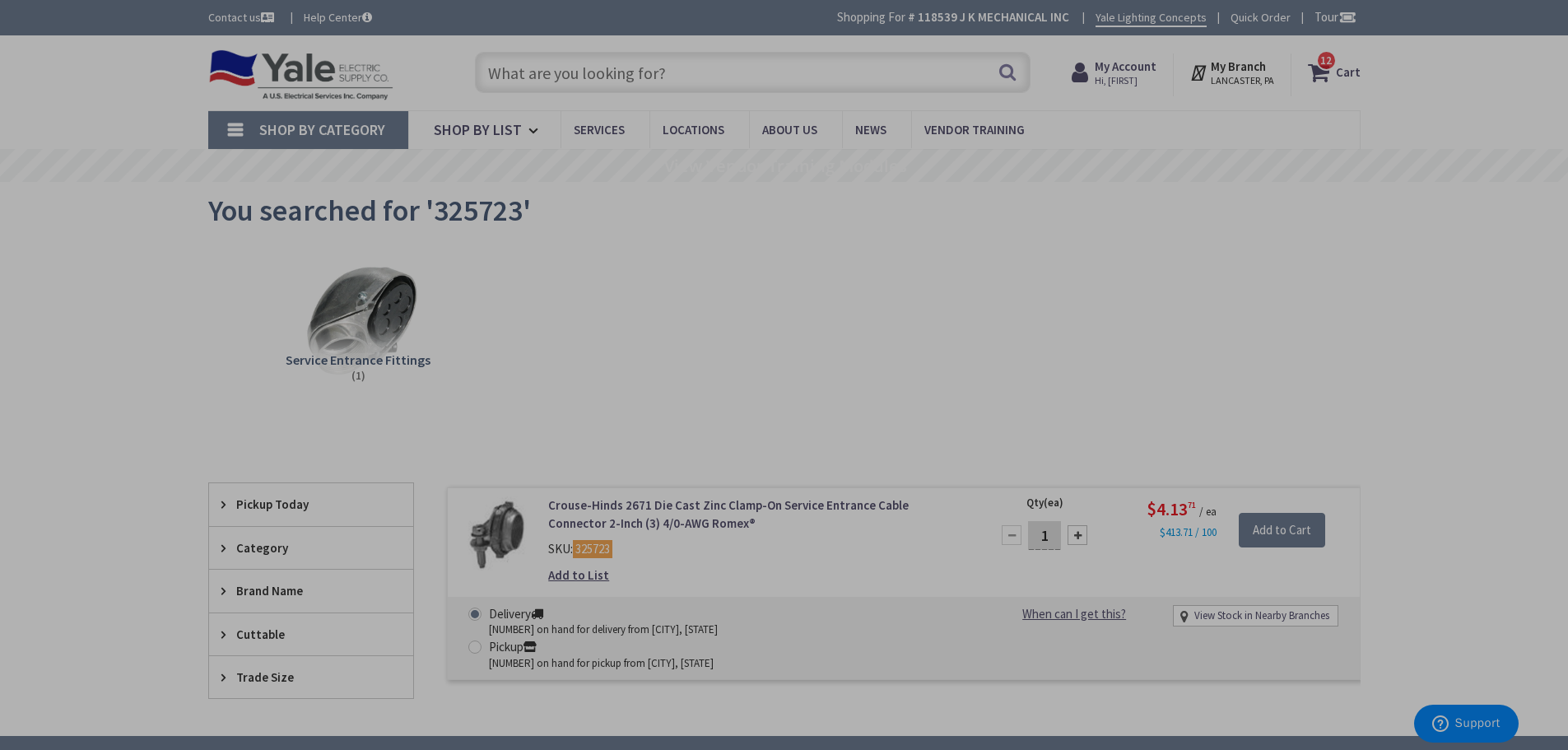 click on "12
12
items" at bounding box center [1326, 60] 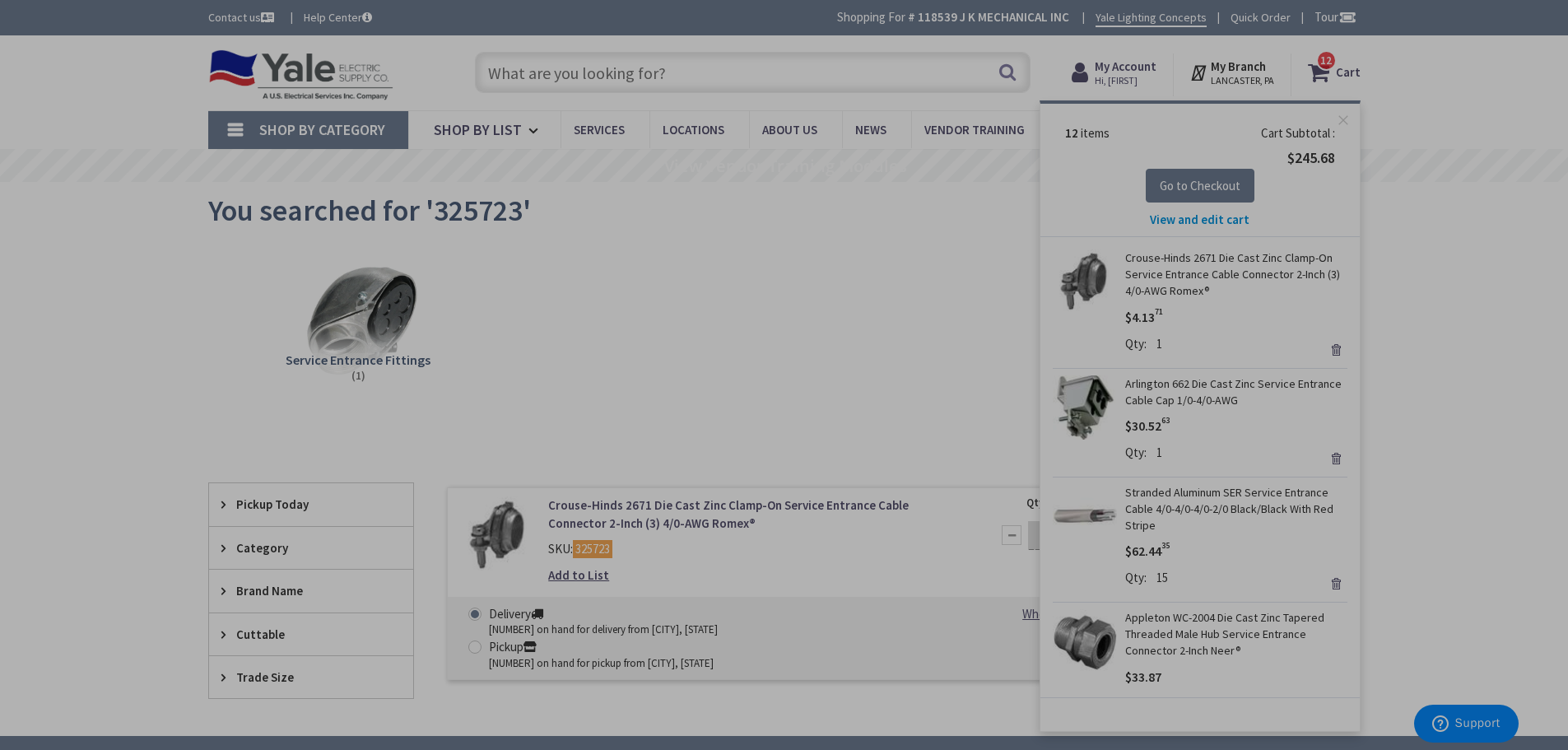 click on "View and edit cart" at bounding box center (1199, 219) 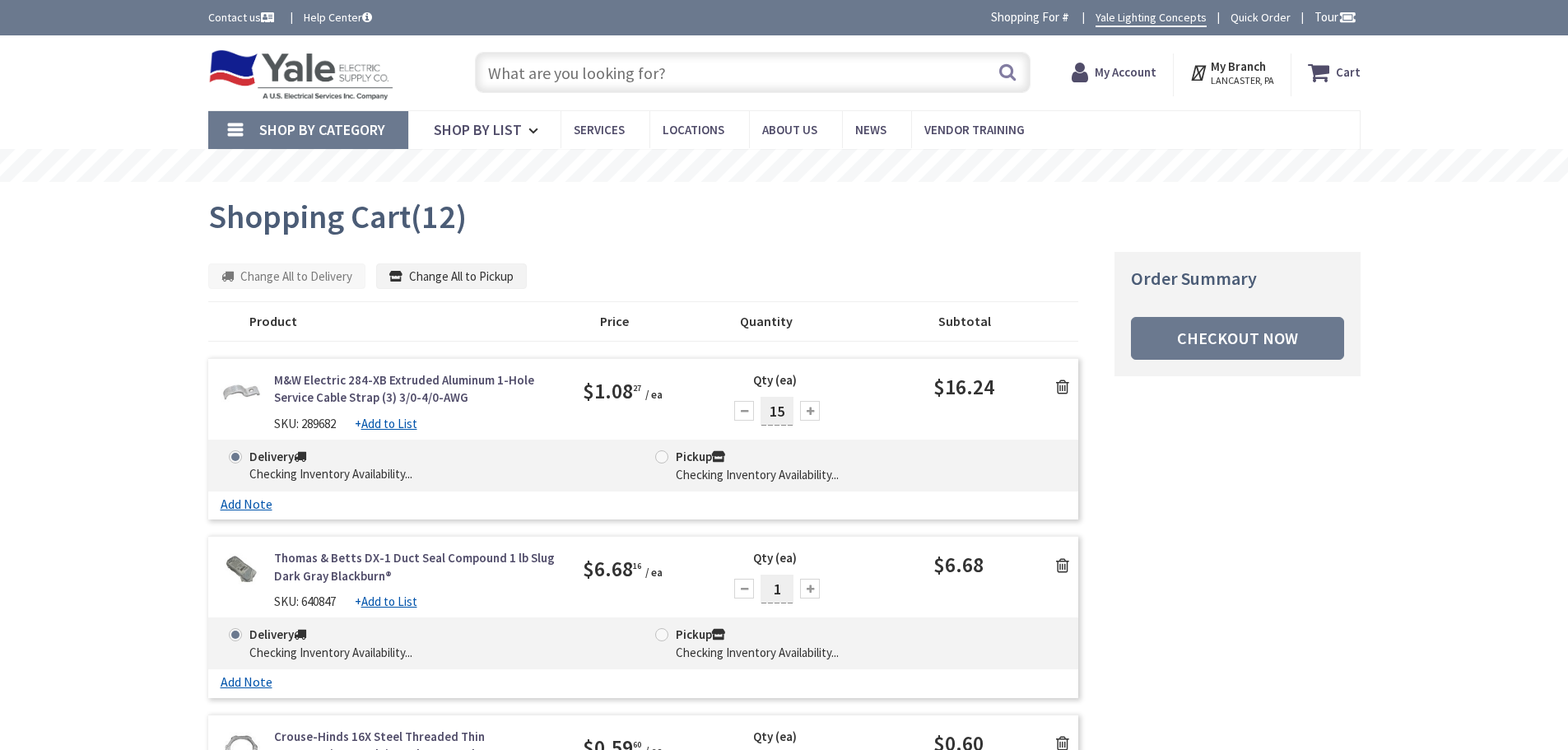 scroll, scrollTop: 0, scrollLeft: 0, axis: both 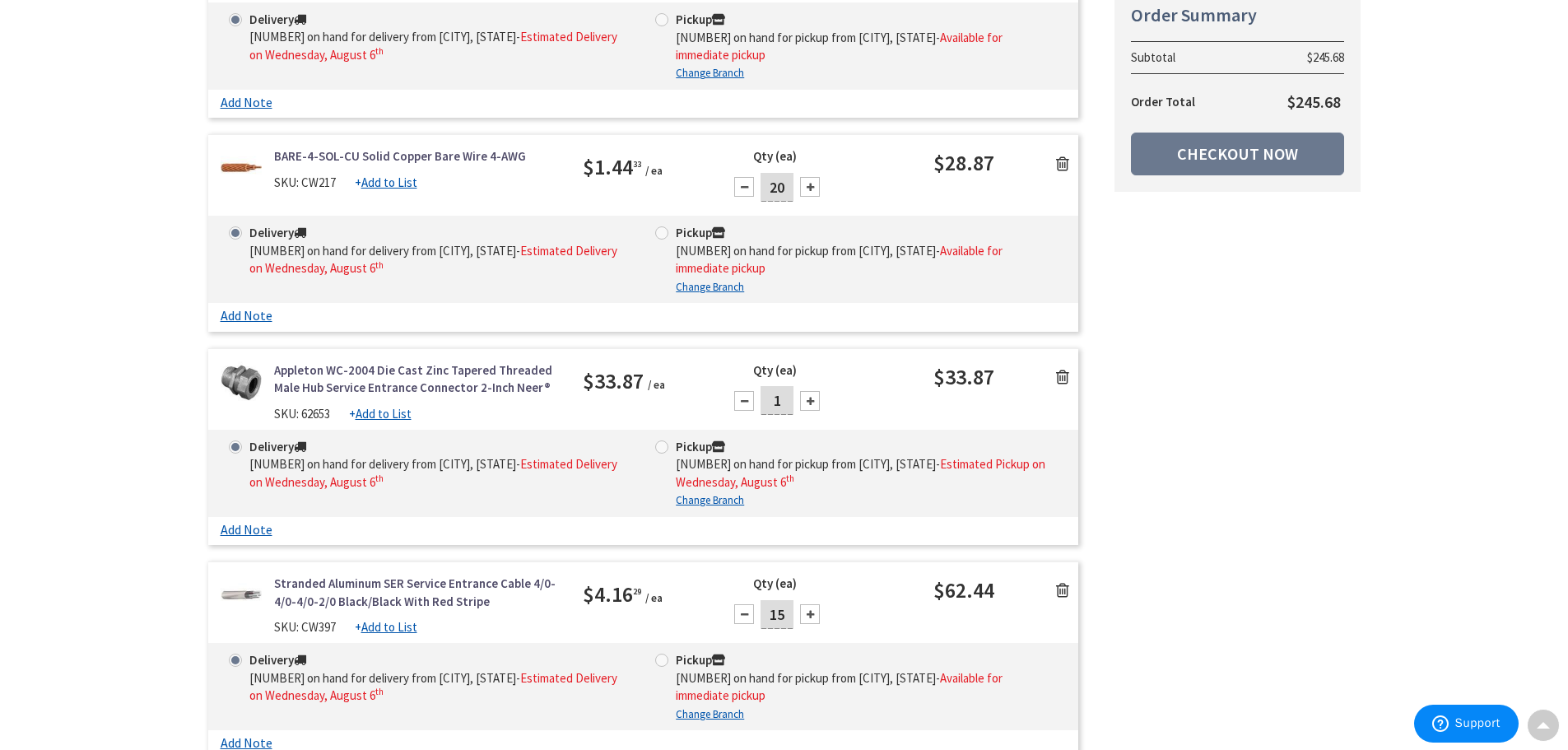 click at bounding box center [810, 401] 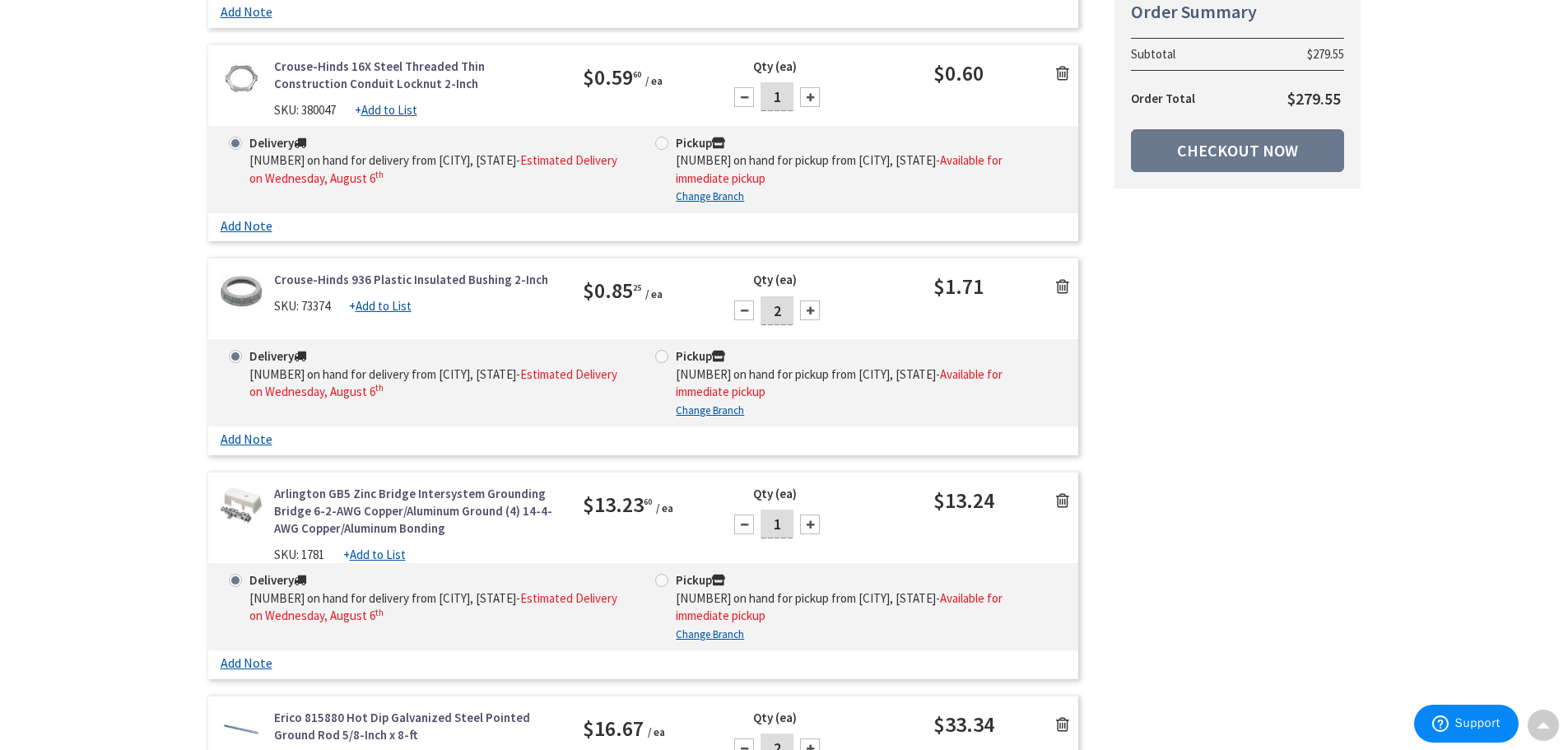 scroll, scrollTop: 0, scrollLeft: 0, axis: both 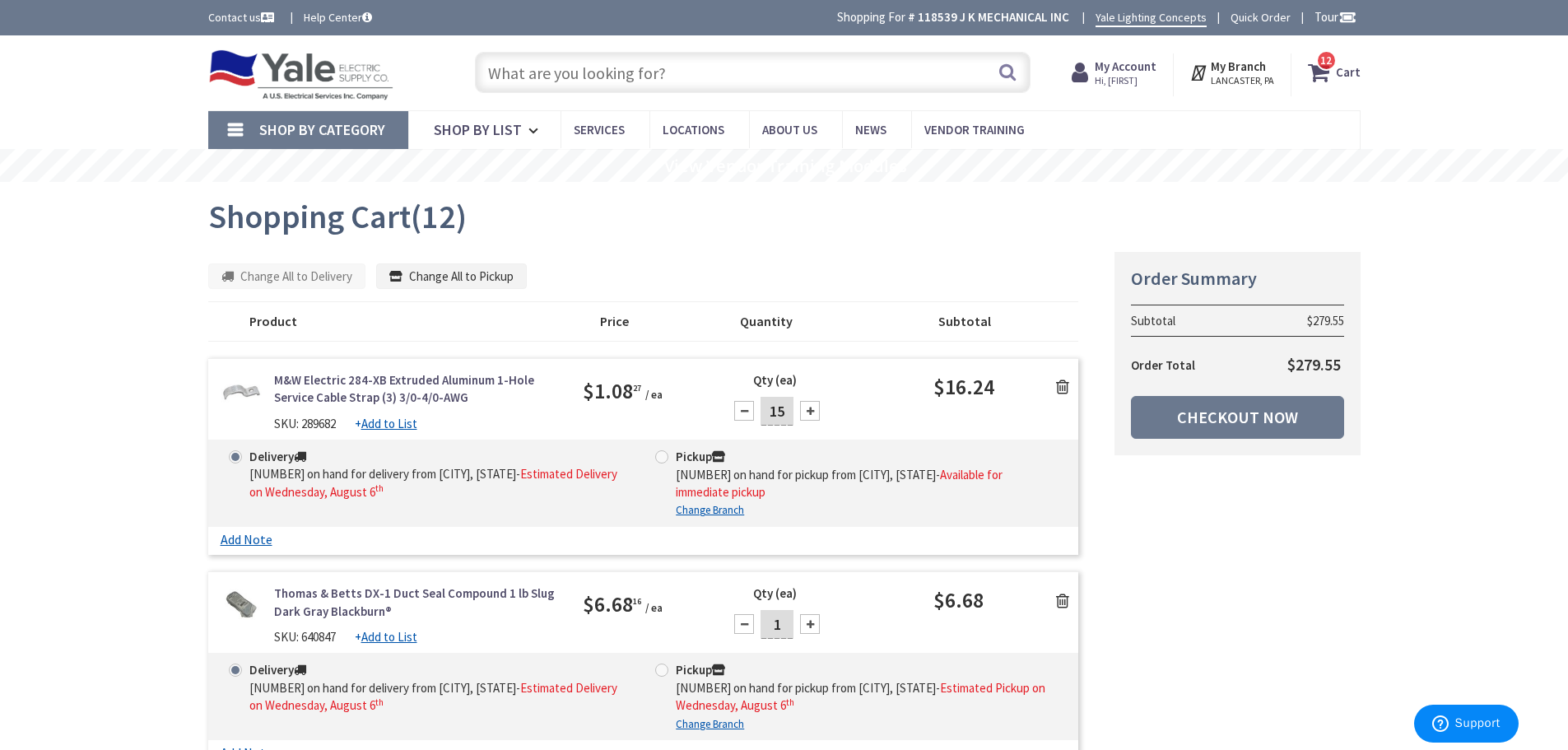 click at bounding box center (752, 72) 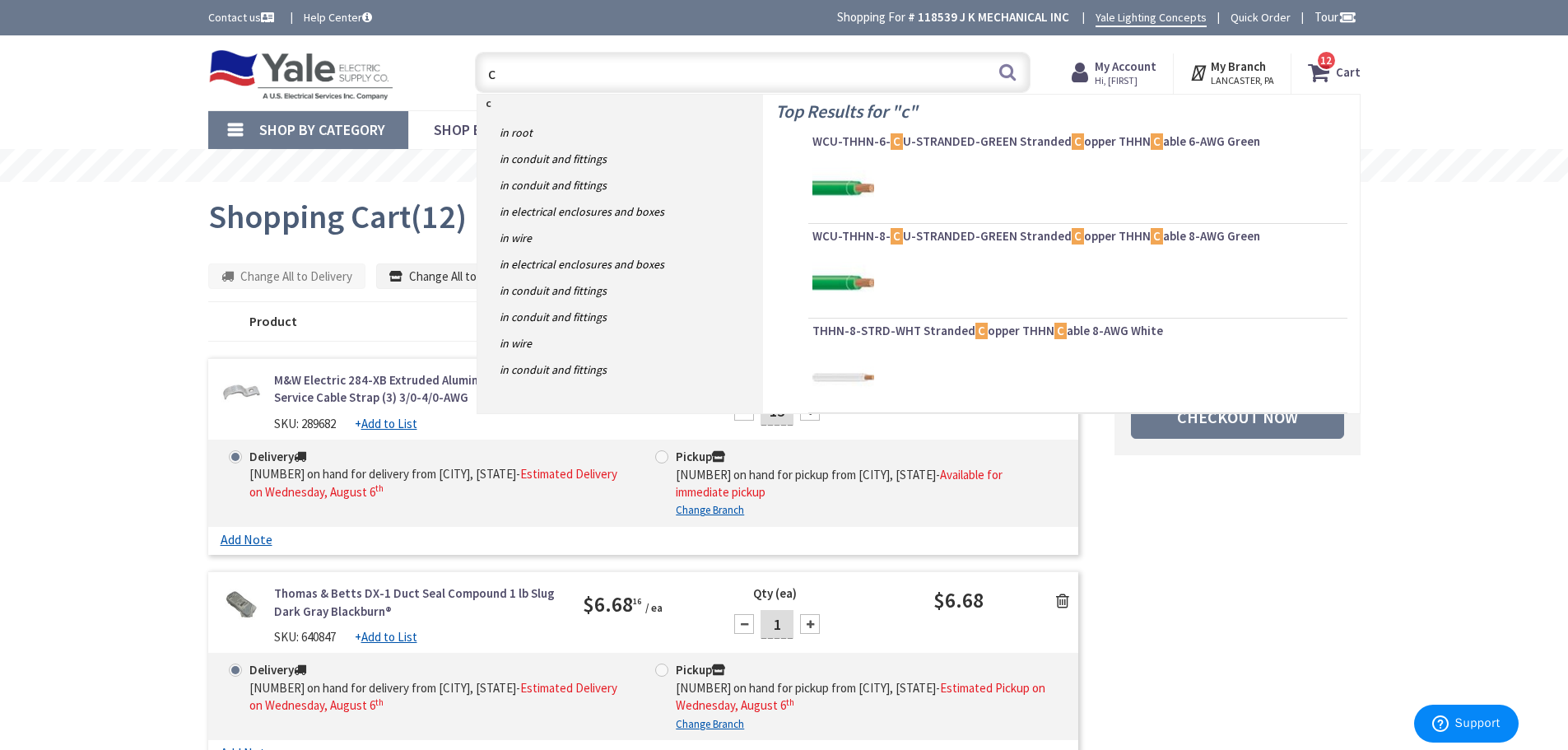 type on "c7" 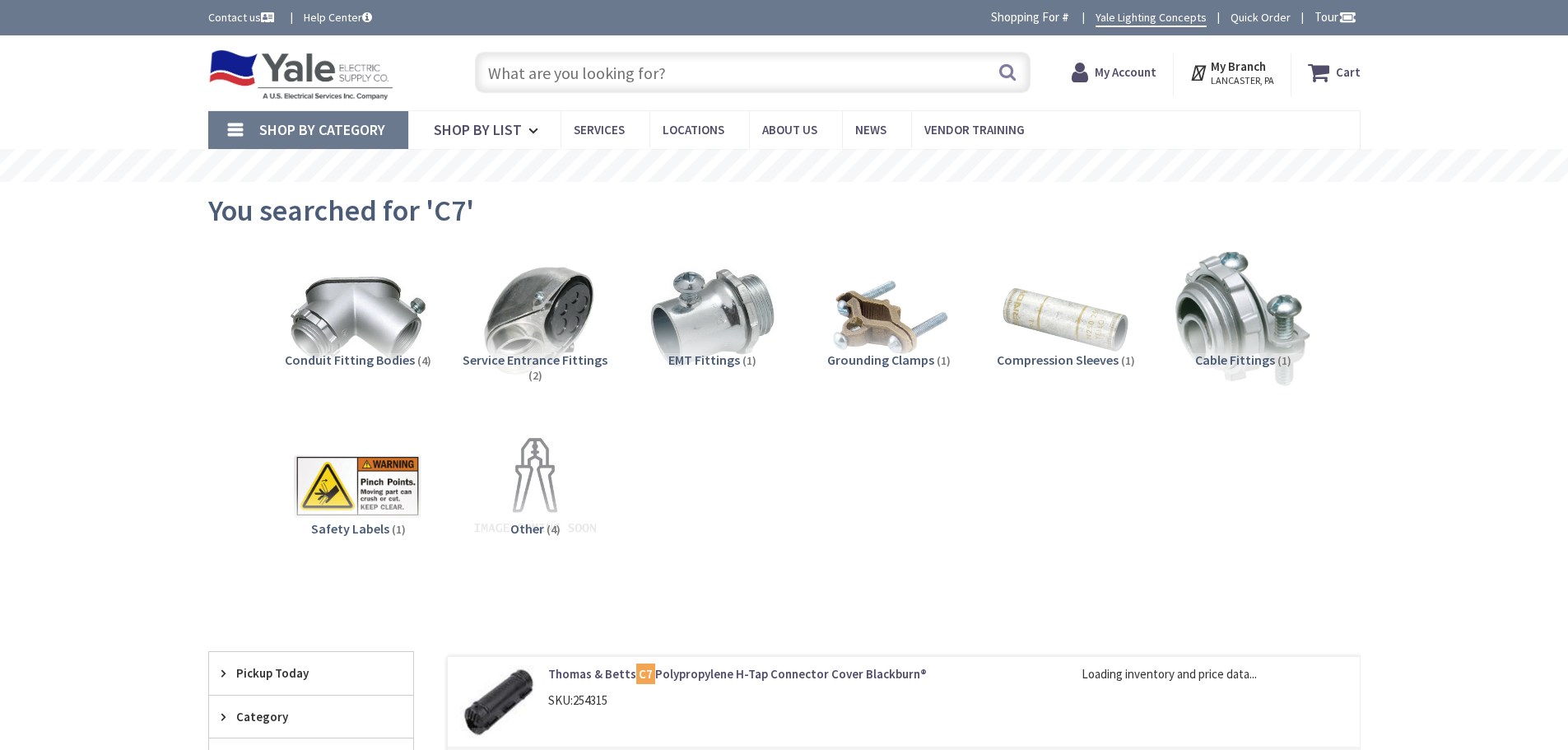 scroll, scrollTop: 0, scrollLeft: 0, axis: both 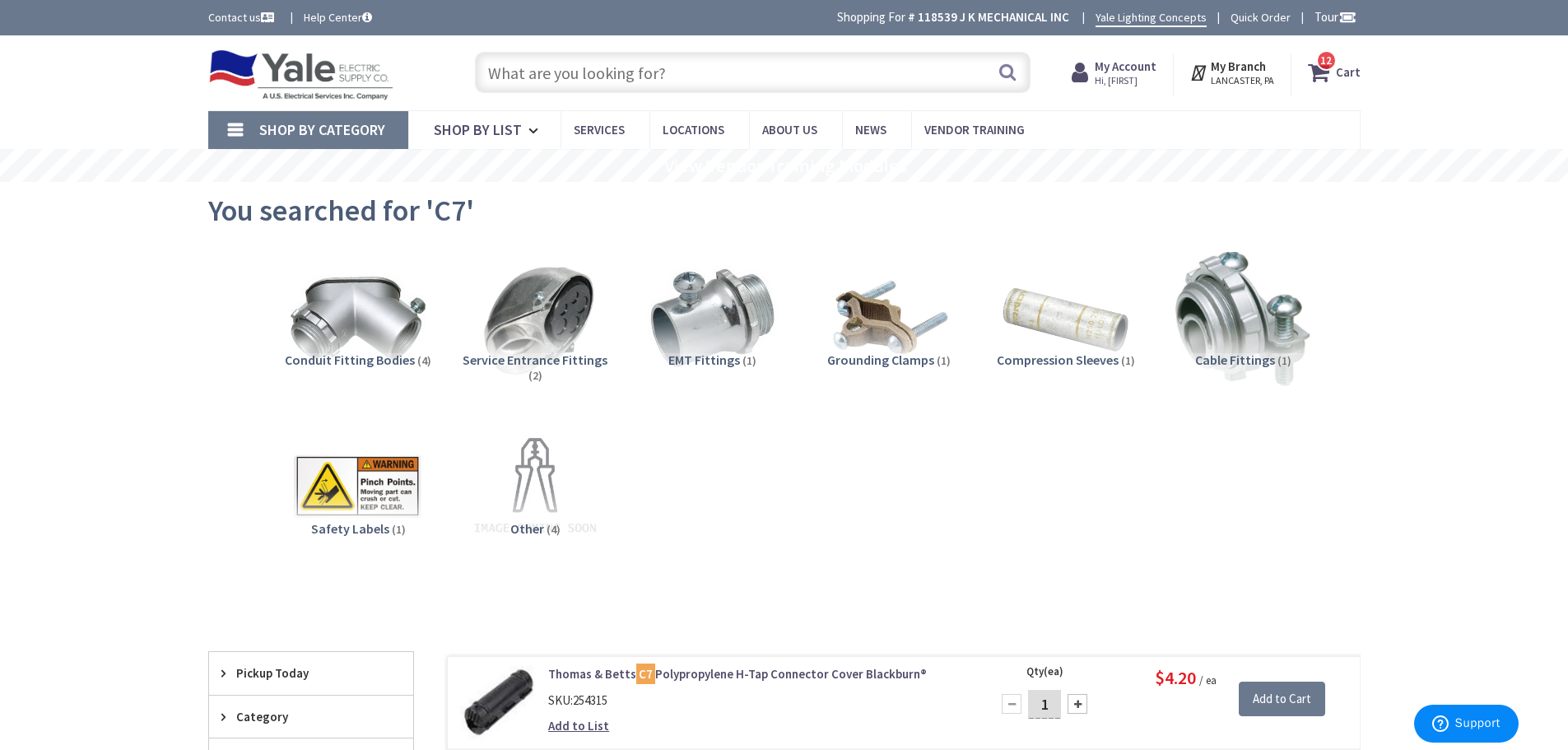 click at bounding box center (1077, 704) 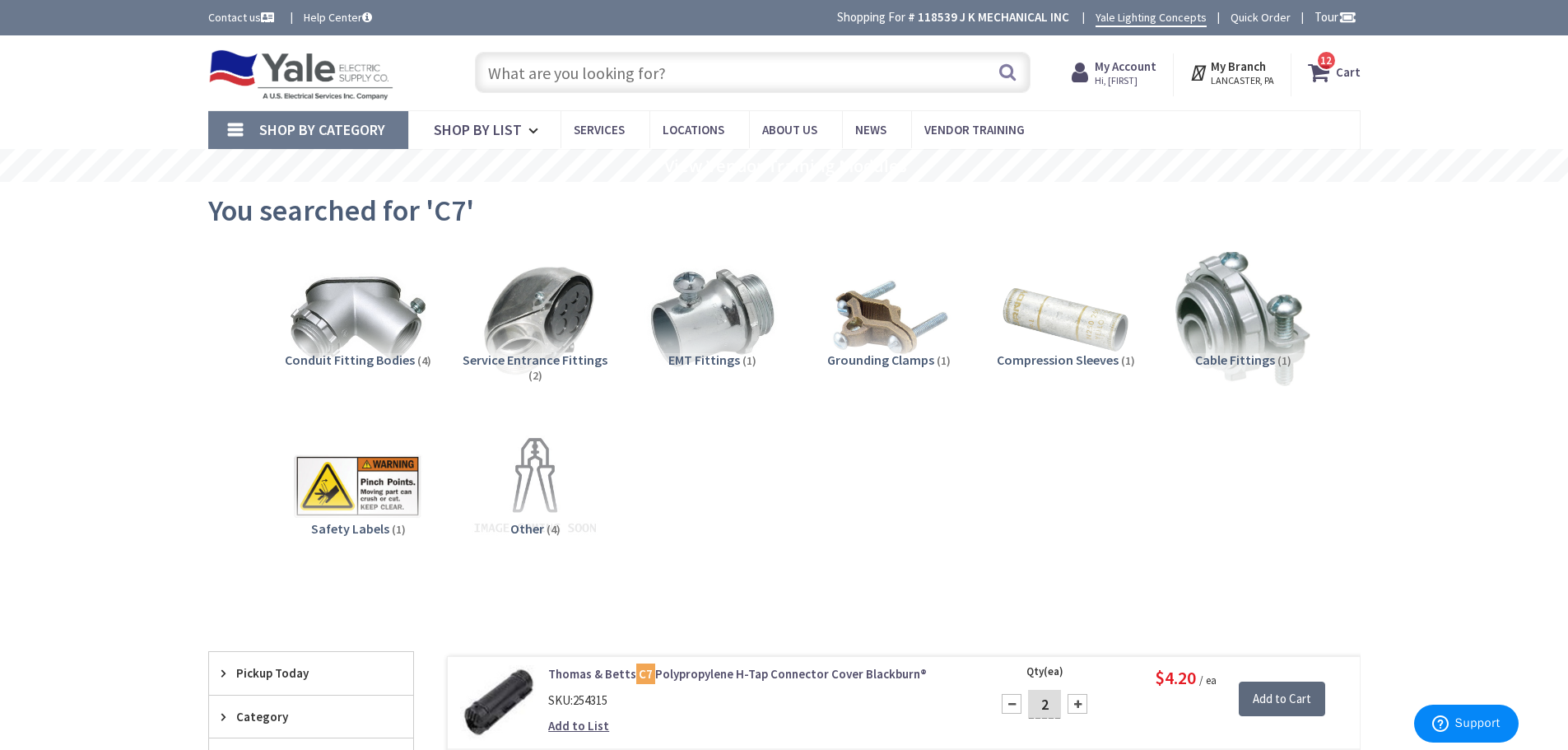 click on "Add to Cart" at bounding box center (1282, 699) 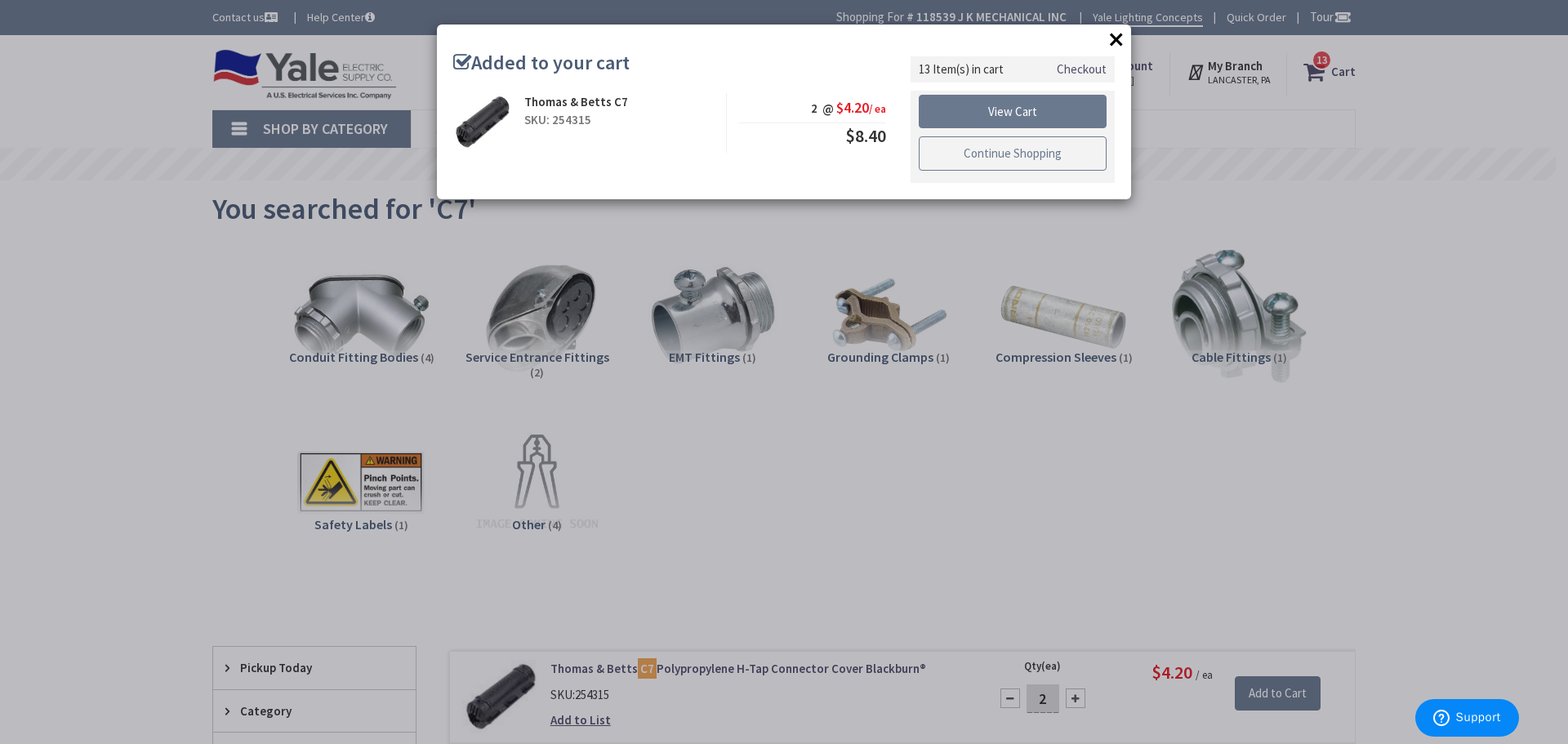 click on "Continue Shopping" at bounding box center [1013, 154] 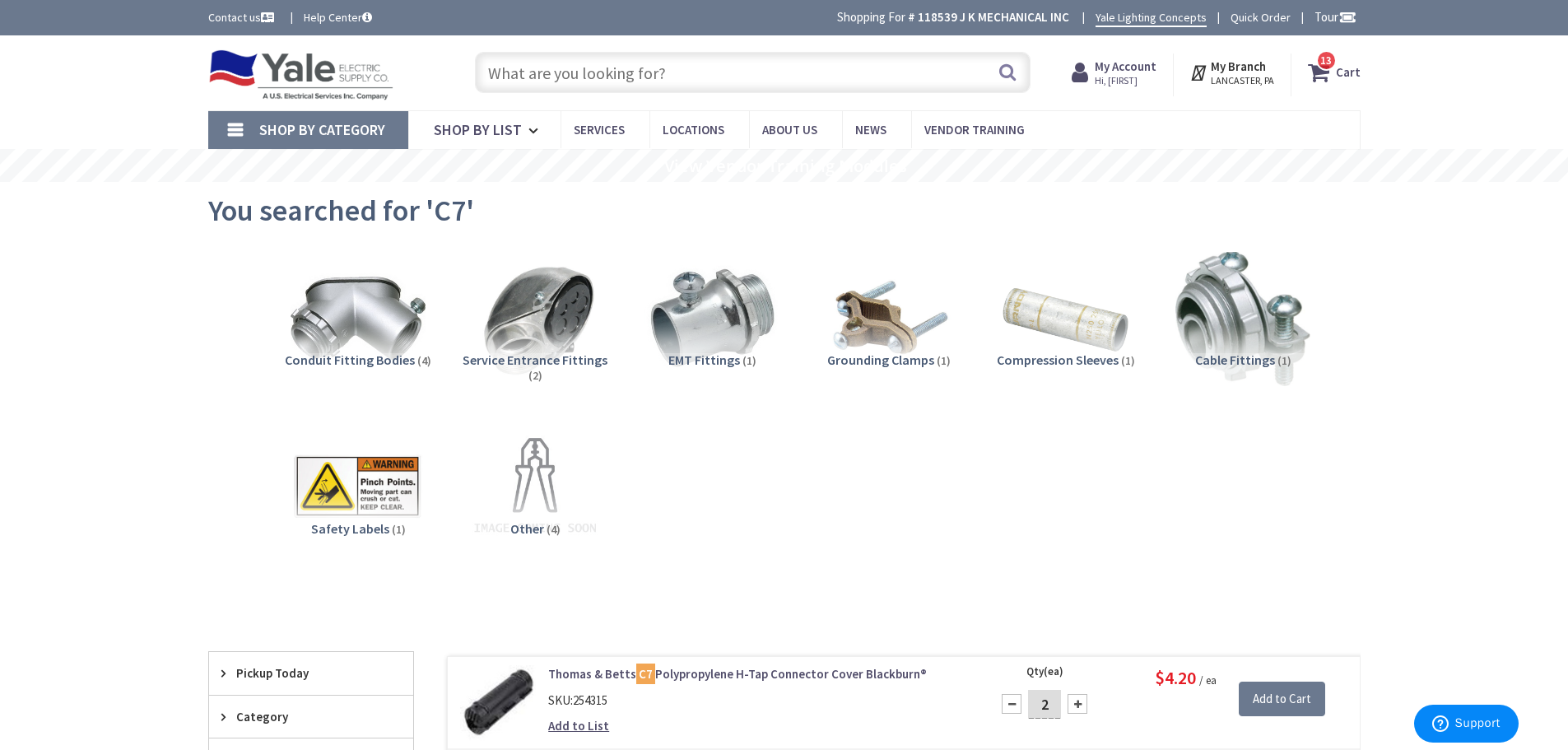 click at bounding box center (752, 72) 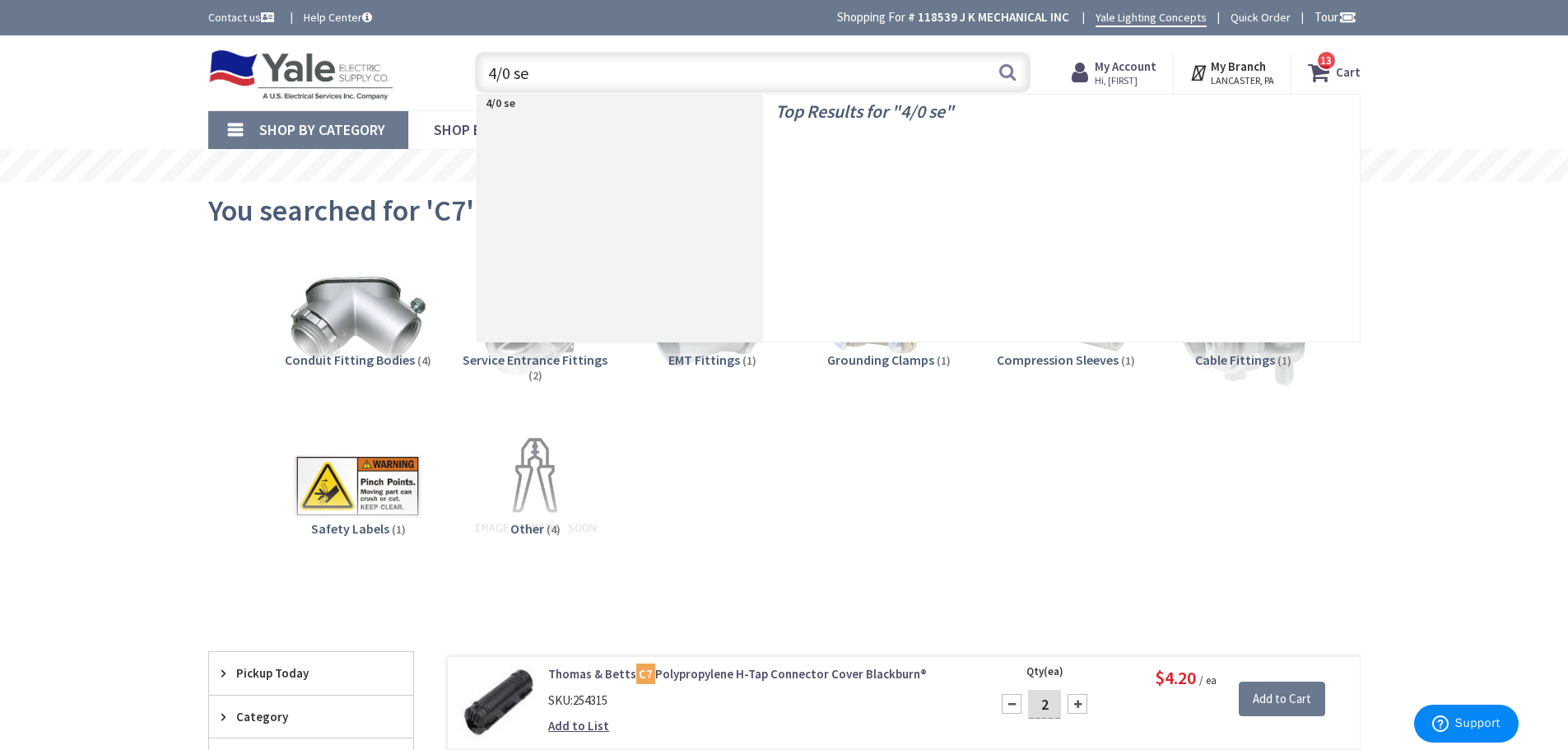 type on "4/0 seu" 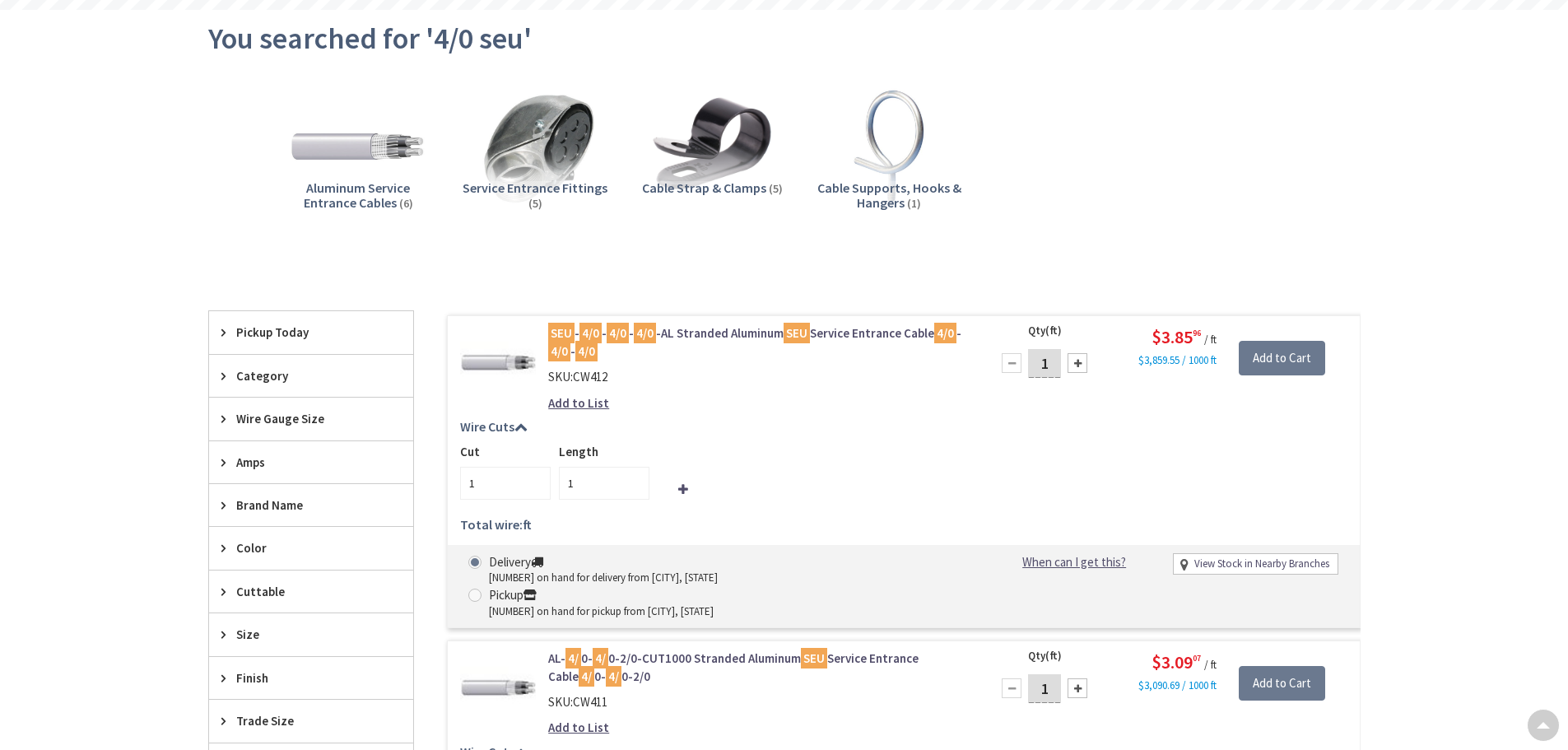 scroll, scrollTop: 247, scrollLeft: 0, axis: vertical 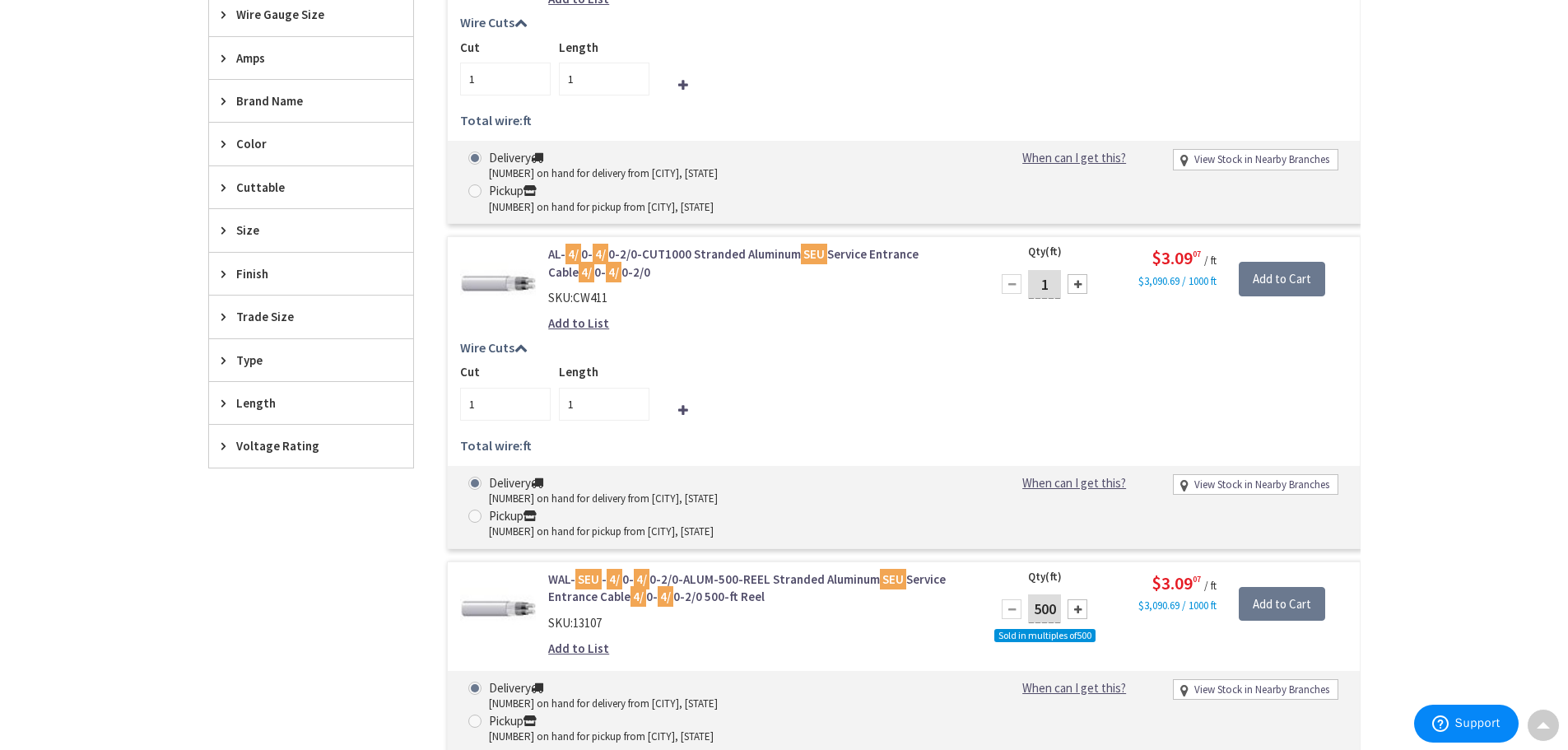 drag, startPoint x: 1050, startPoint y: 250, endPoint x: 1223, endPoint y: 148, distance: 200.83077 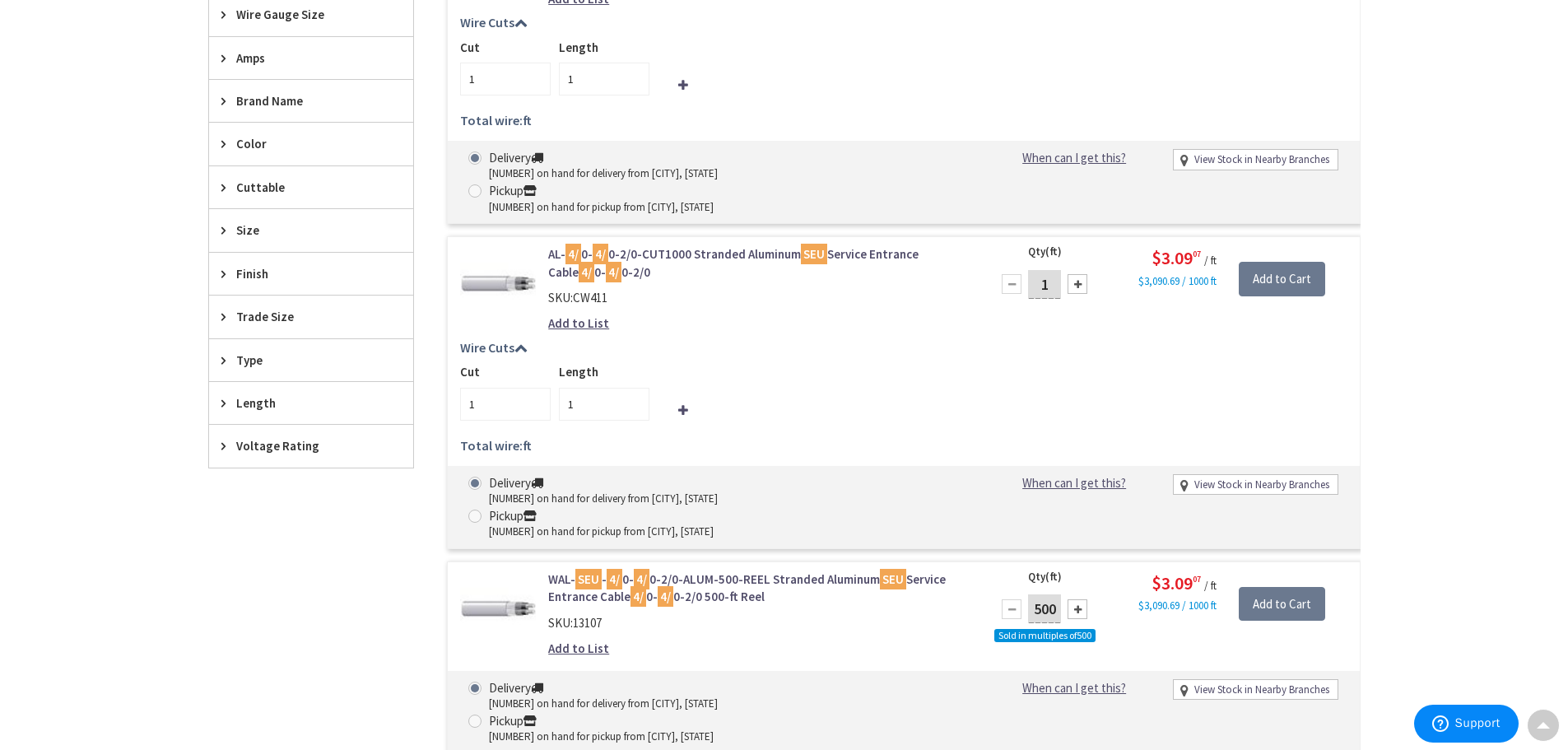 click on "1" at bounding box center [1045, 284] 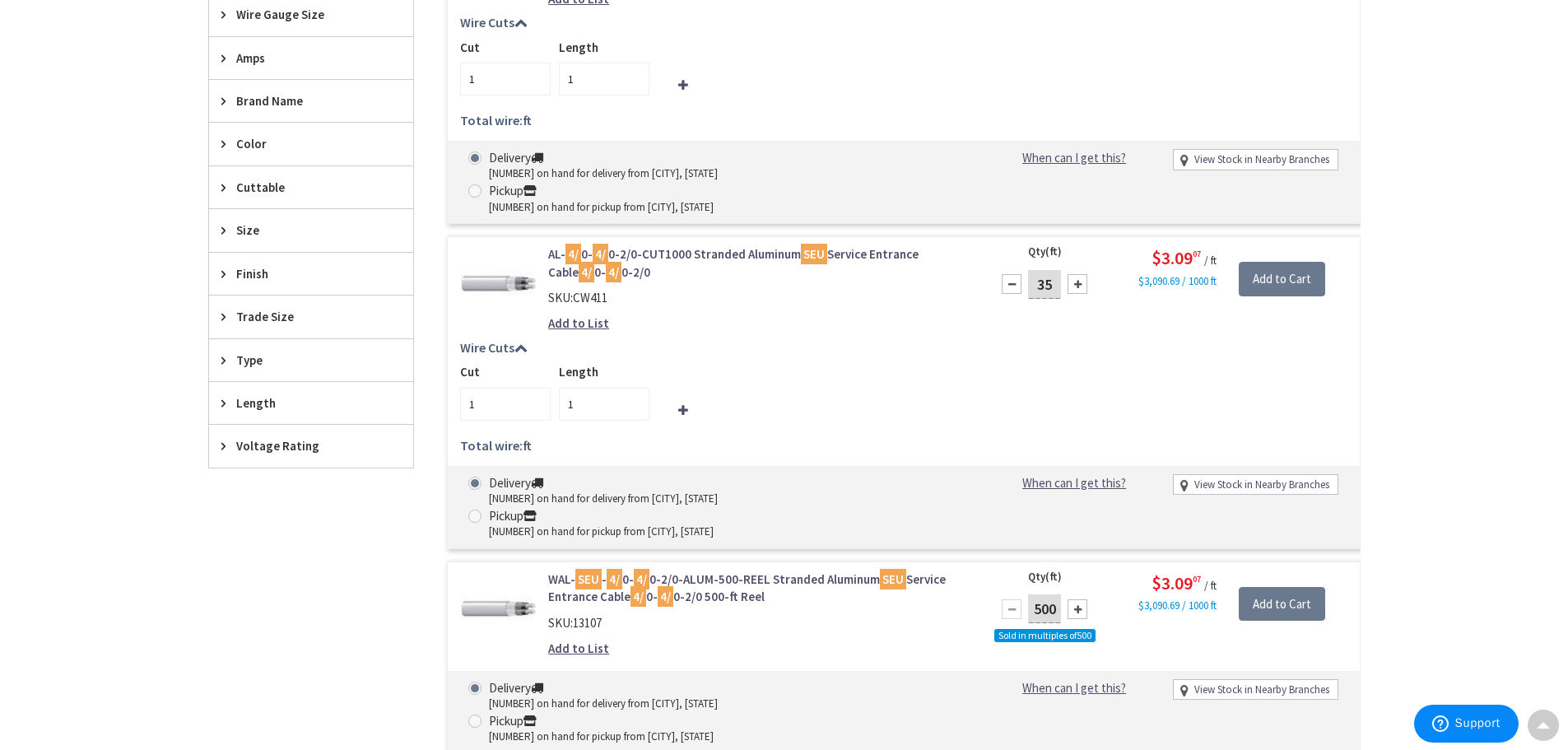 type on "35" 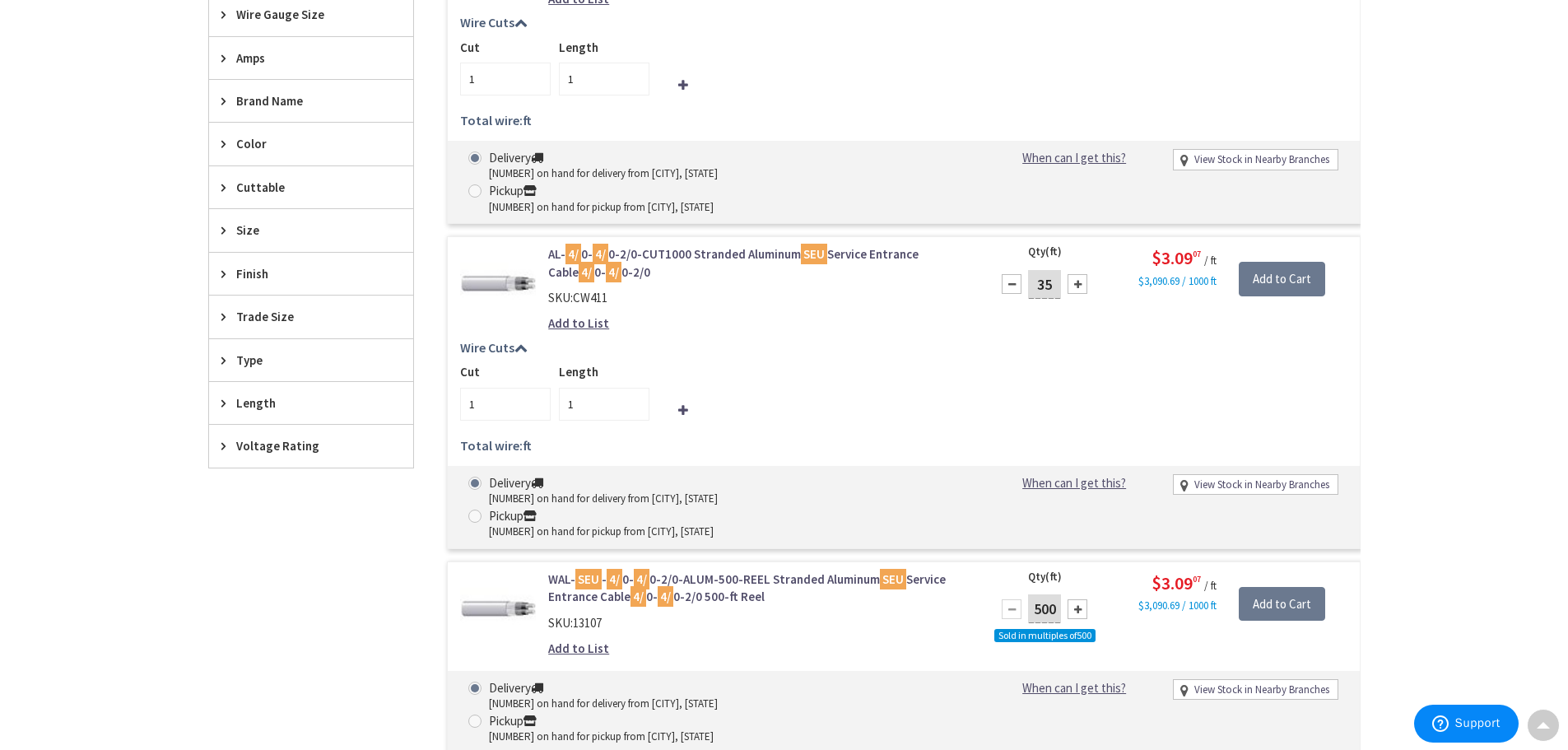 type on "35" 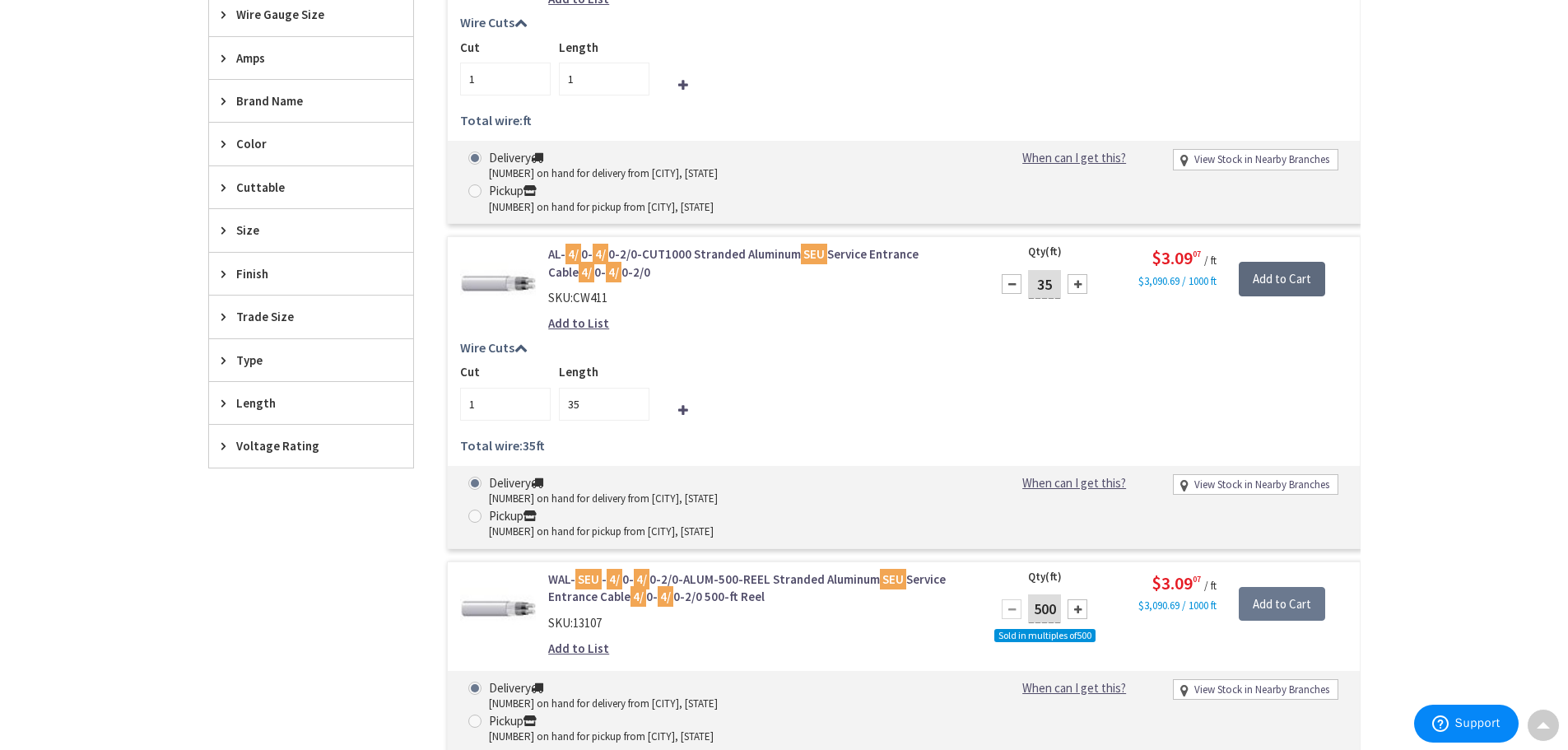 click on "Add to Cart" at bounding box center (1282, 279) 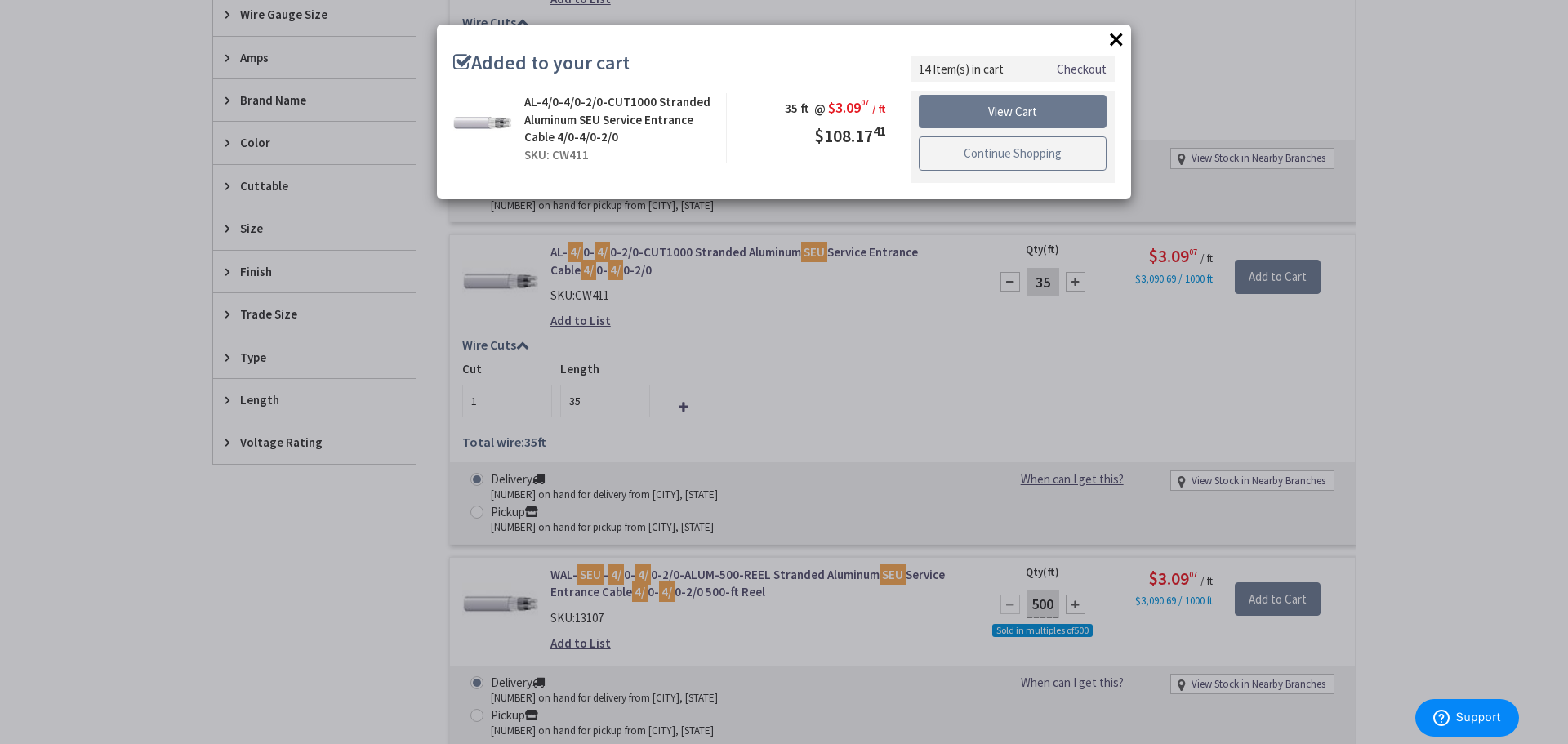 click on "Continue Shopping" at bounding box center (1013, 154) 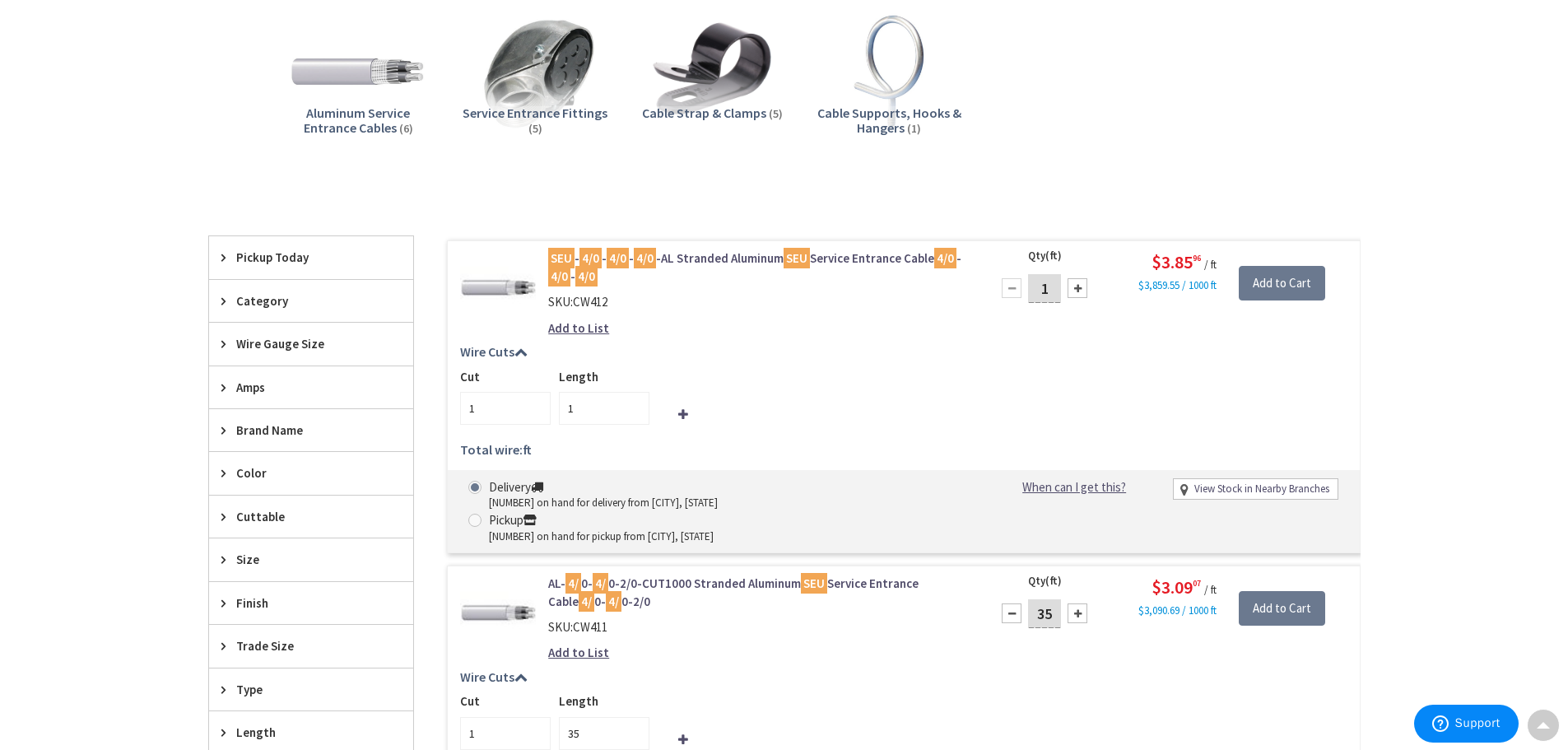 scroll, scrollTop: 0, scrollLeft: 0, axis: both 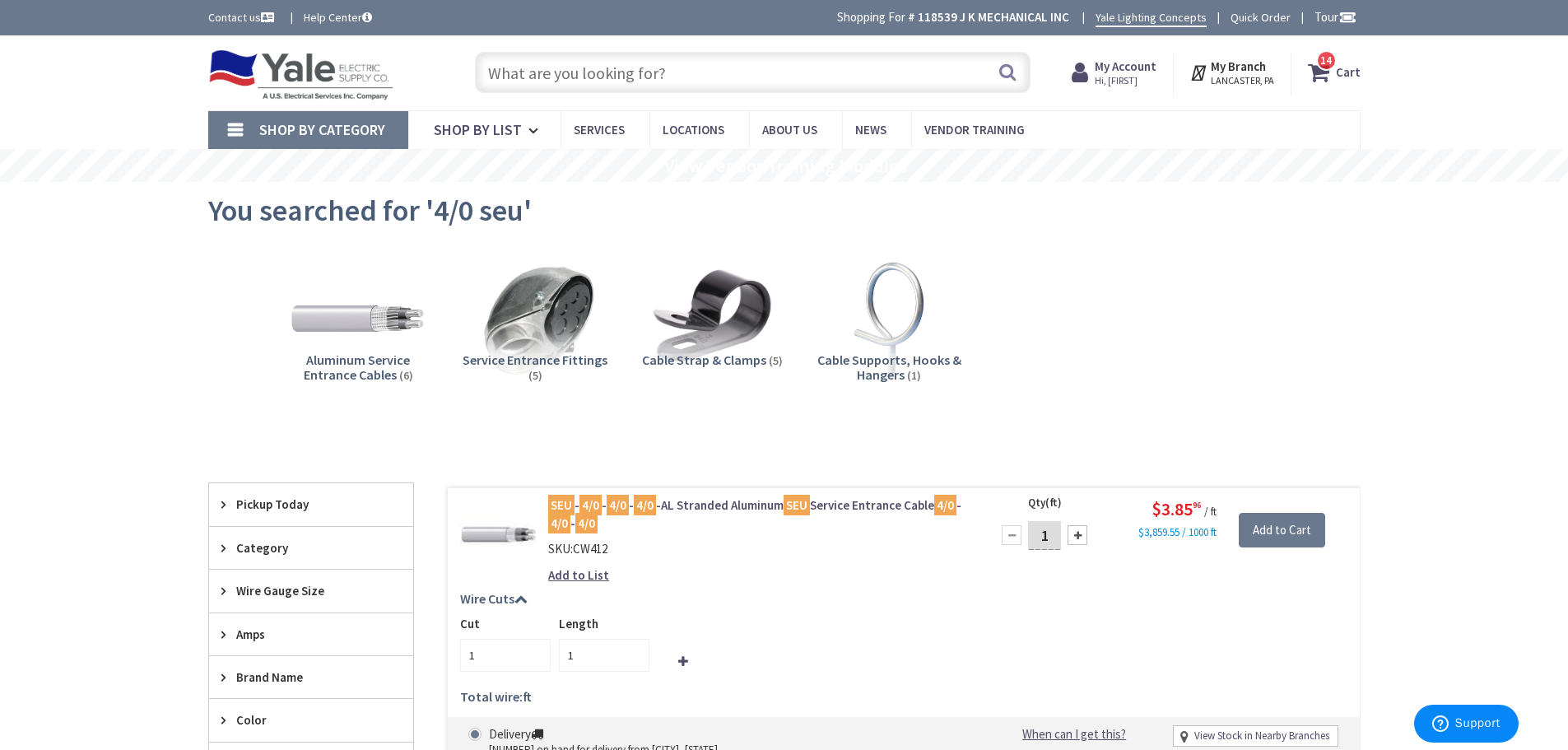 click at bounding box center (752, 72) 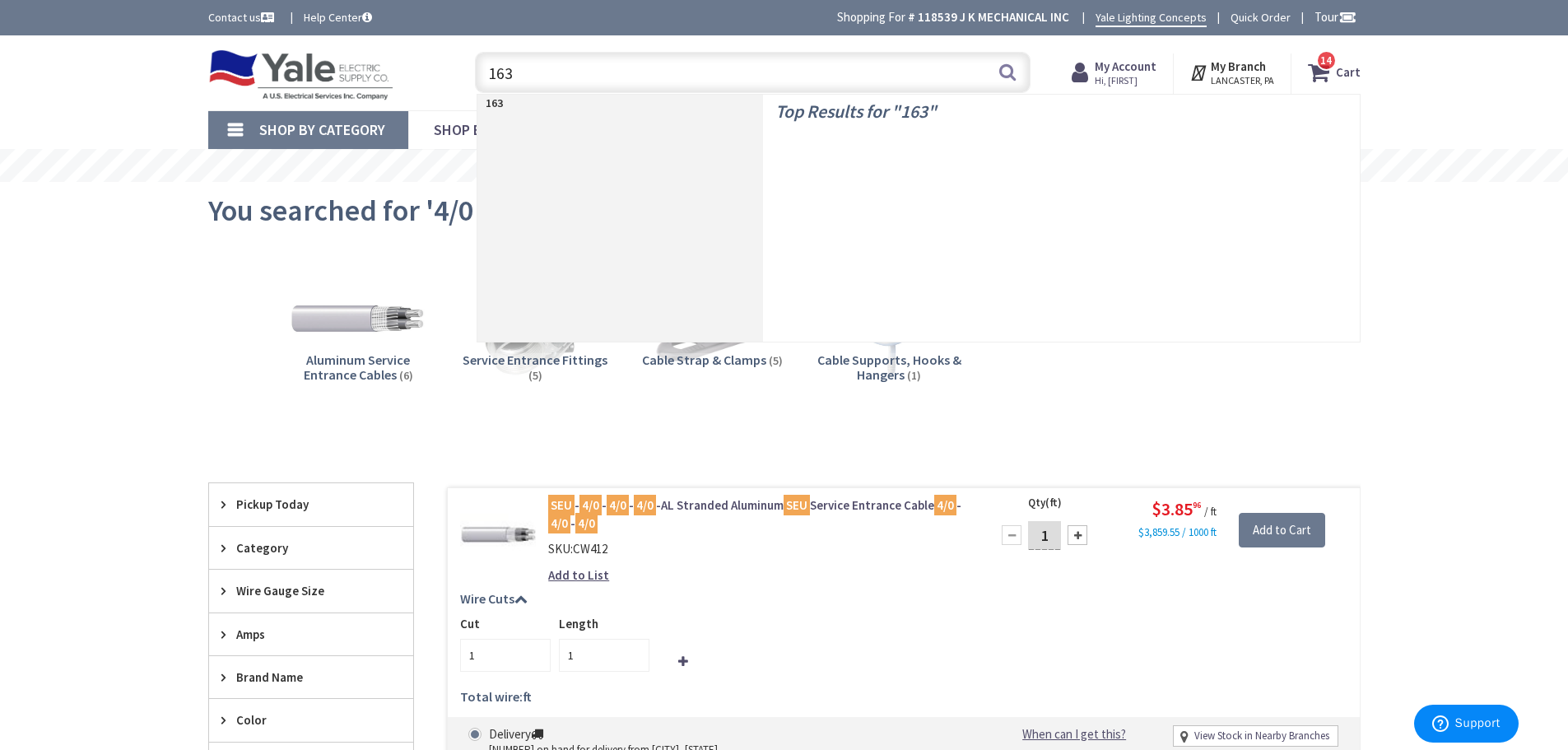 type on "1638" 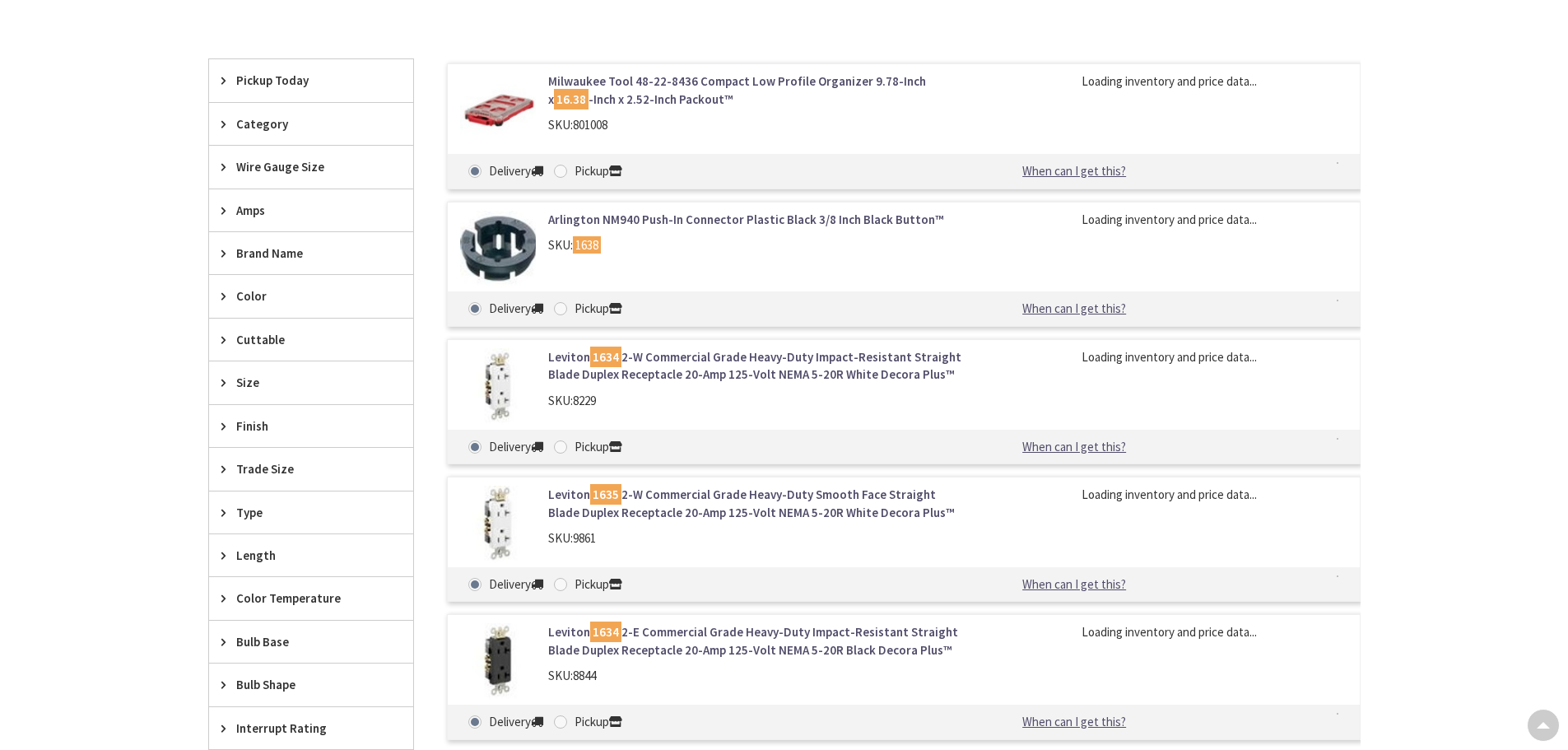 scroll, scrollTop: 494, scrollLeft: 0, axis: vertical 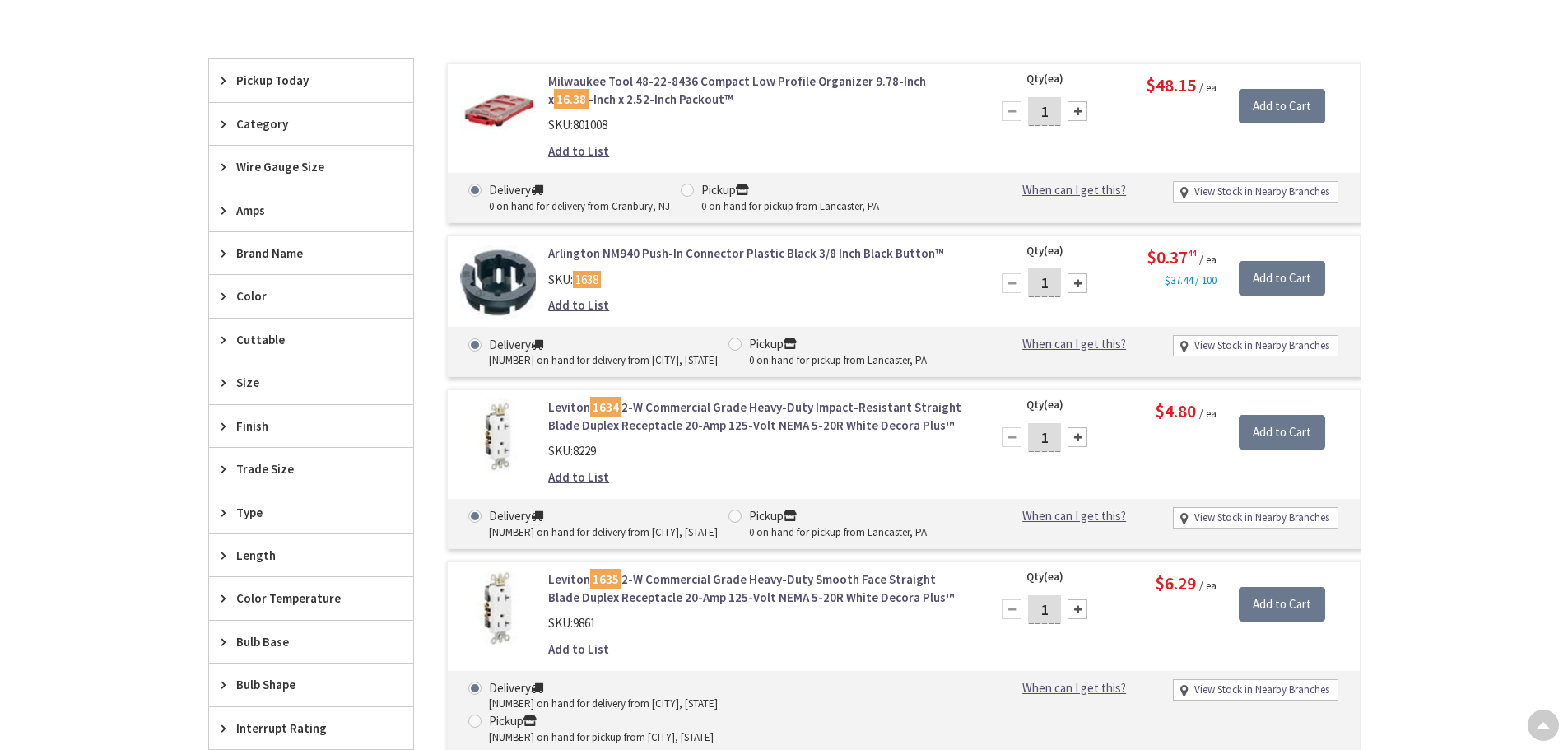 click on "1" at bounding box center (1045, 282) 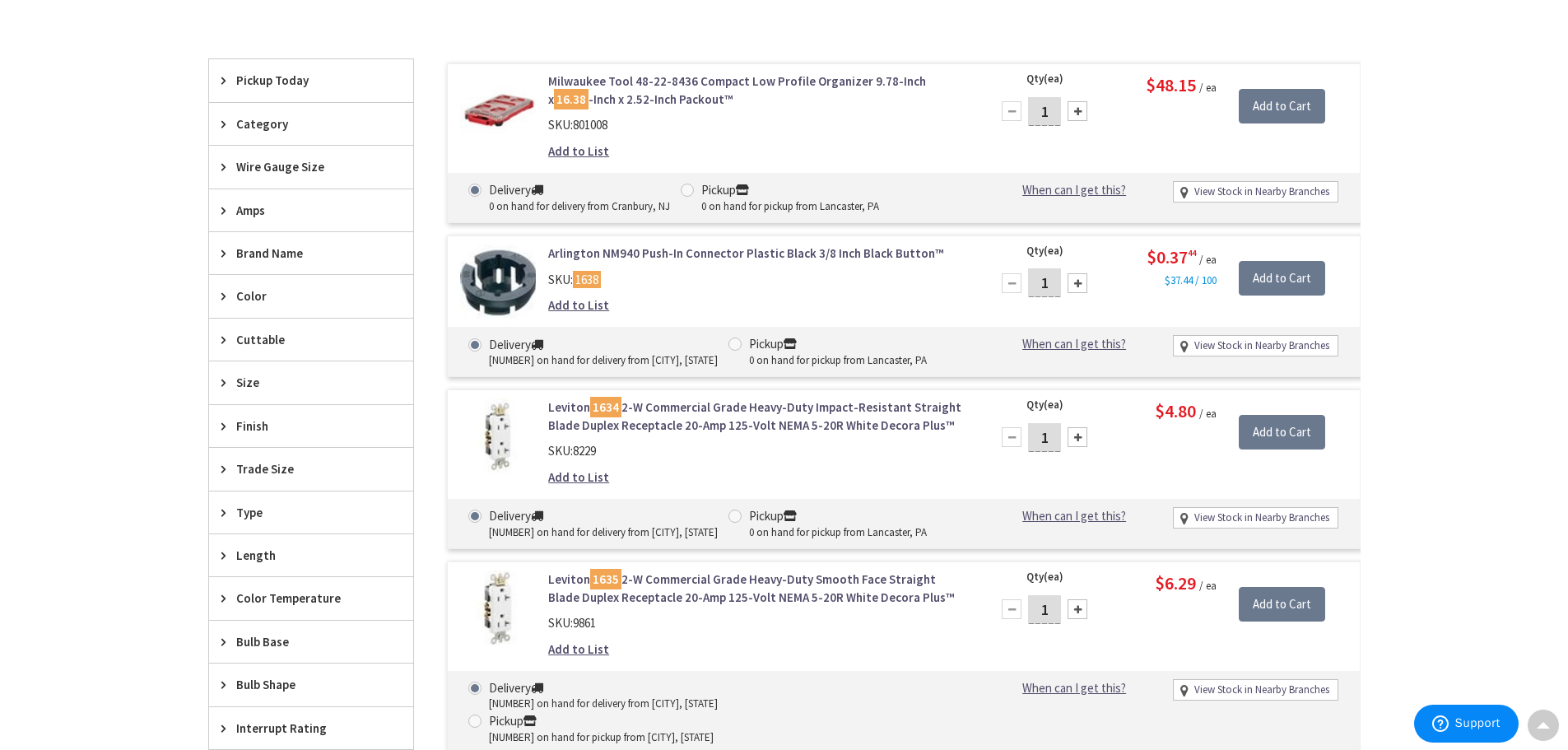 scroll, scrollTop: 0, scrollLeft: 0, axis: both 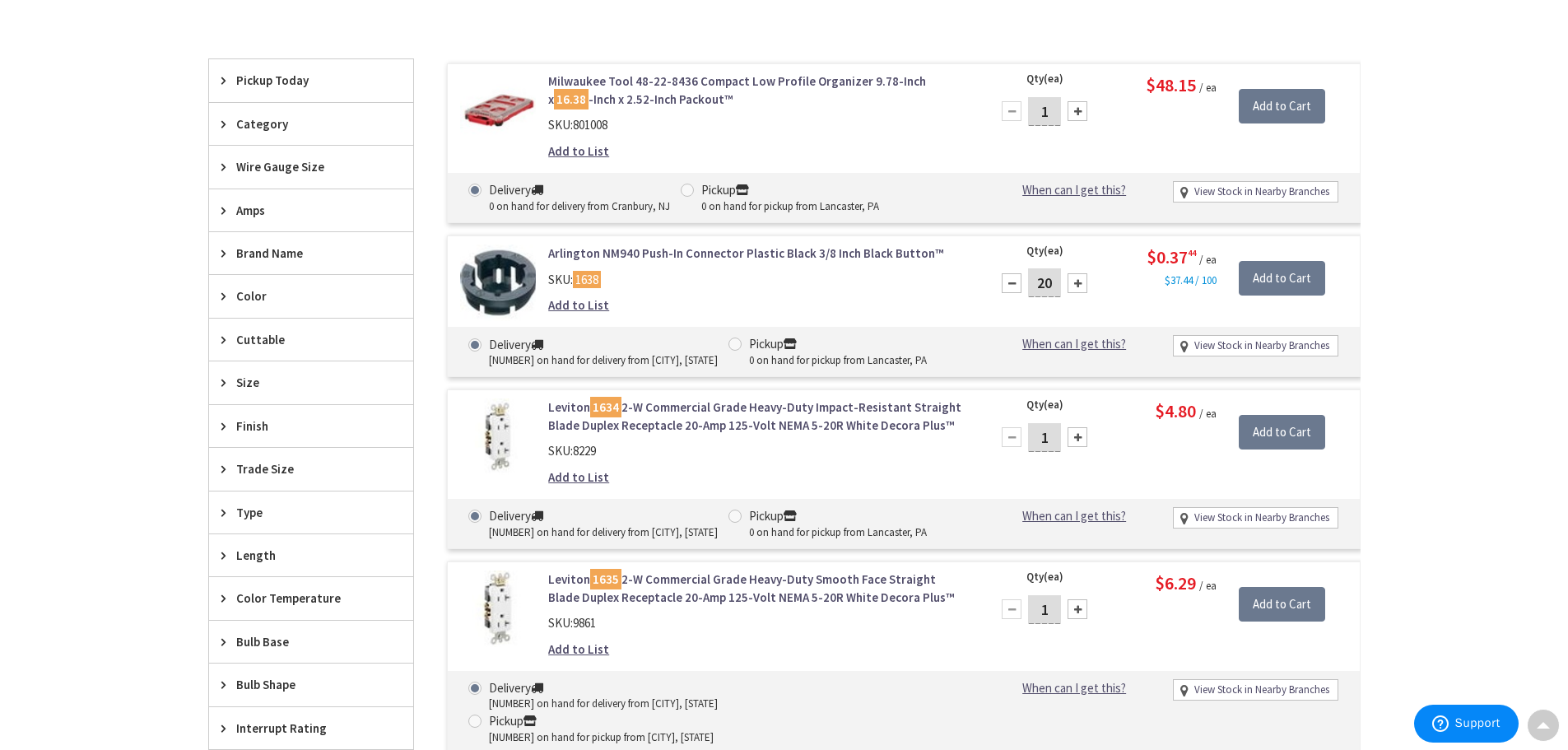 type on "20" 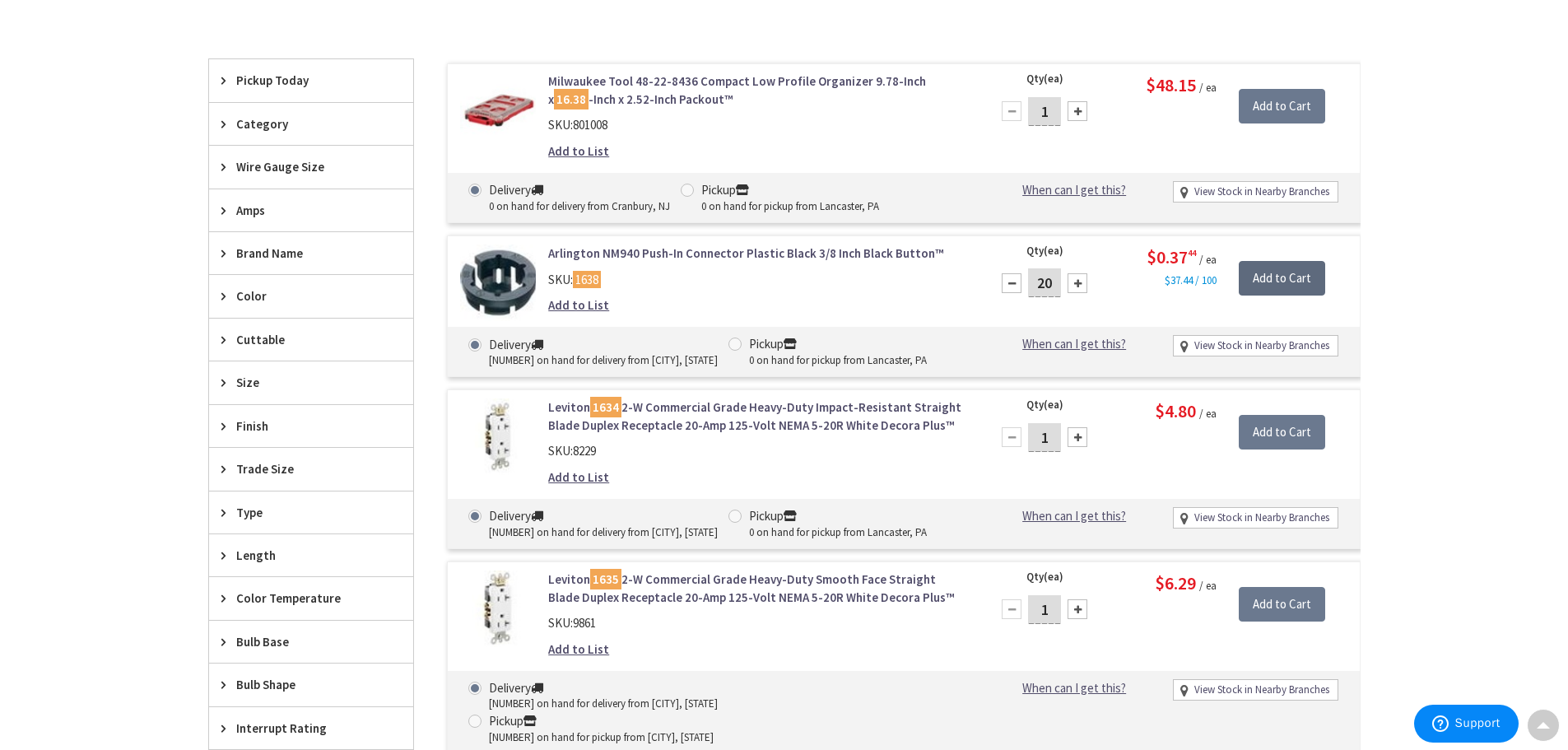 click on "Add to Cart" at bounding box center (1282, 278) 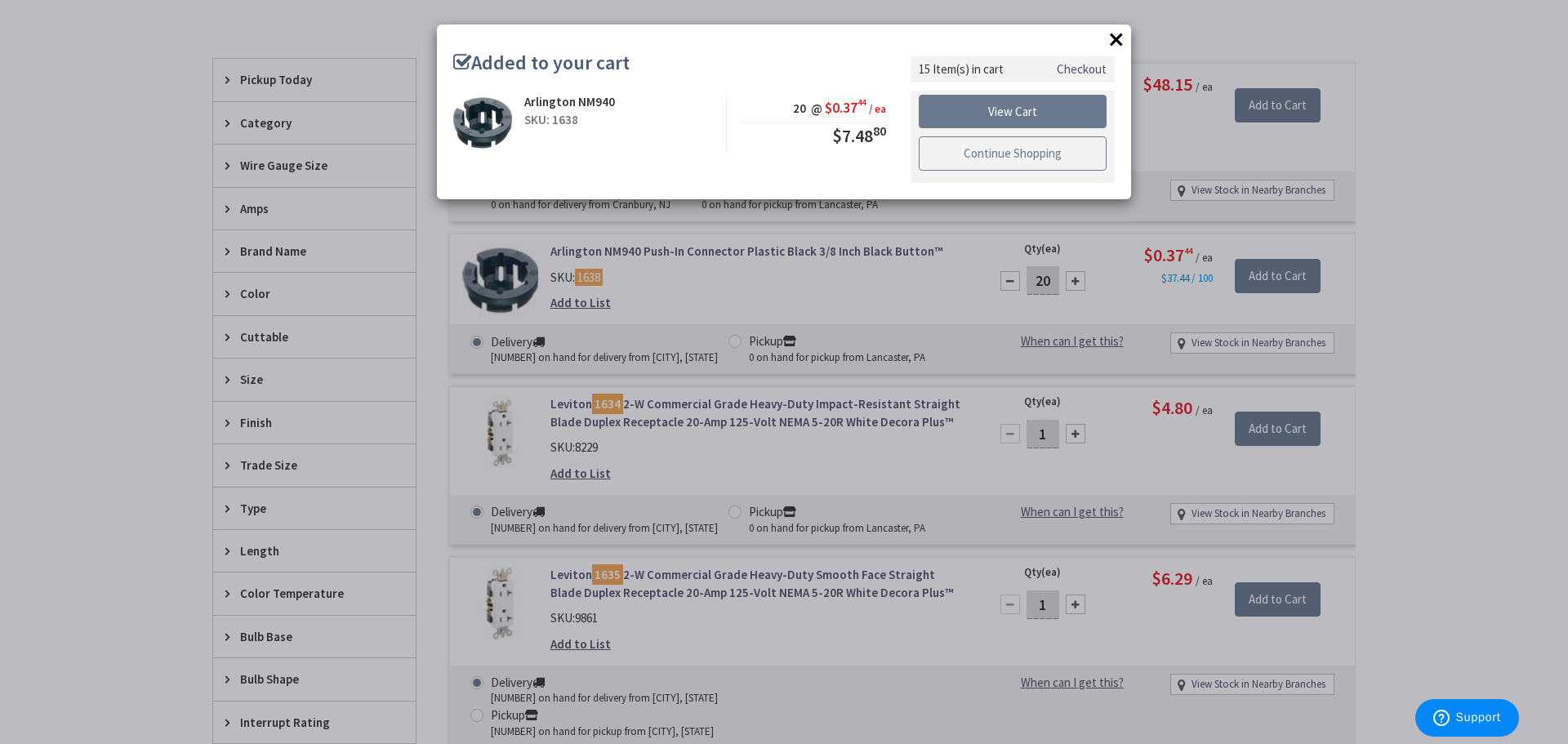 click on "Continue Shopping" at bounding box center [1013, 154] 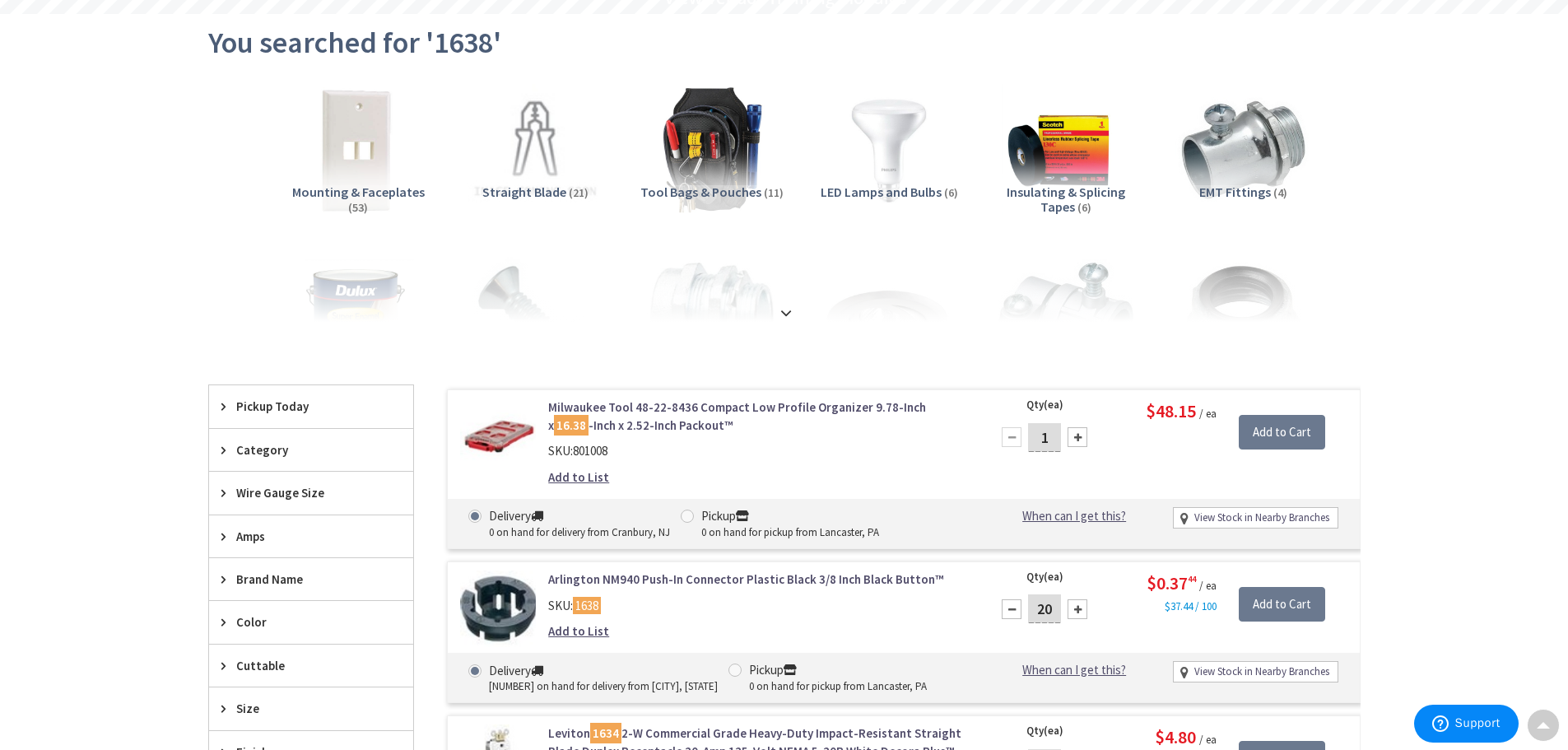 scroll, scrollTop: 0, scrollLeft: 0, axis: both 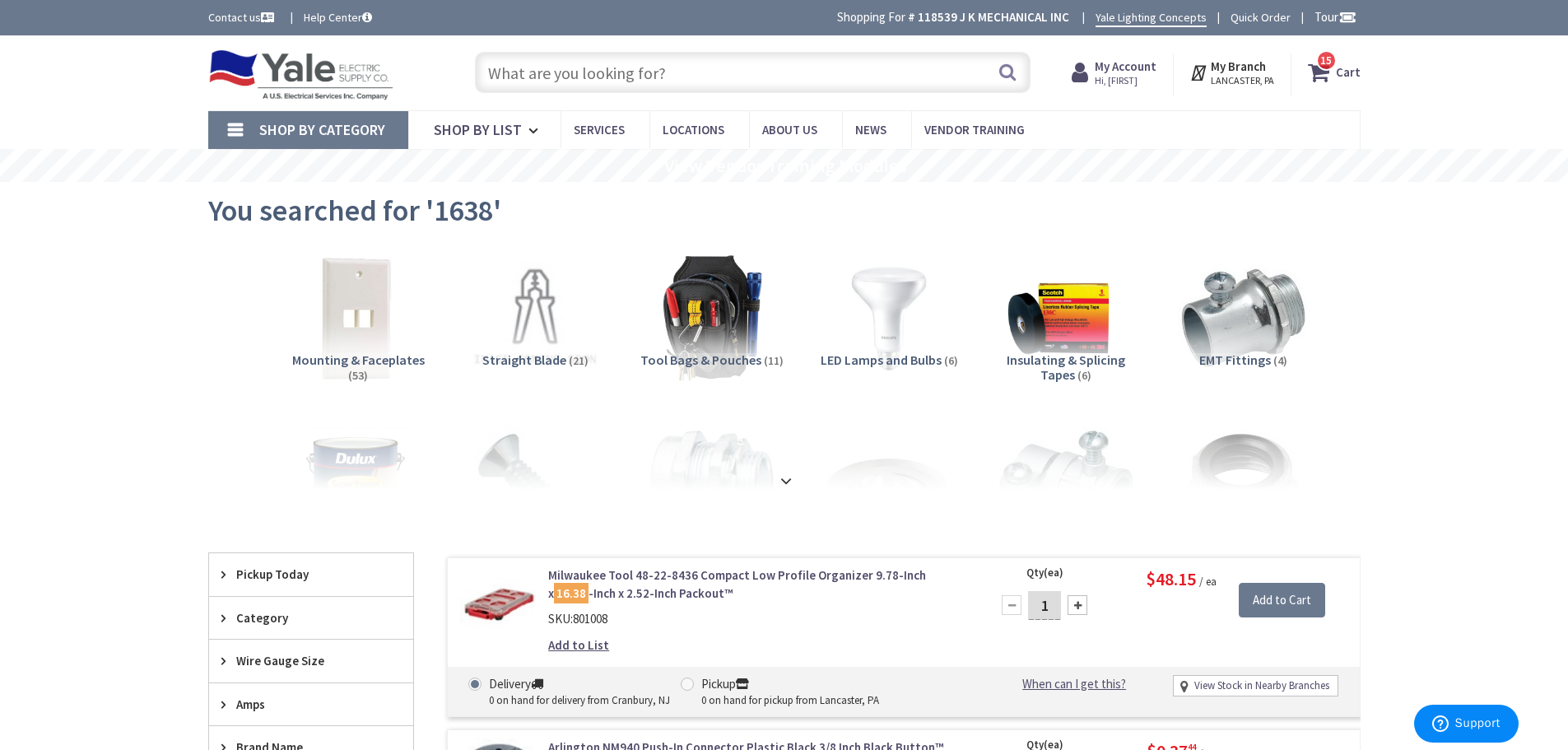 click at bounding box center (752, 72) 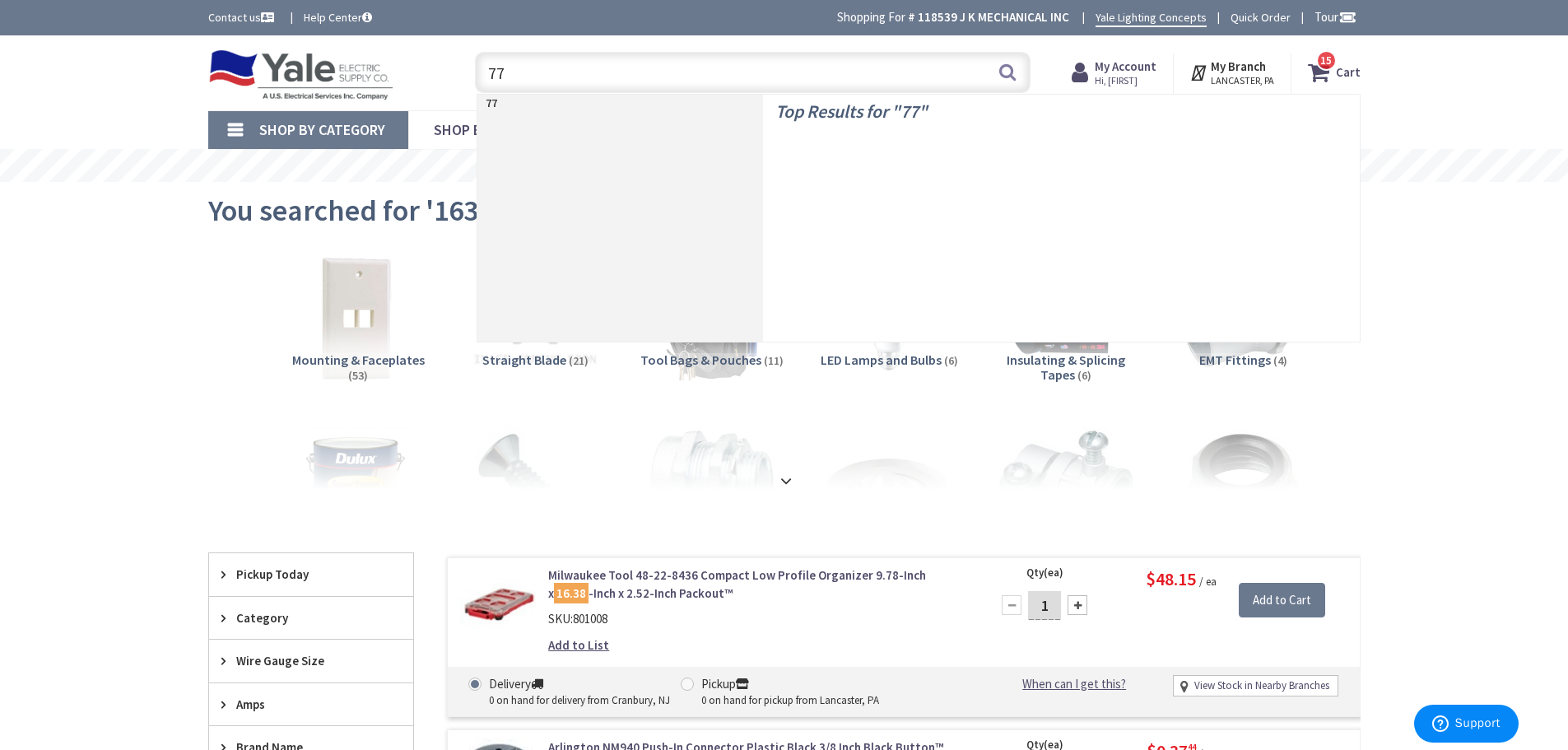type on "774" 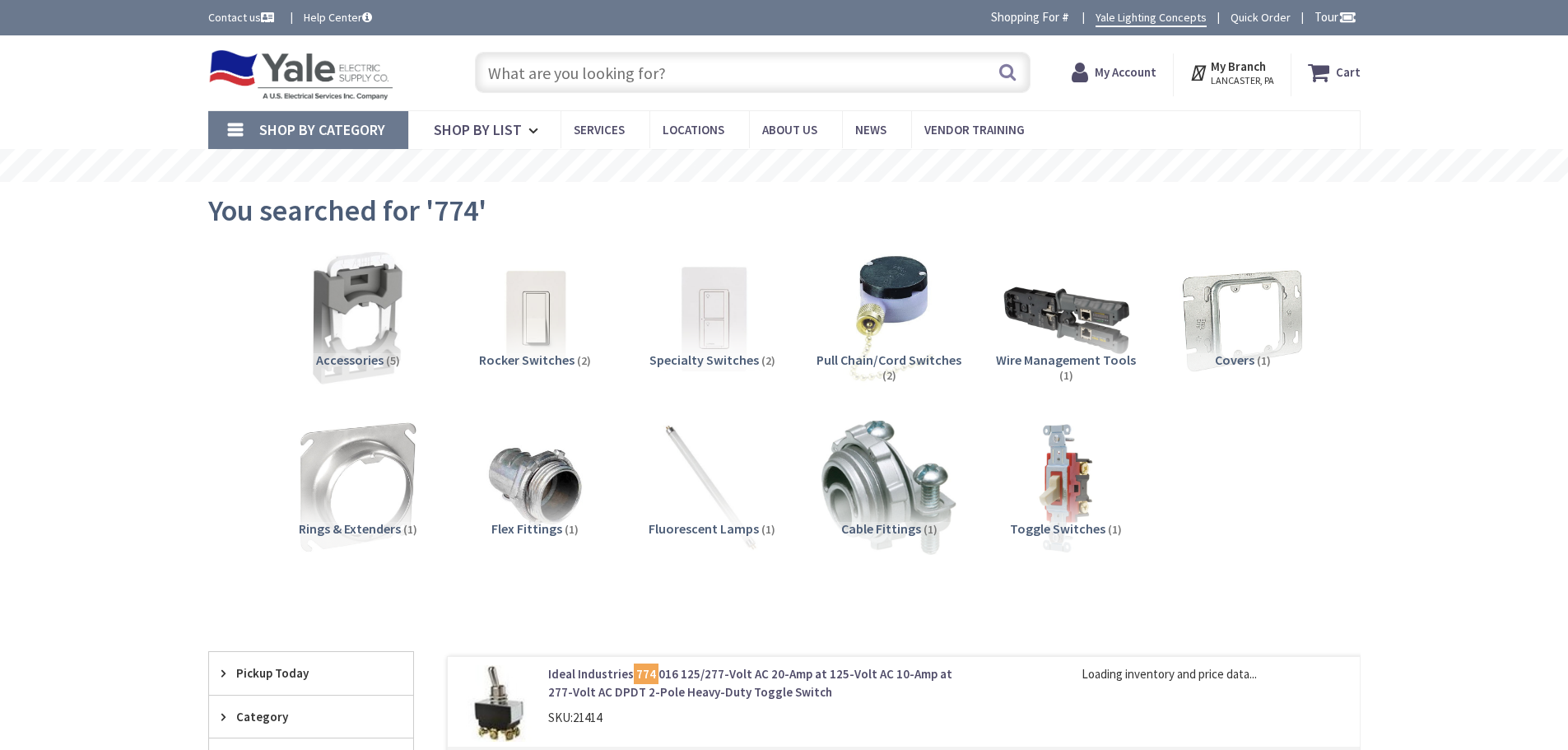 scroll, scrollTop: 0, scrollLeft: 0, axis: both 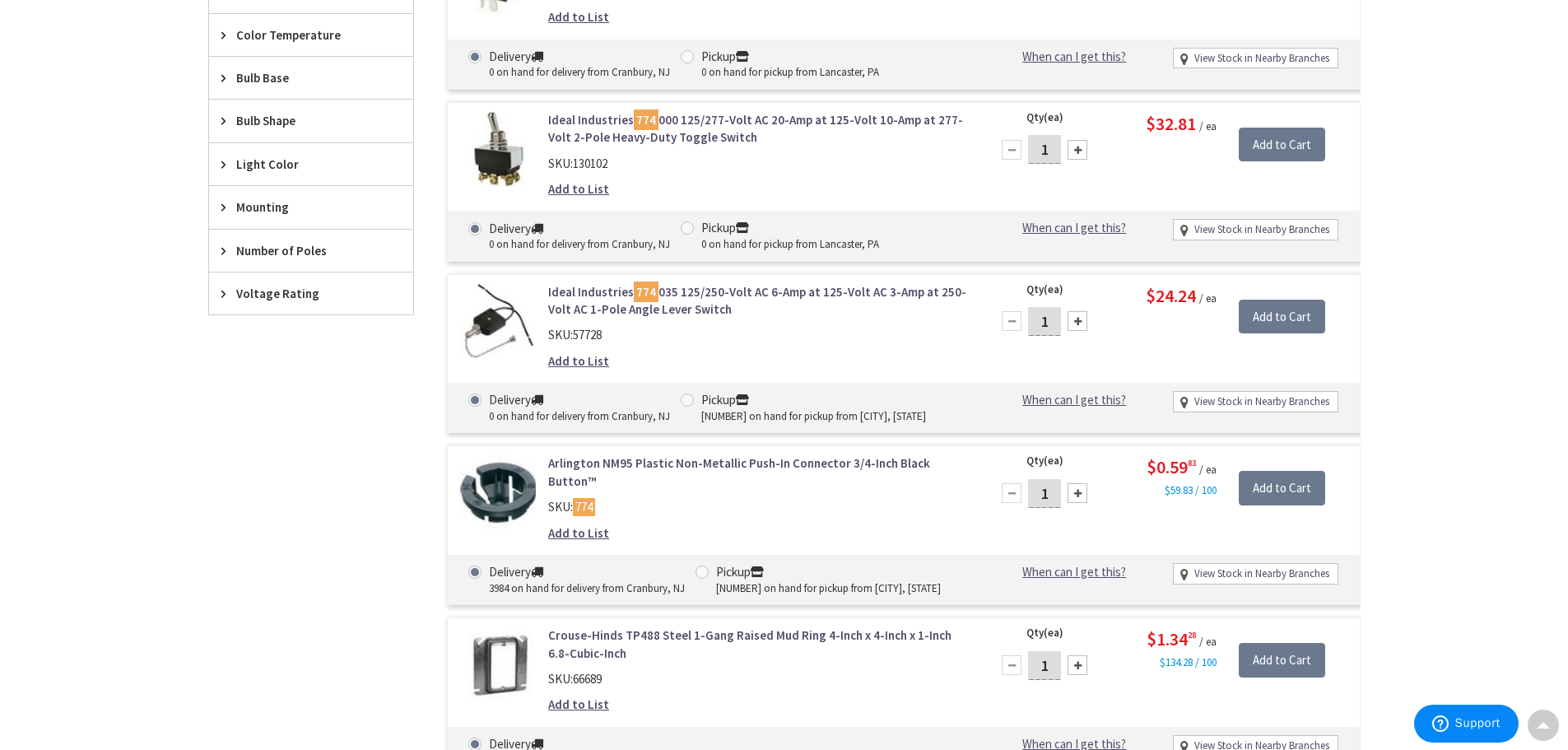 drag, startPoint x: 1042, startPoint y: 502, endPoint x: 1052, endPoint y: 496, distance: 11.661904 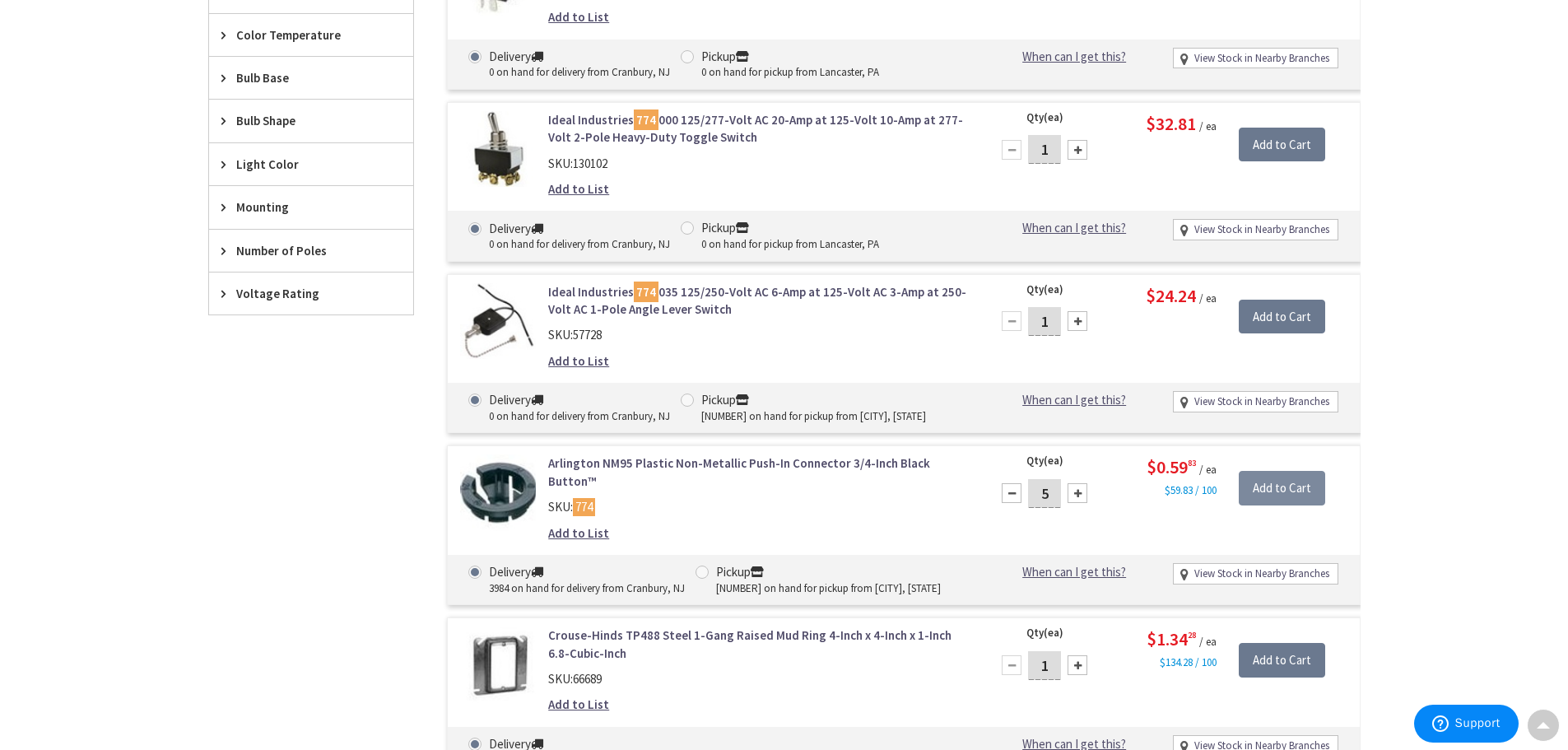 type on "5" 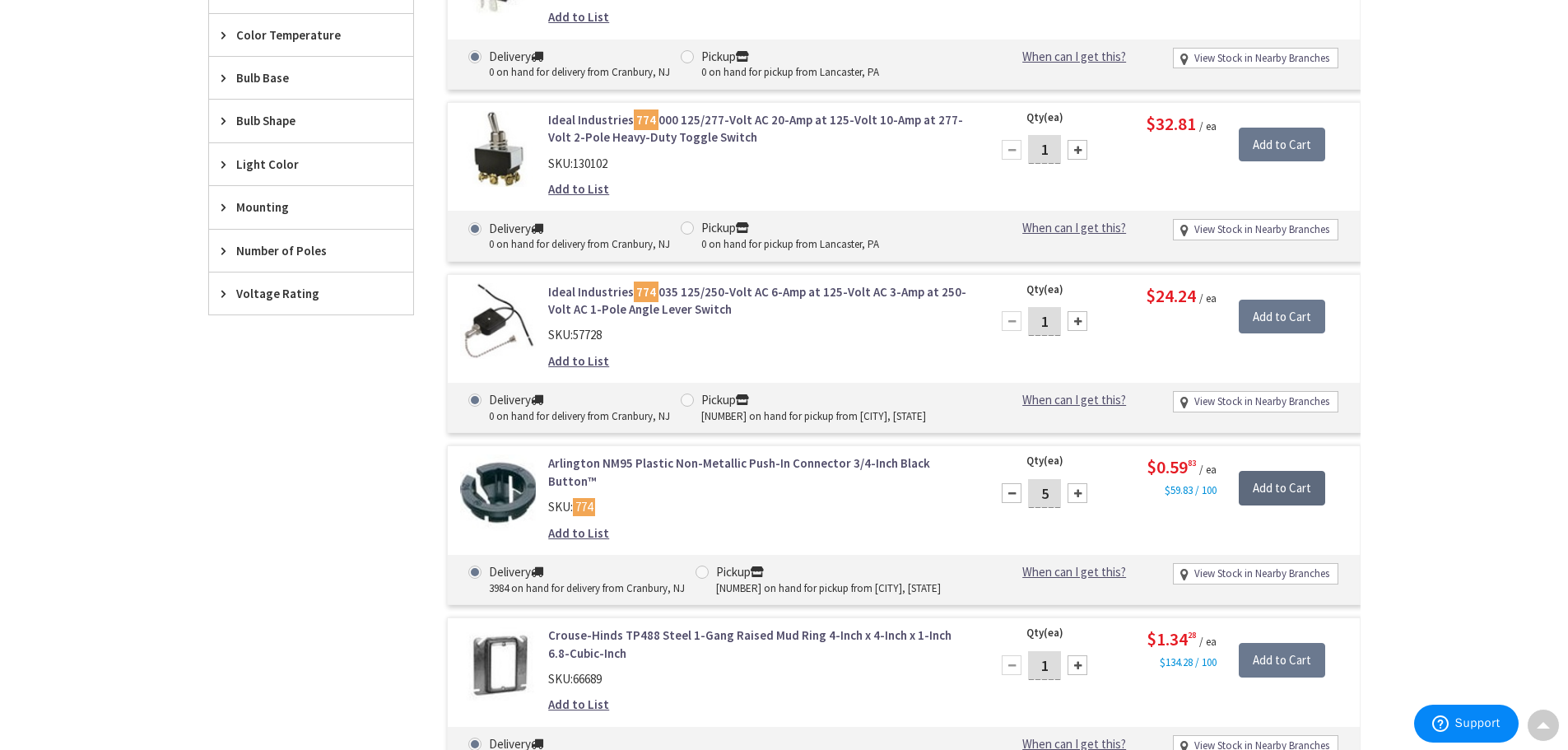 click on "Add to Cart" at bounding box center [1282, 488] 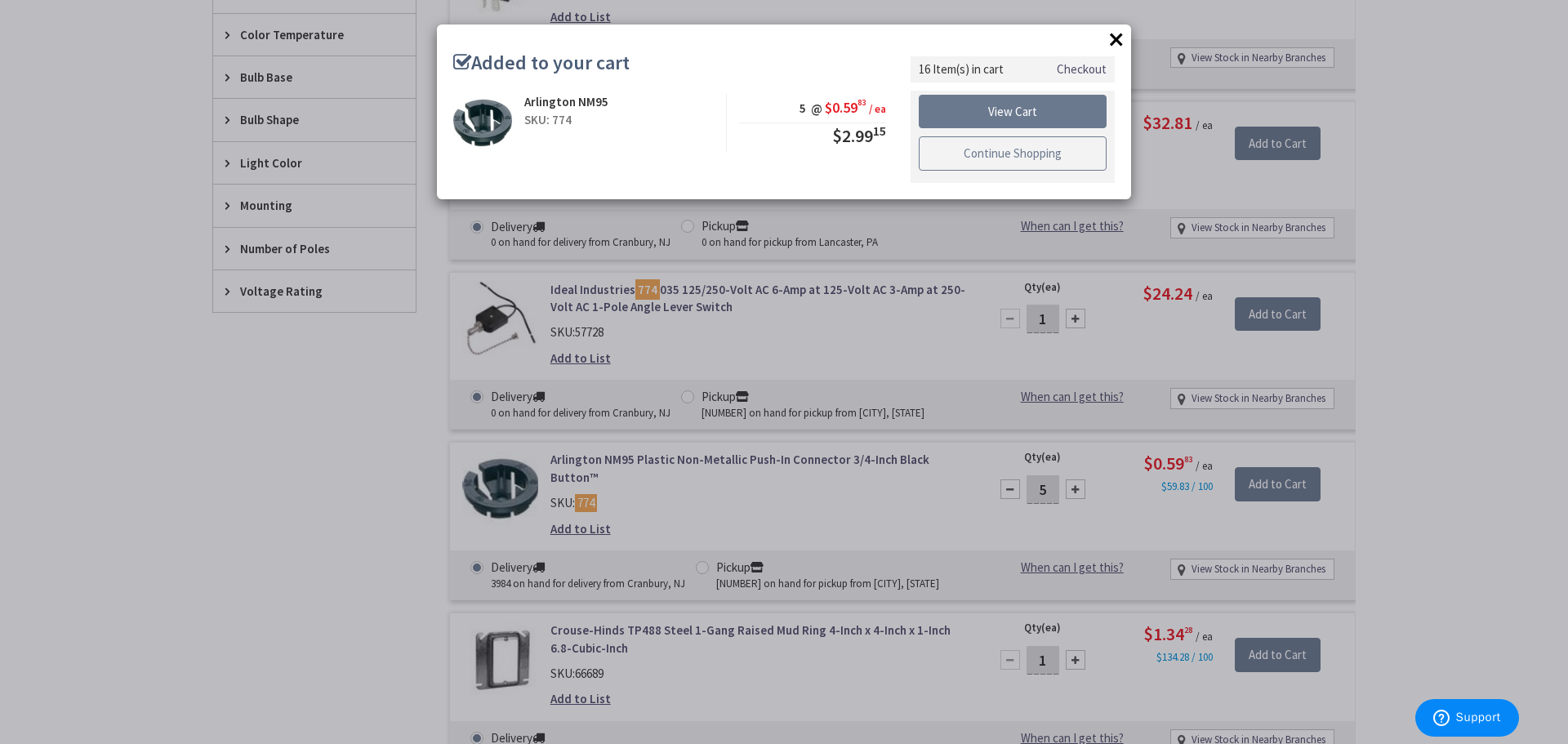 click on "Continue Shopping" at bounding box center (1013, 154) 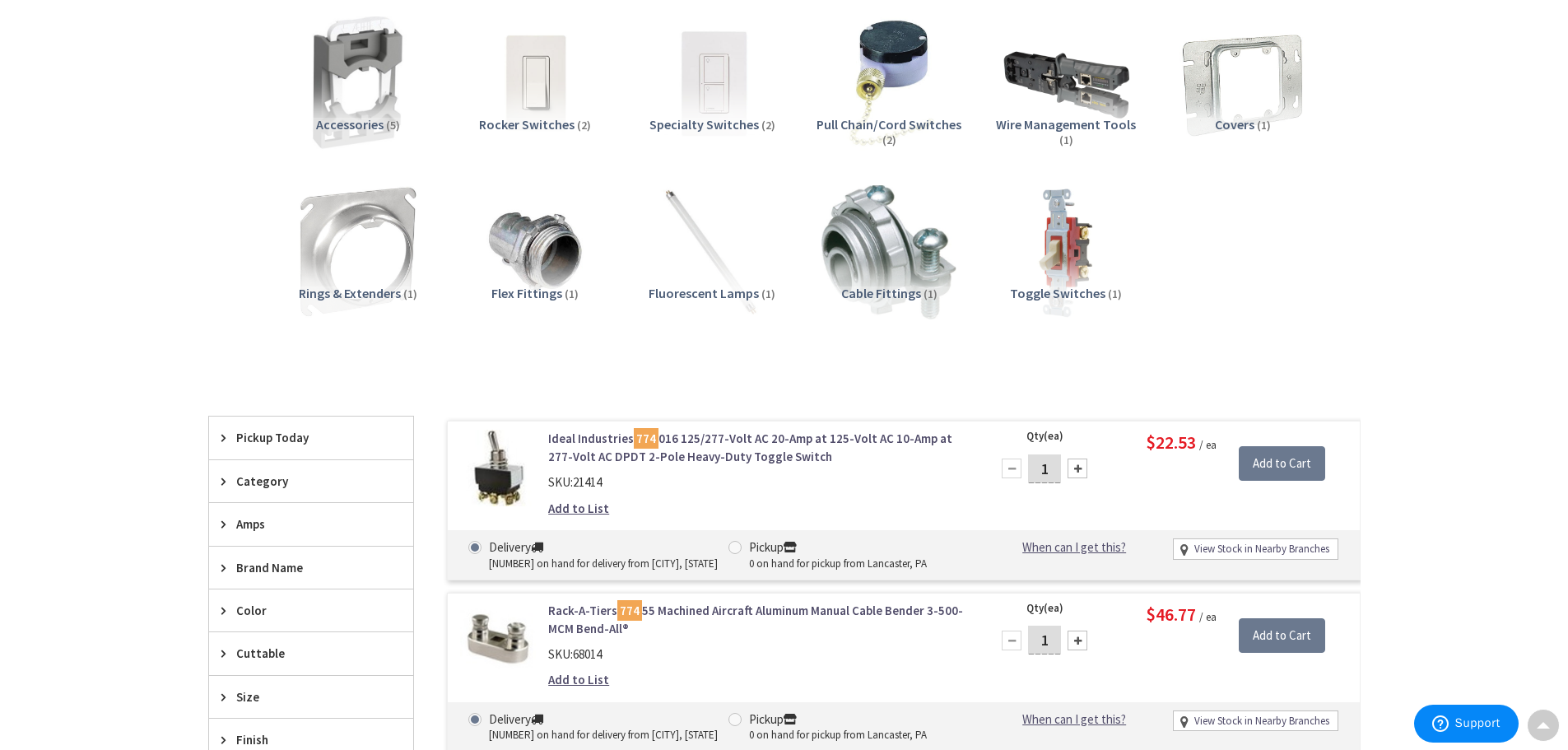 scroll, scrollTop: 0, scrollLeft: 0, axis: both 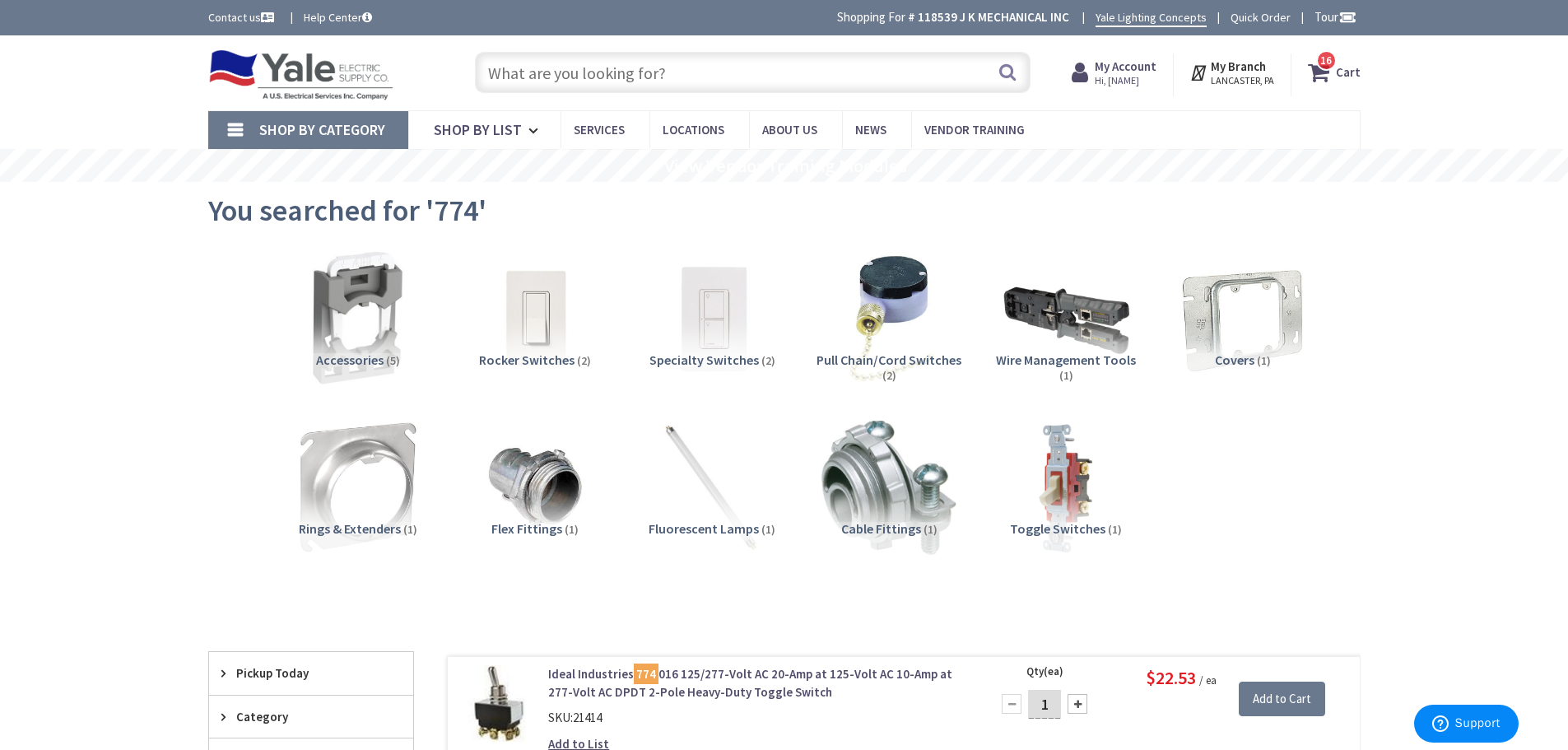 click at bounding box center [752, 72] 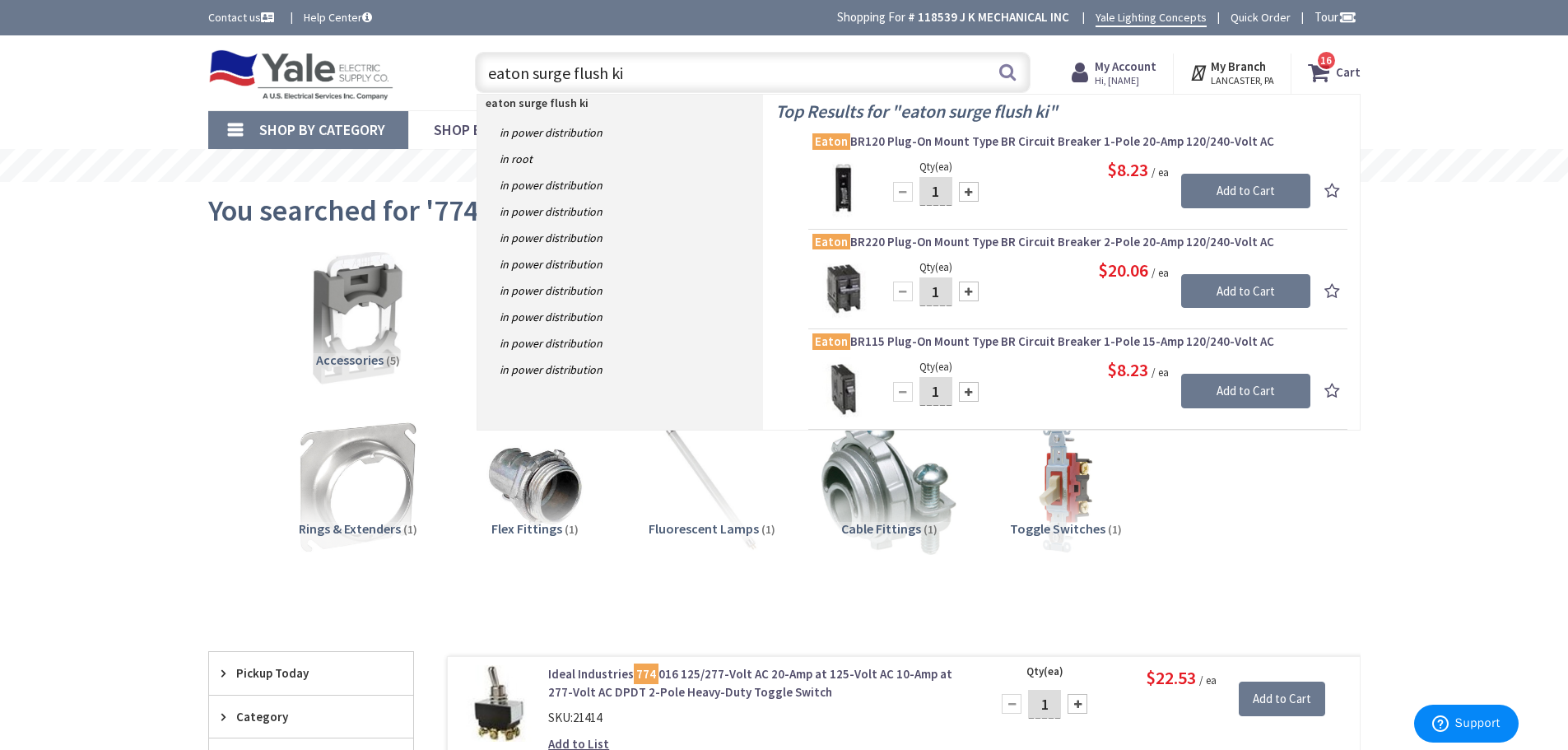 type on "eaton surge flush kit" 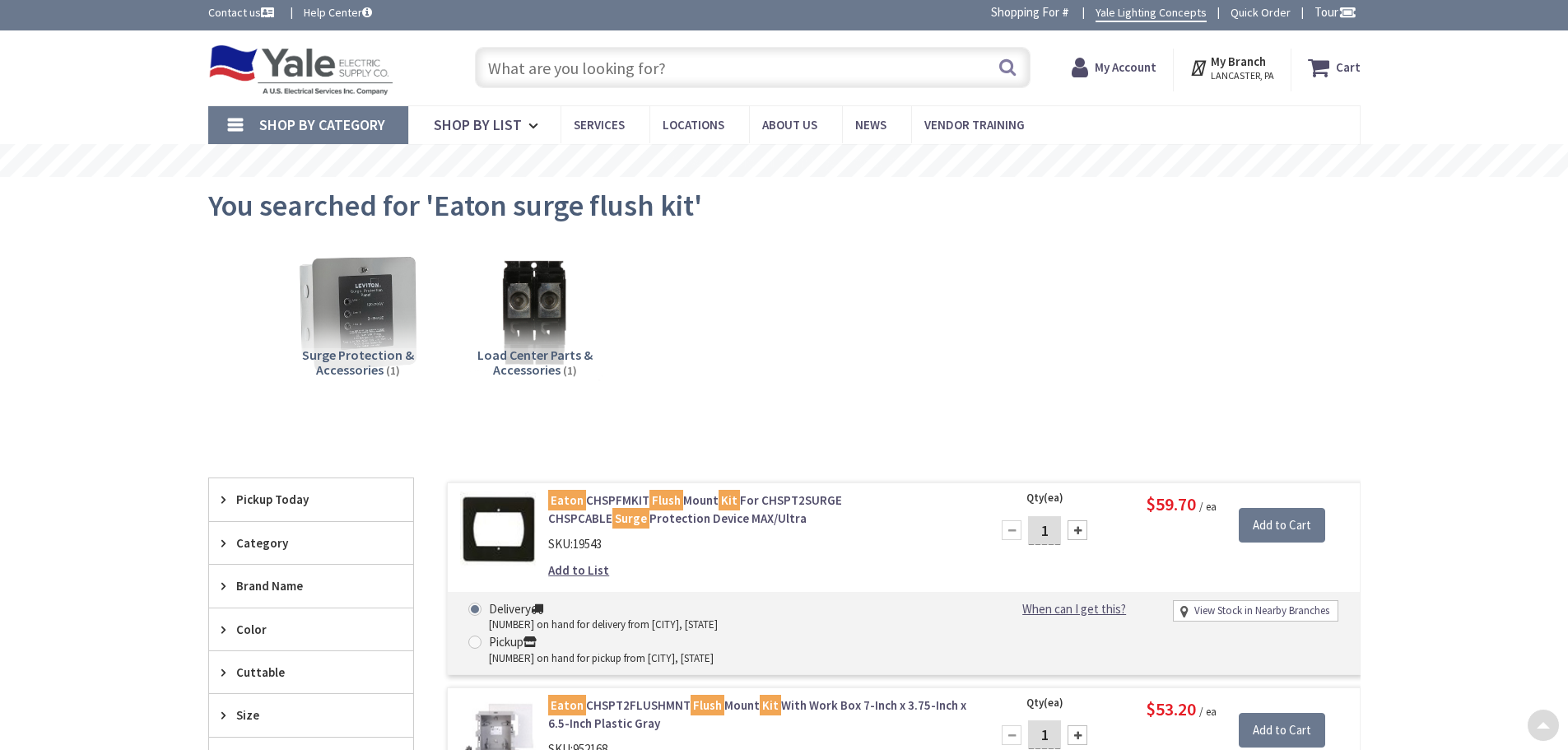 scroll, scrollTop: 247, scrollLeft: 0, axis: vertical 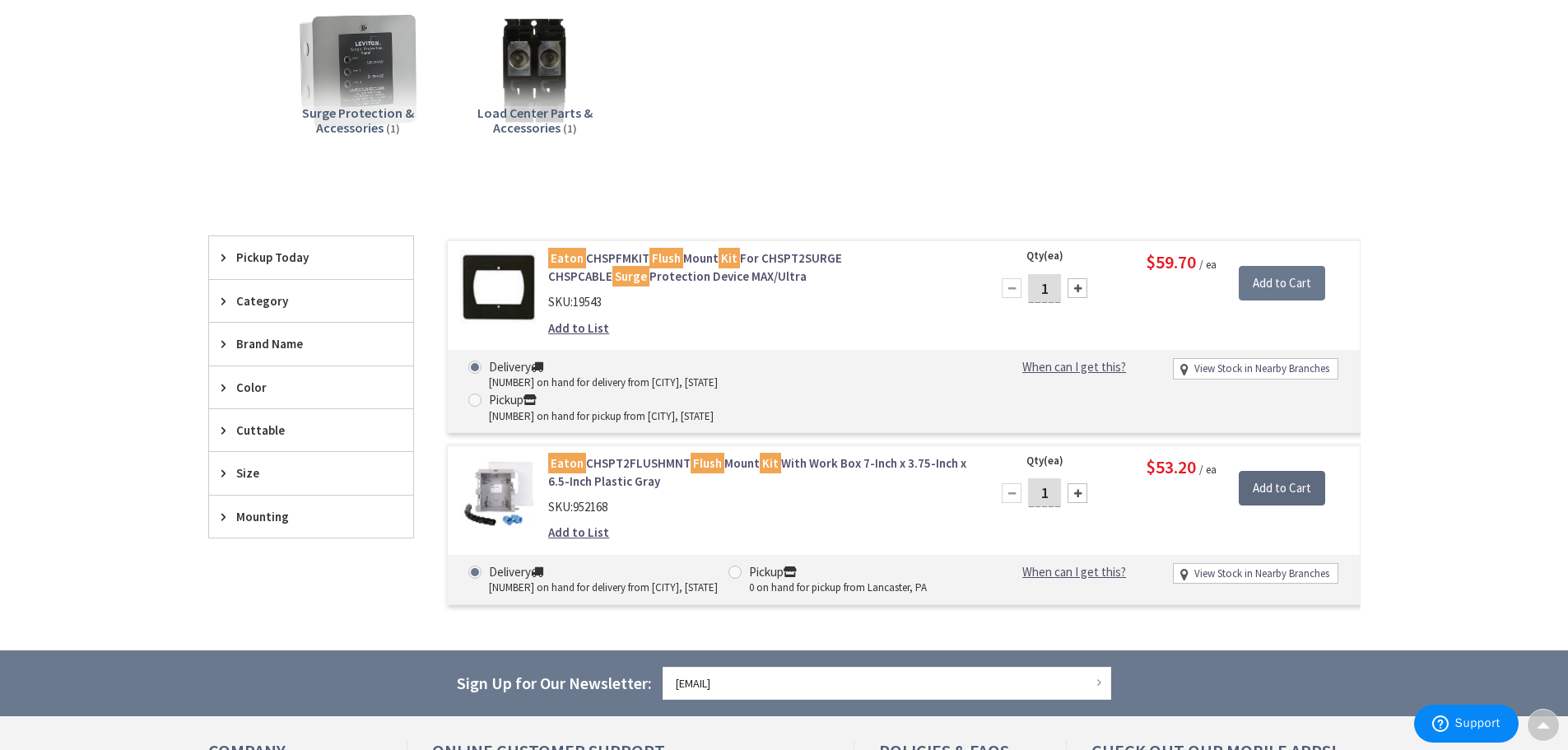 click on "Add to Cart" at bounding box center (1282, 488) 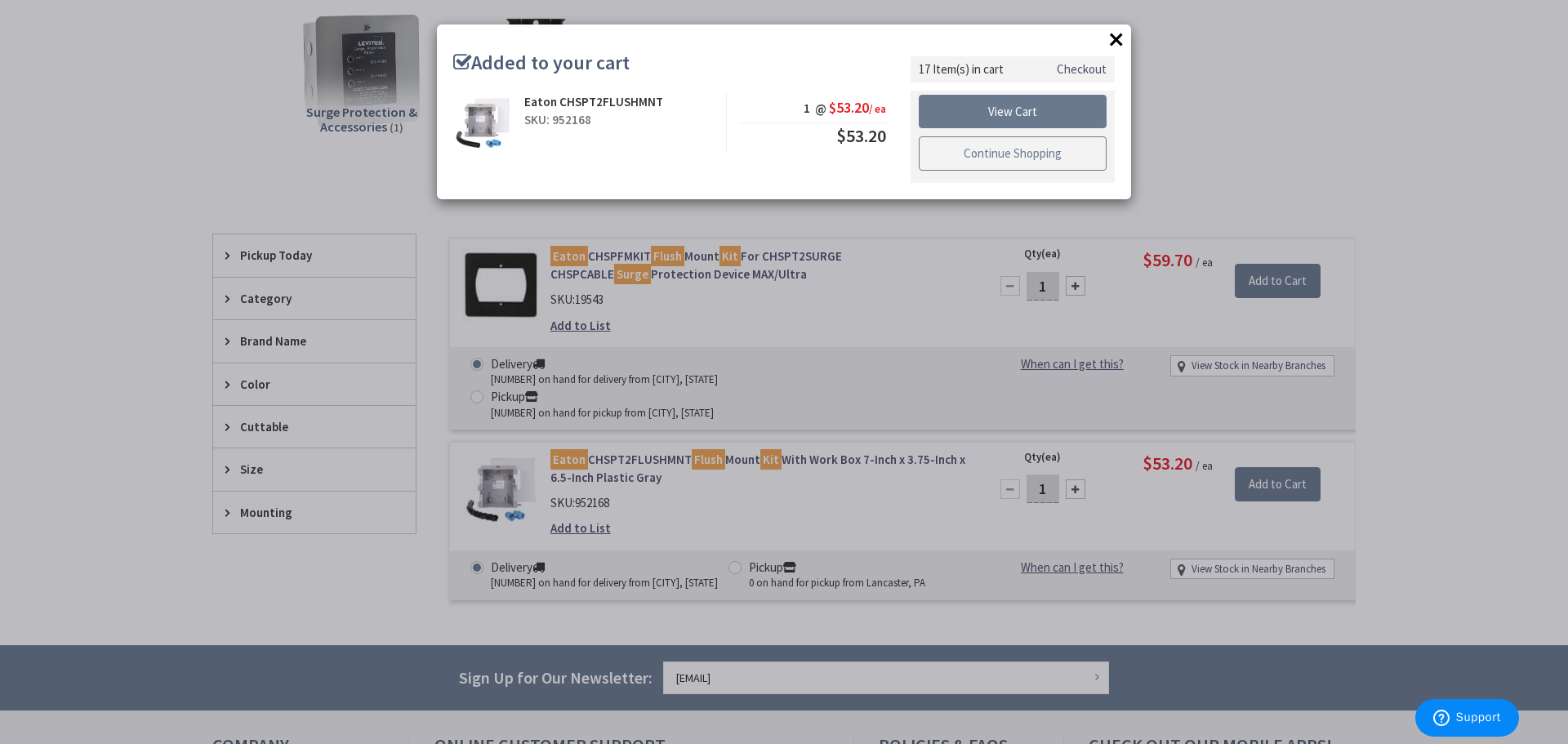 click on "Continue Shopping" at bounding box center (1013, 154) 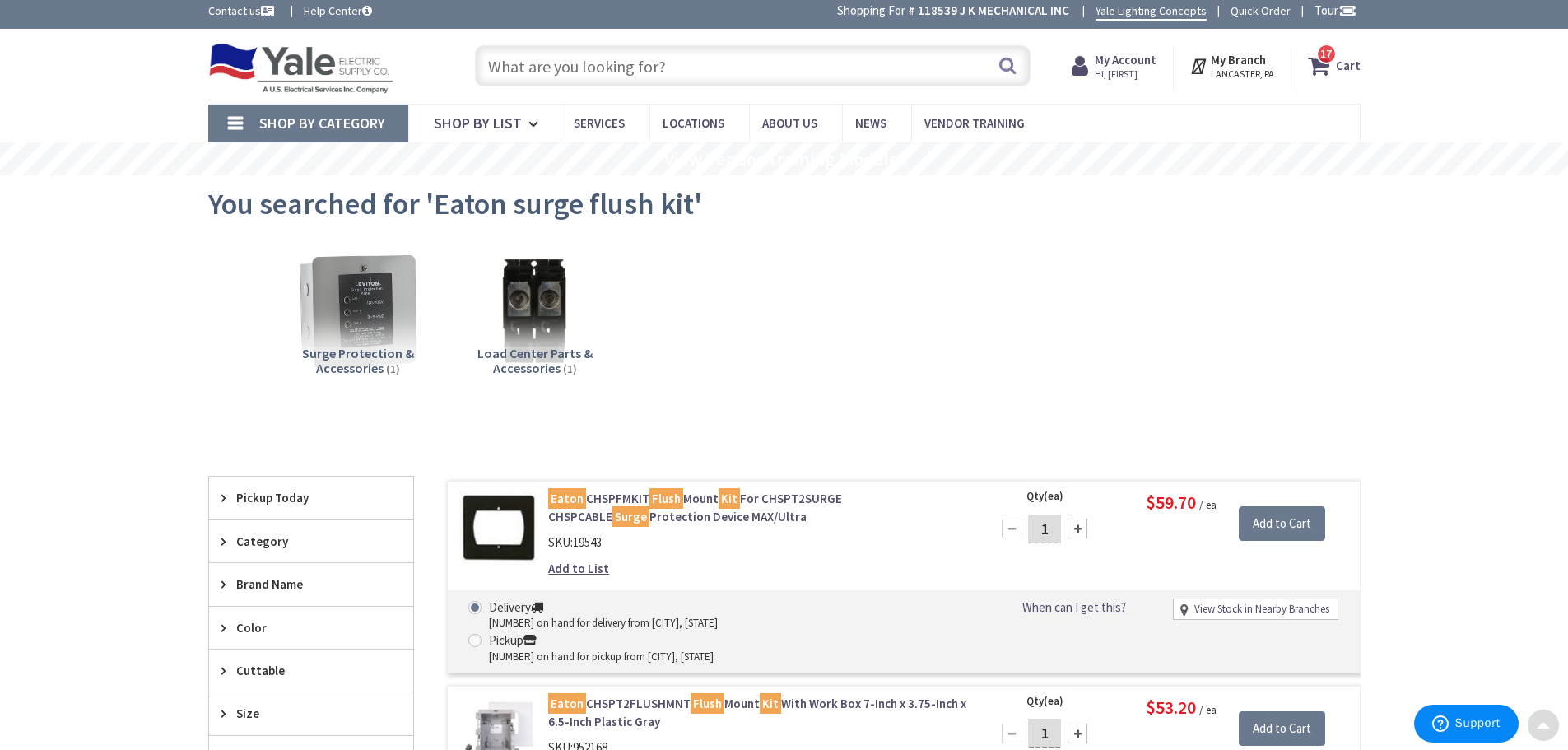 scroll, scrollTop: 0, scrollLeft: 0, axis: both 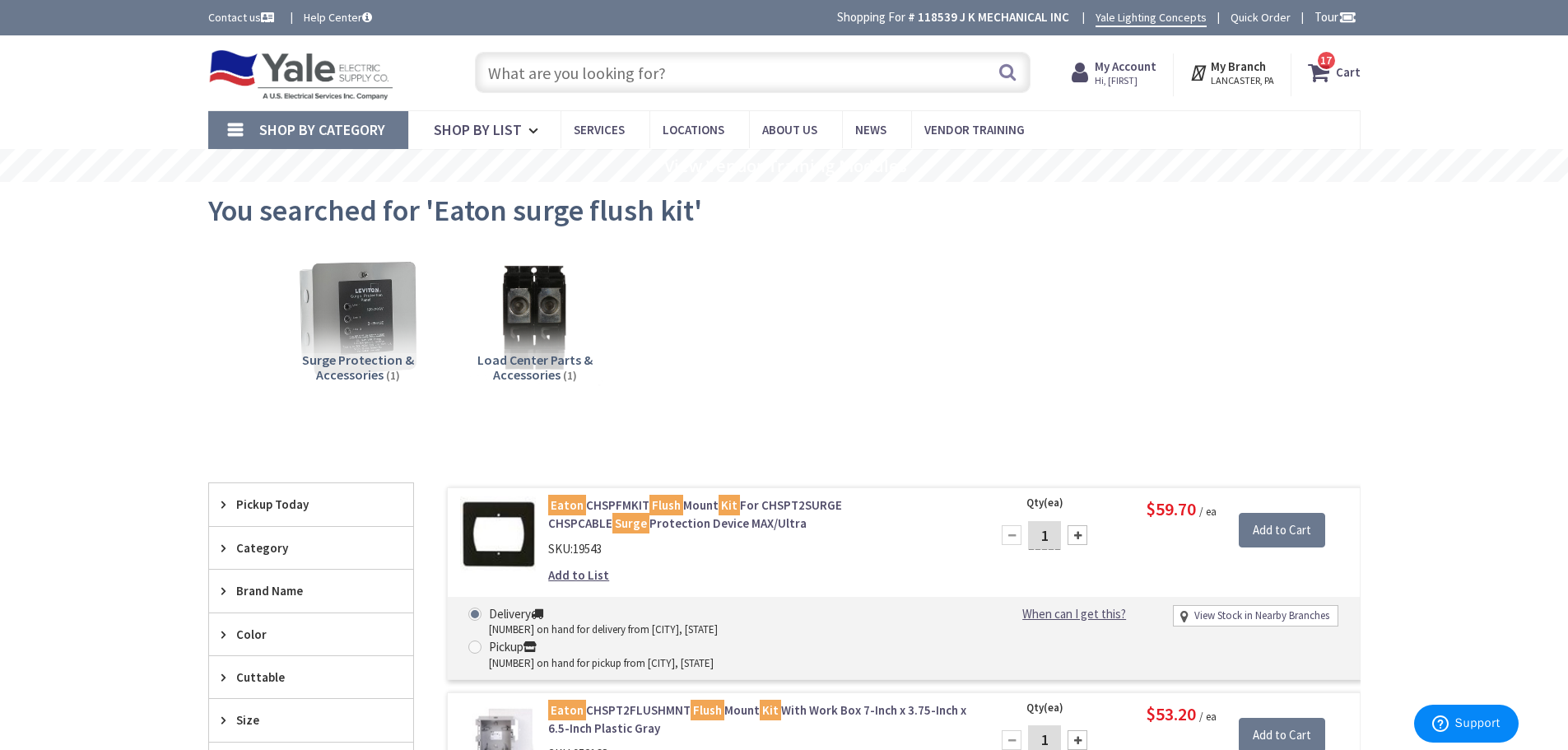 click at bounding box center [1322, 72] 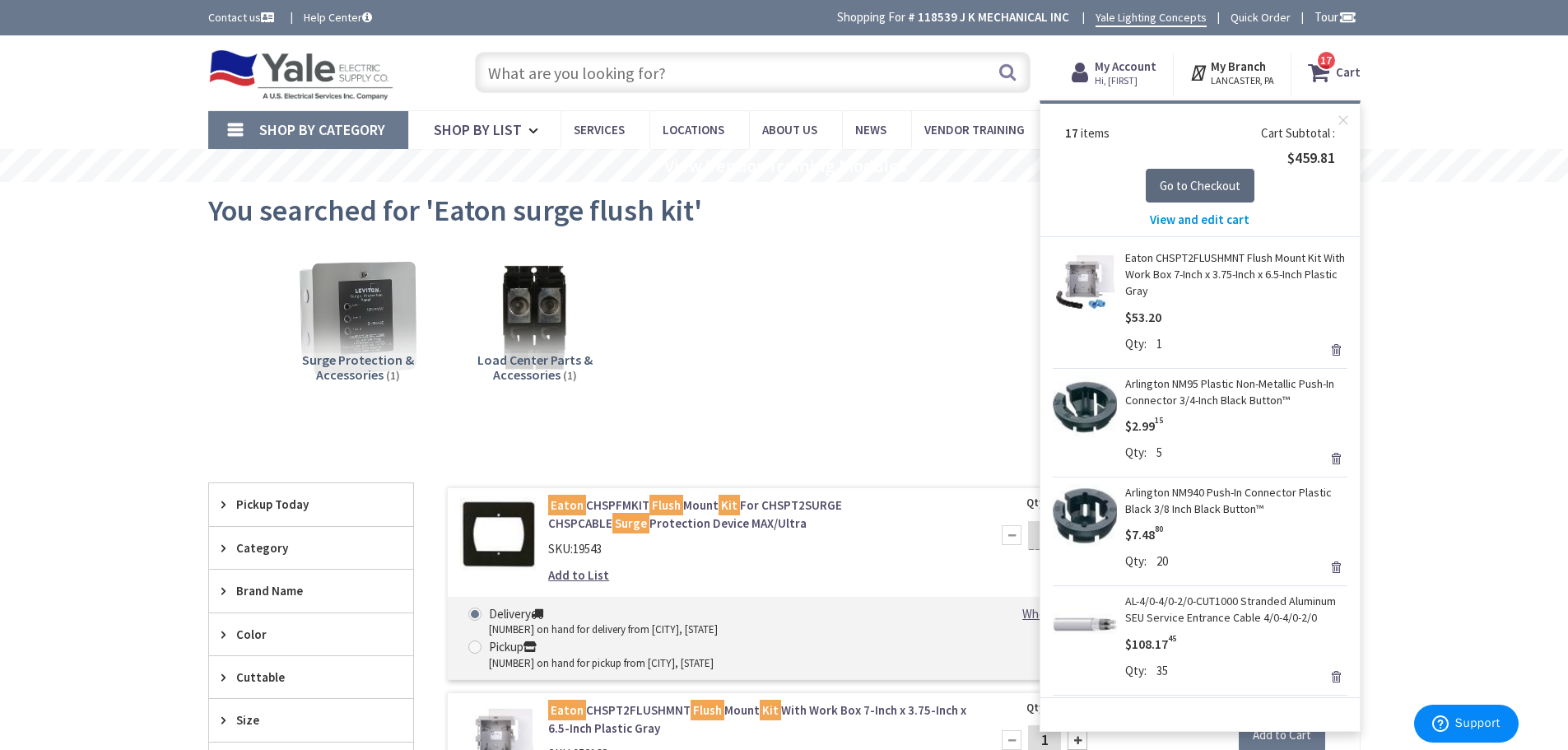 click on "Go to Checkout" at bounding box center [1200, 186] 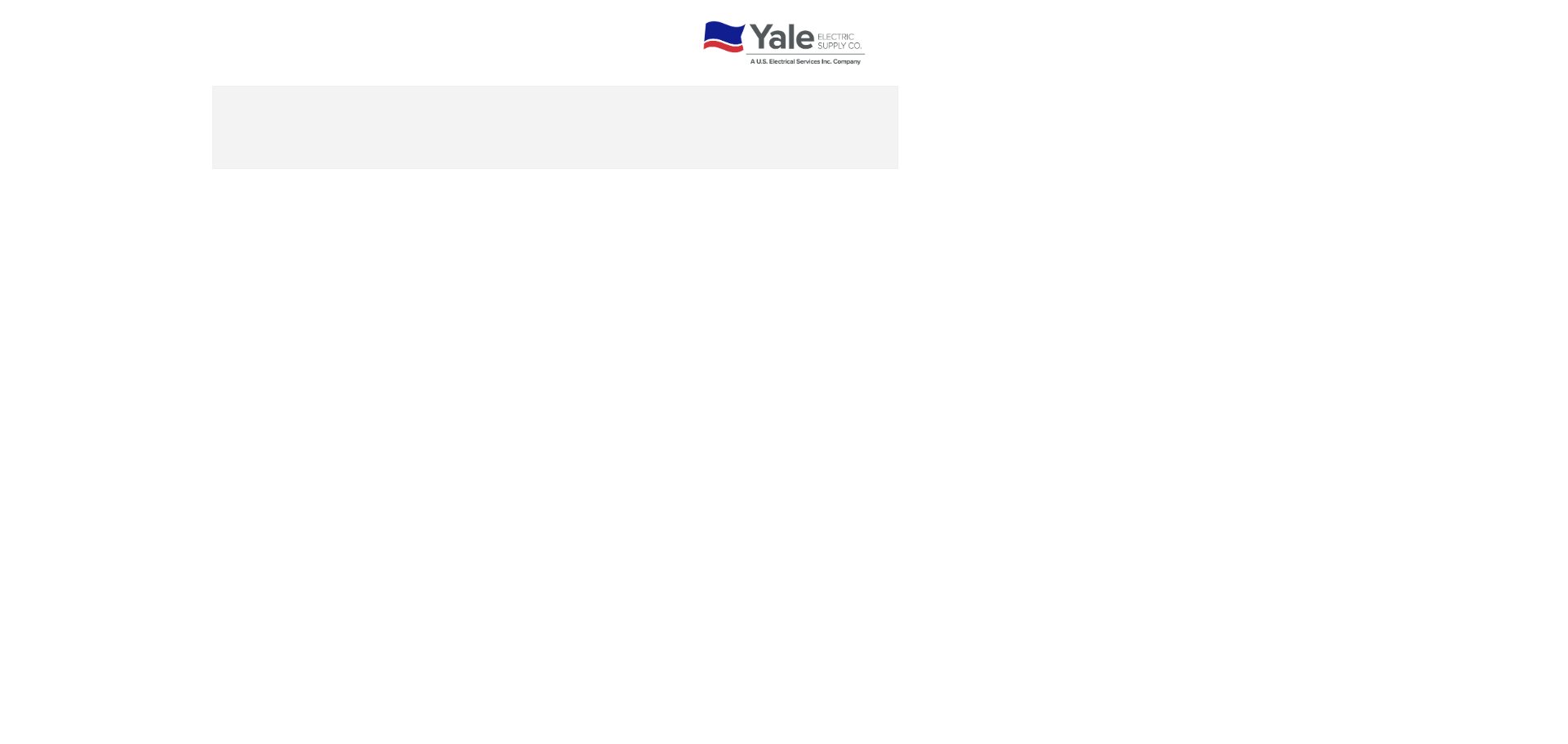 scroll, scrollTop: 0, scrollLeft: 0, axis: both 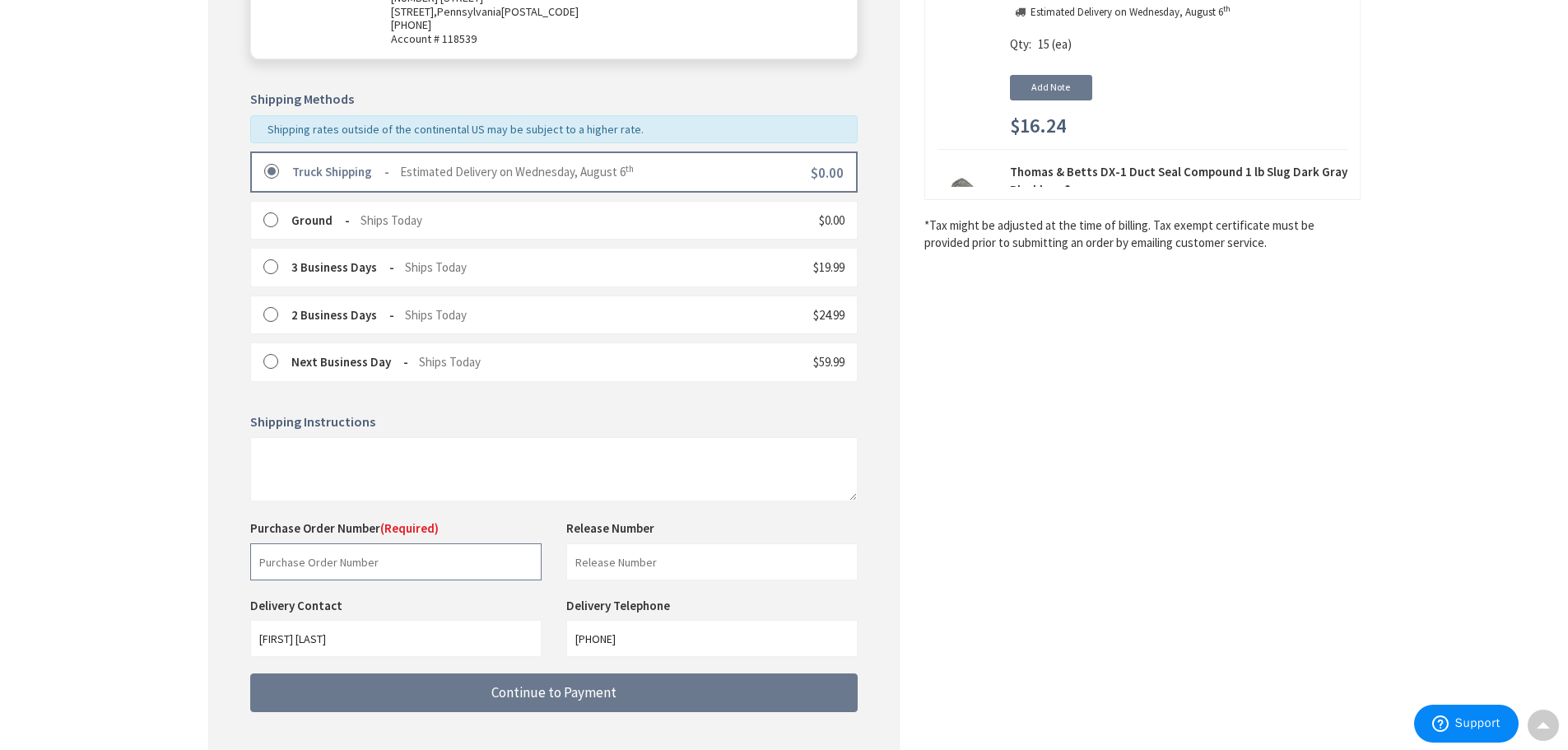 click at bounding box center [396, 561] 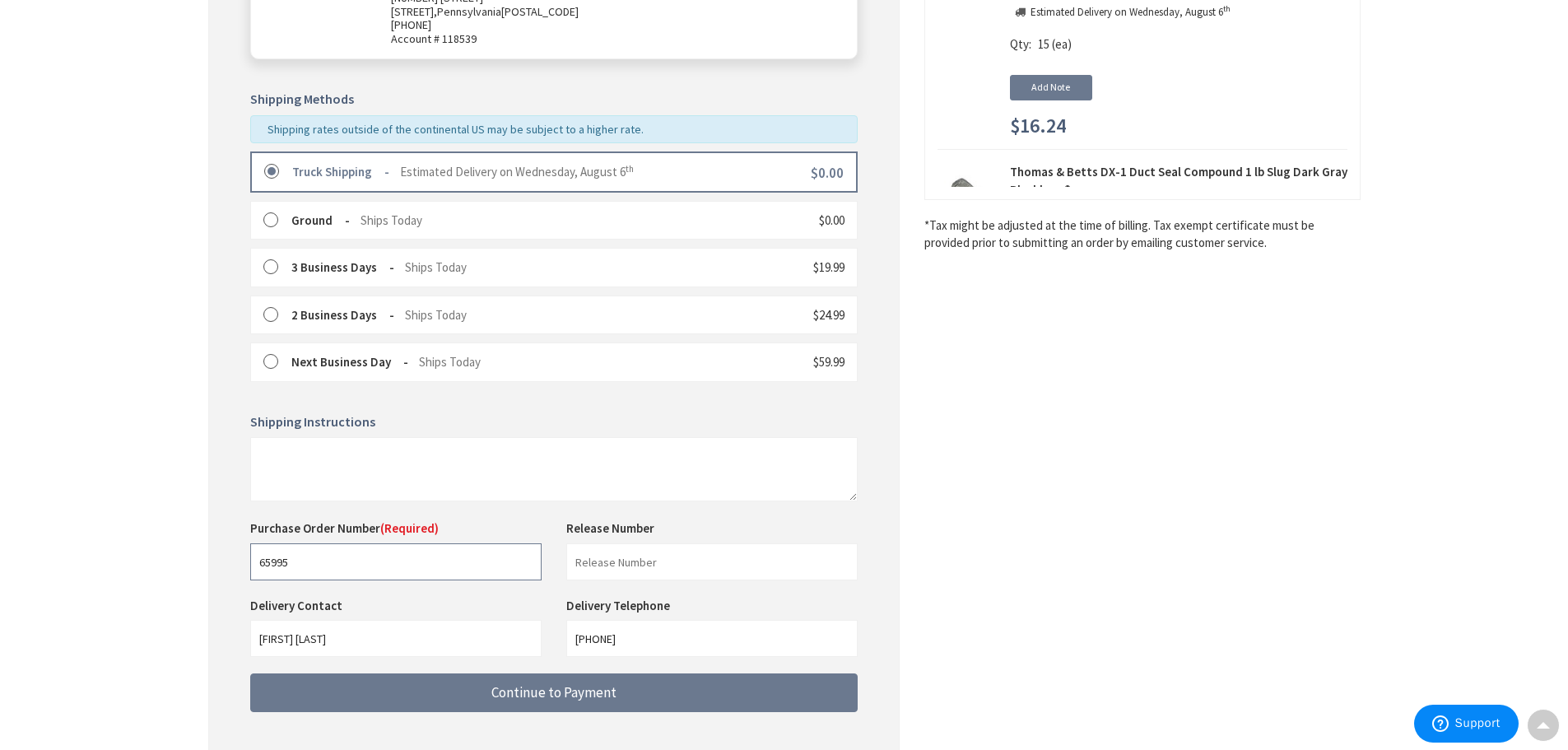 type on "65995" 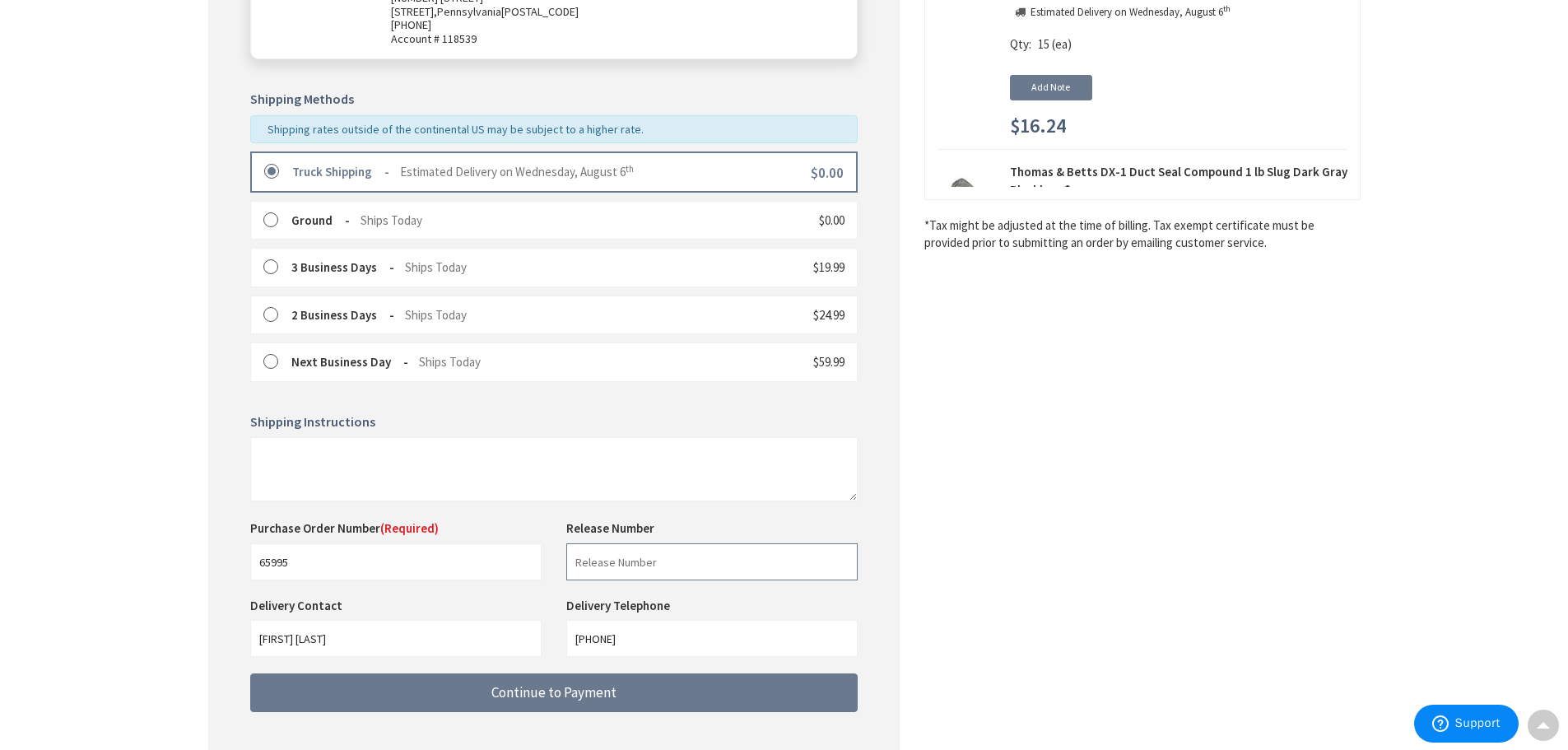 click at bounding box center (712, 561) 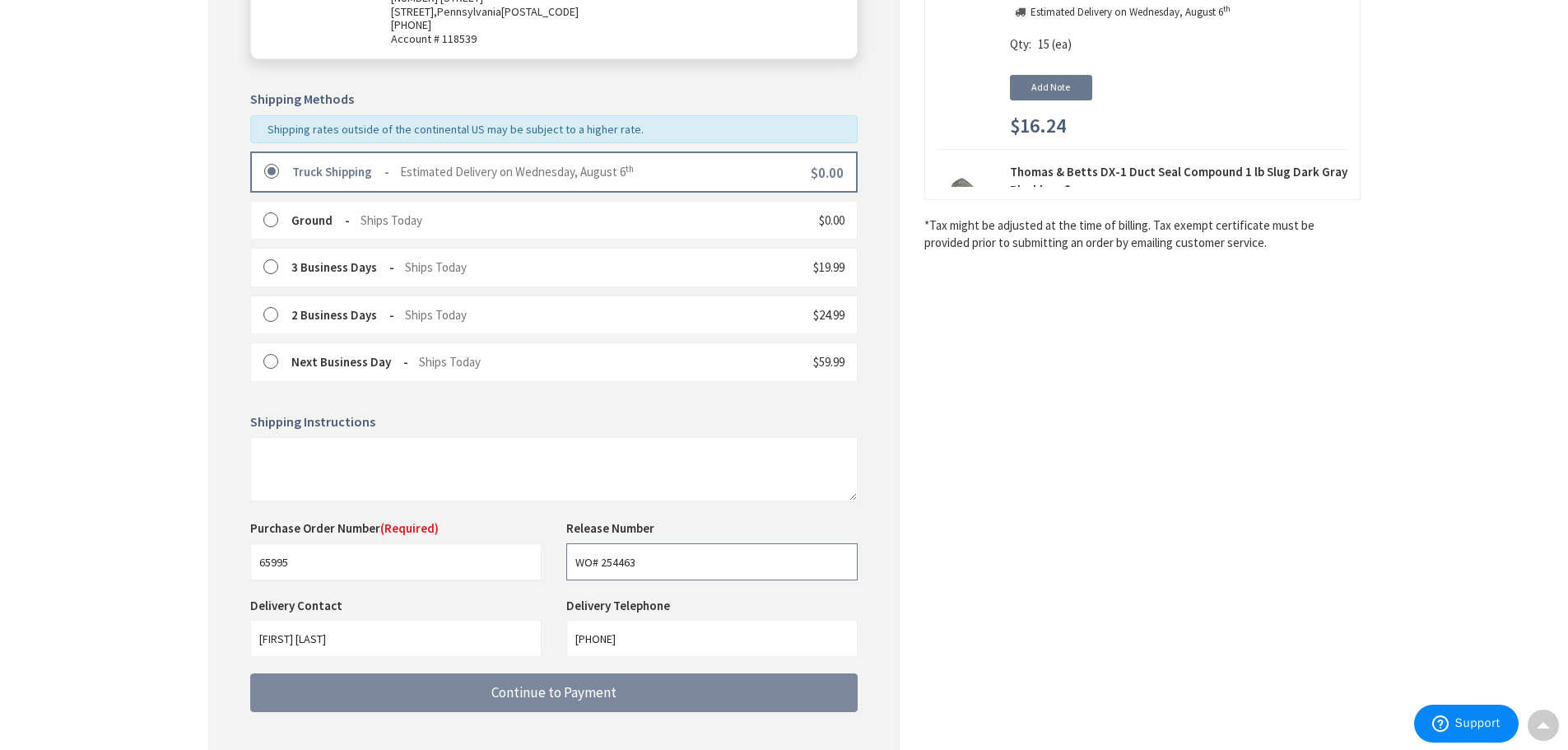 type on "WO# 254463" 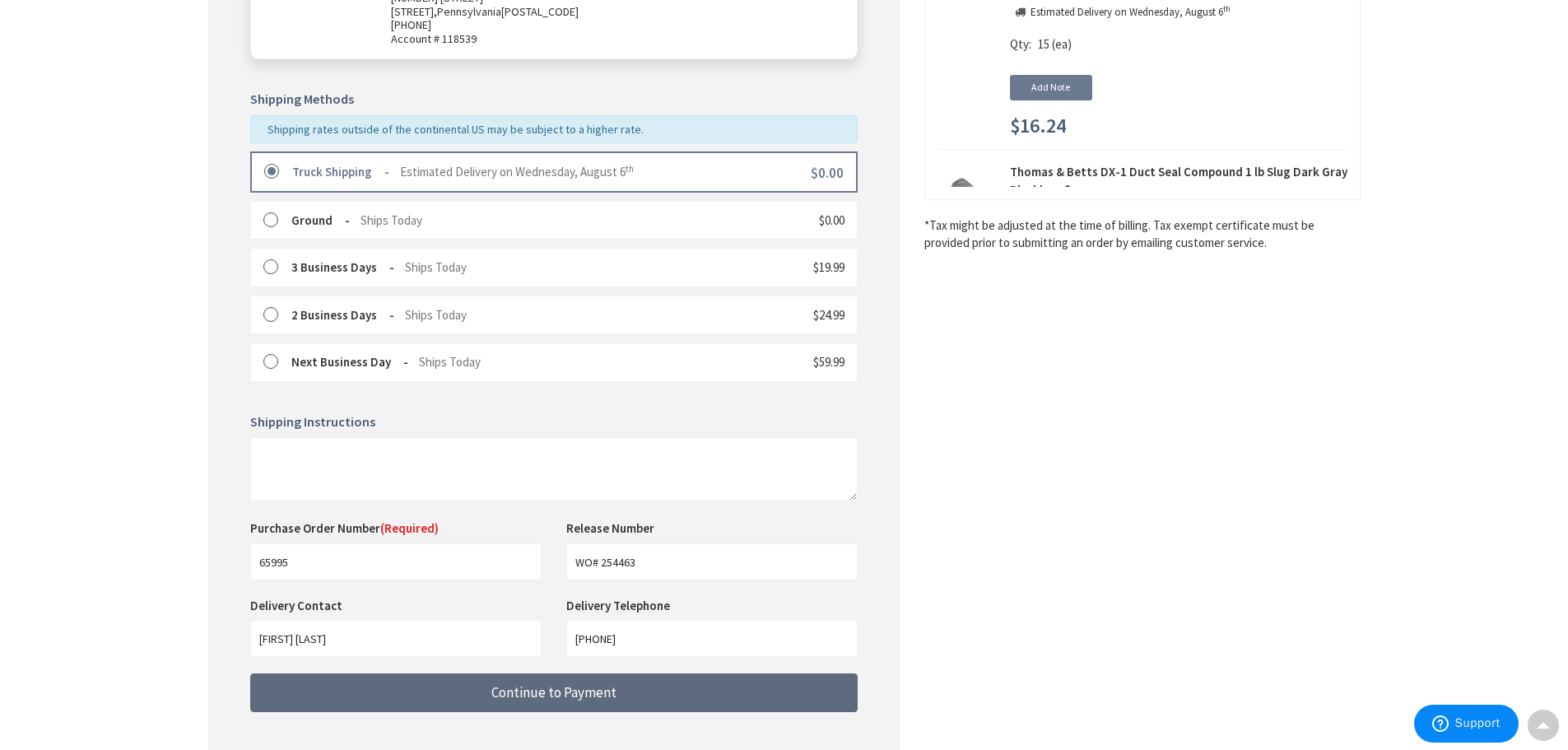 click on "Continue to Payment" at bounding box center (554, 692) 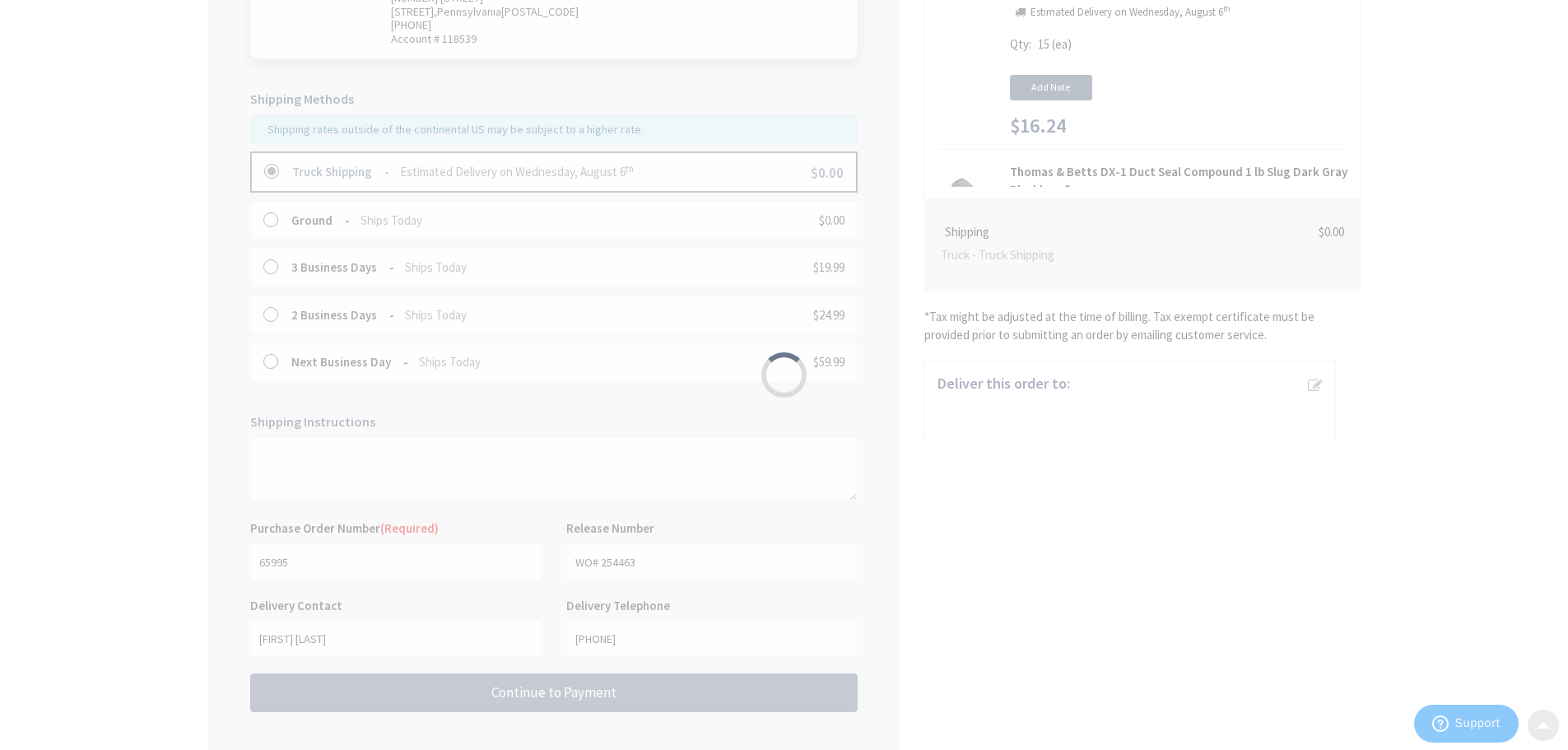 scroll, scrollTop: 0, scrollLeft: 0, axis: both 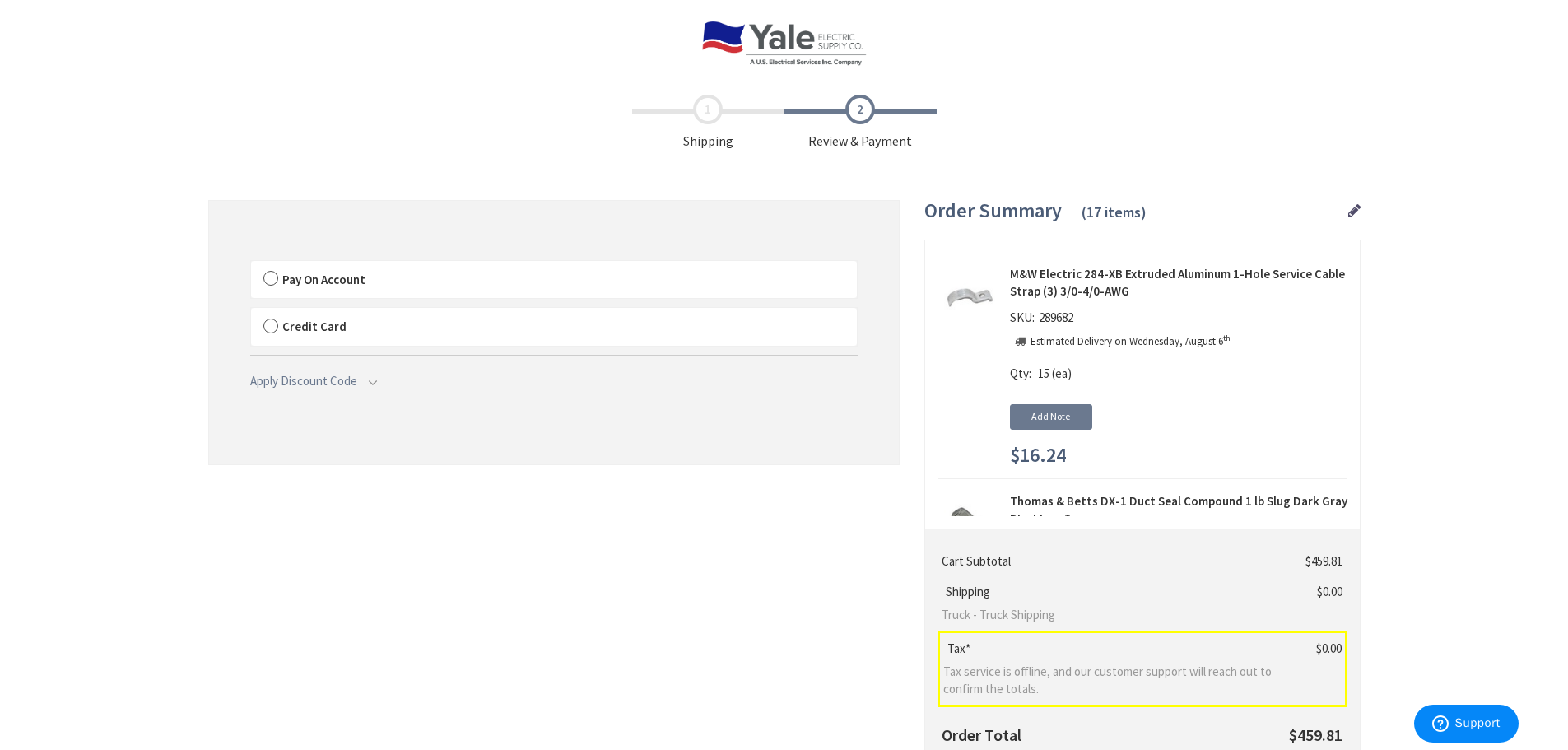 click on "Pay On Account" at bounding box center (554, 280) 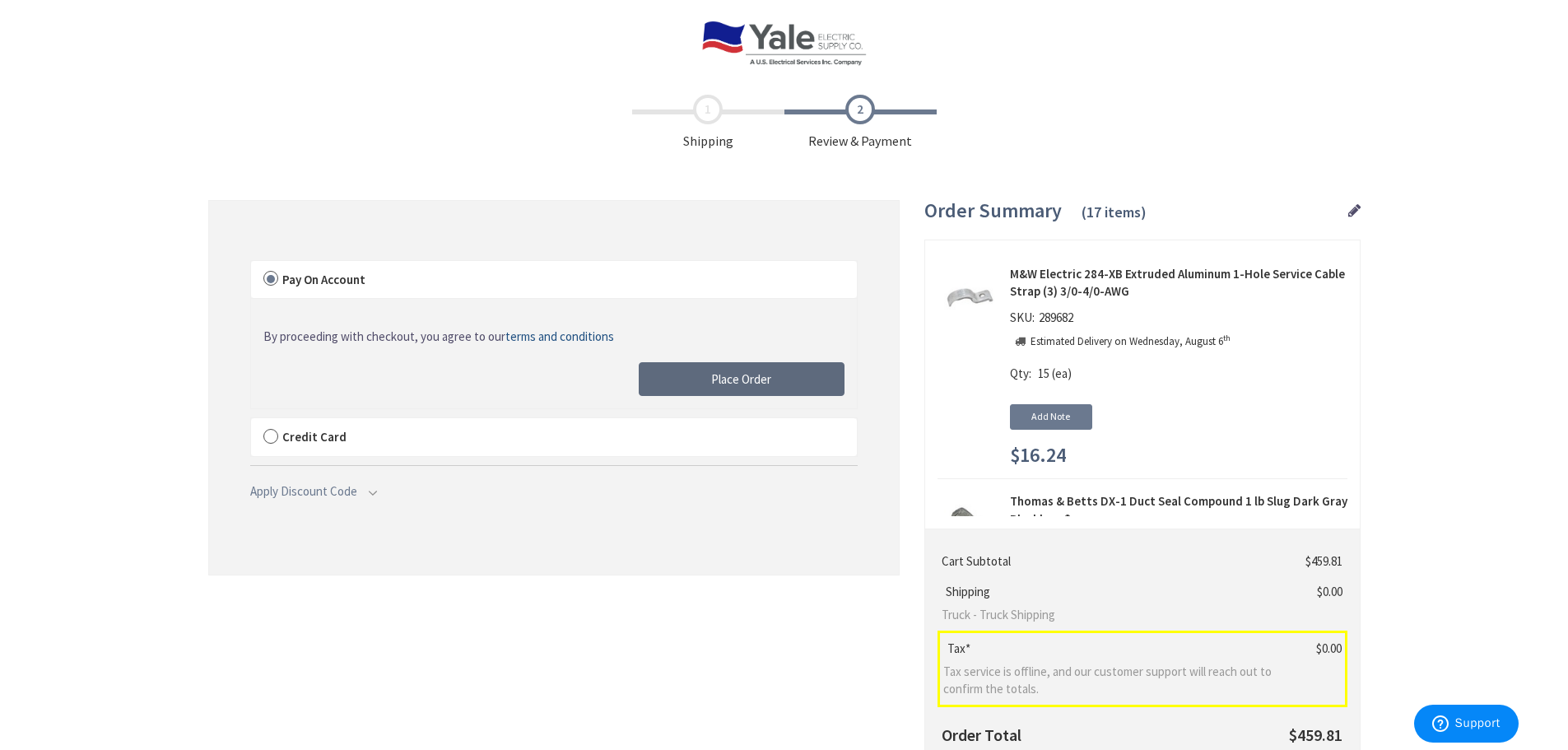 click on "Place Order" at bounding box center (742, 380) 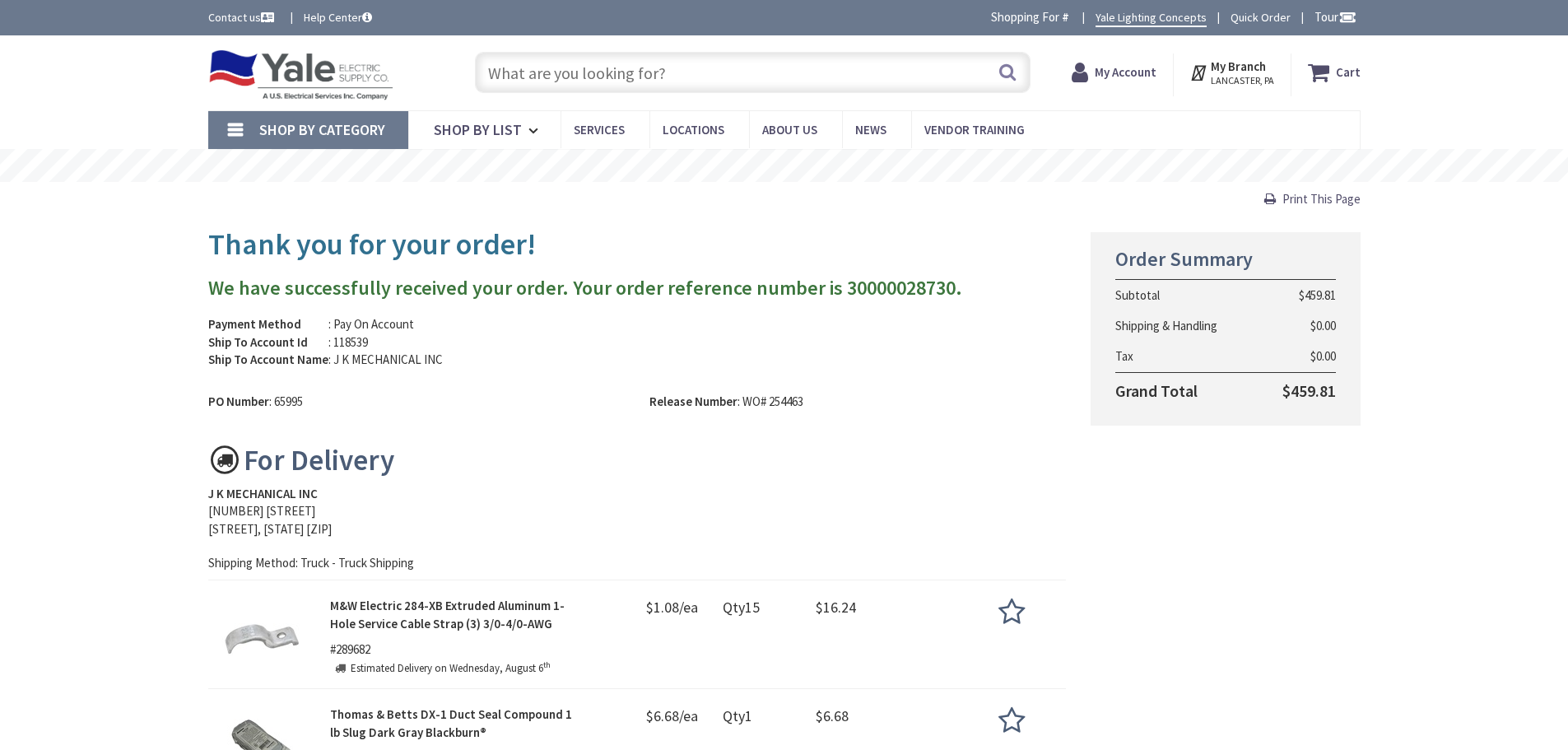 scroll, scrollTop: 0, scrollLeft: 0, axis: both 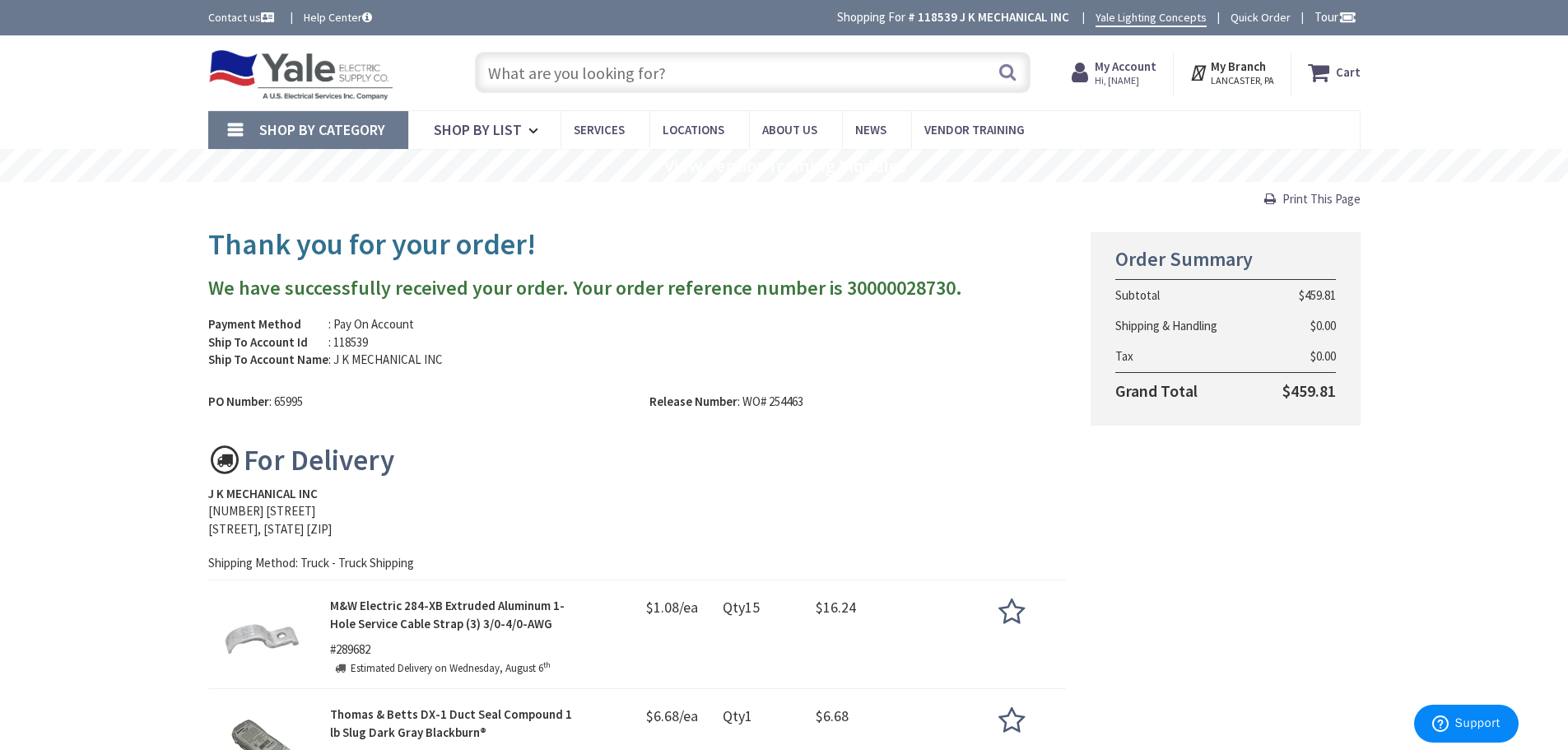 click on "Print This Page" at bounding box center (1321, 198) 